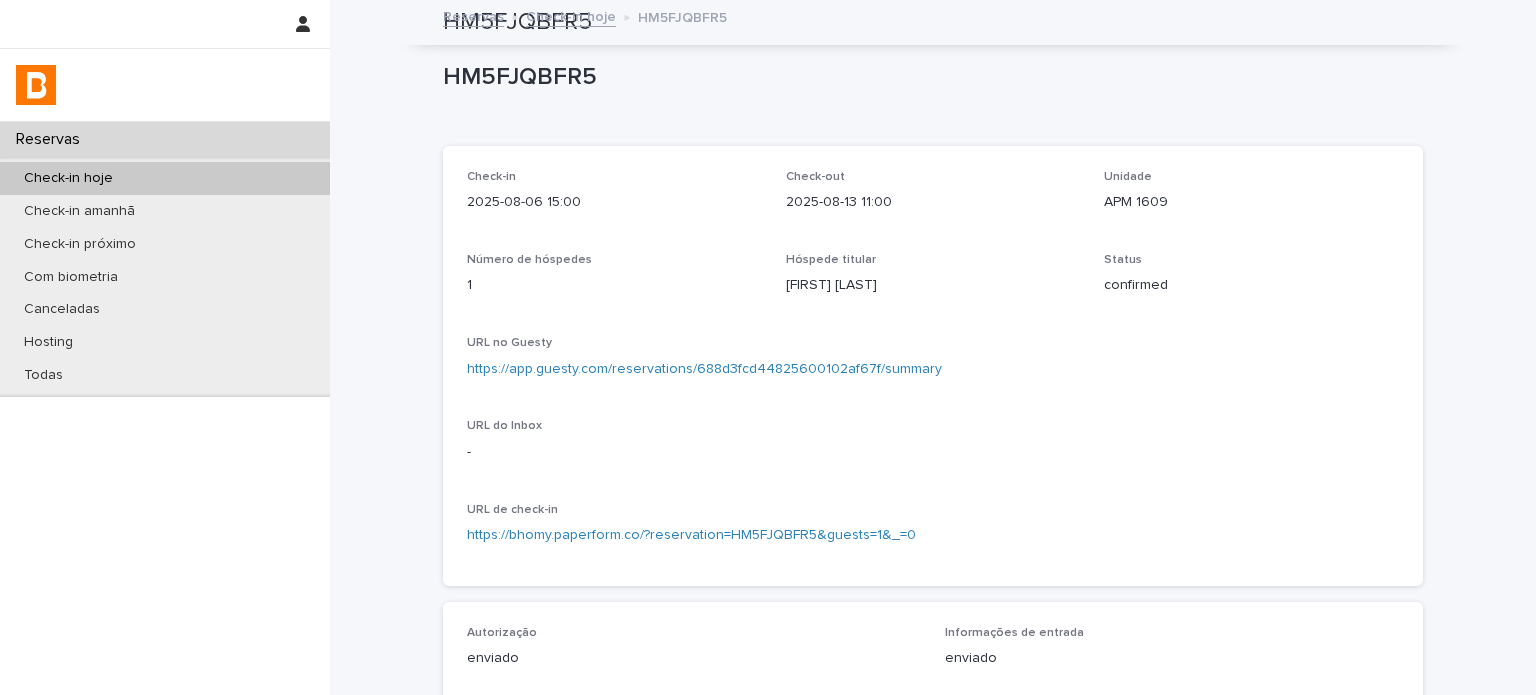 scroll, scrollTop: 0, scrollLeft: 0, axis: both 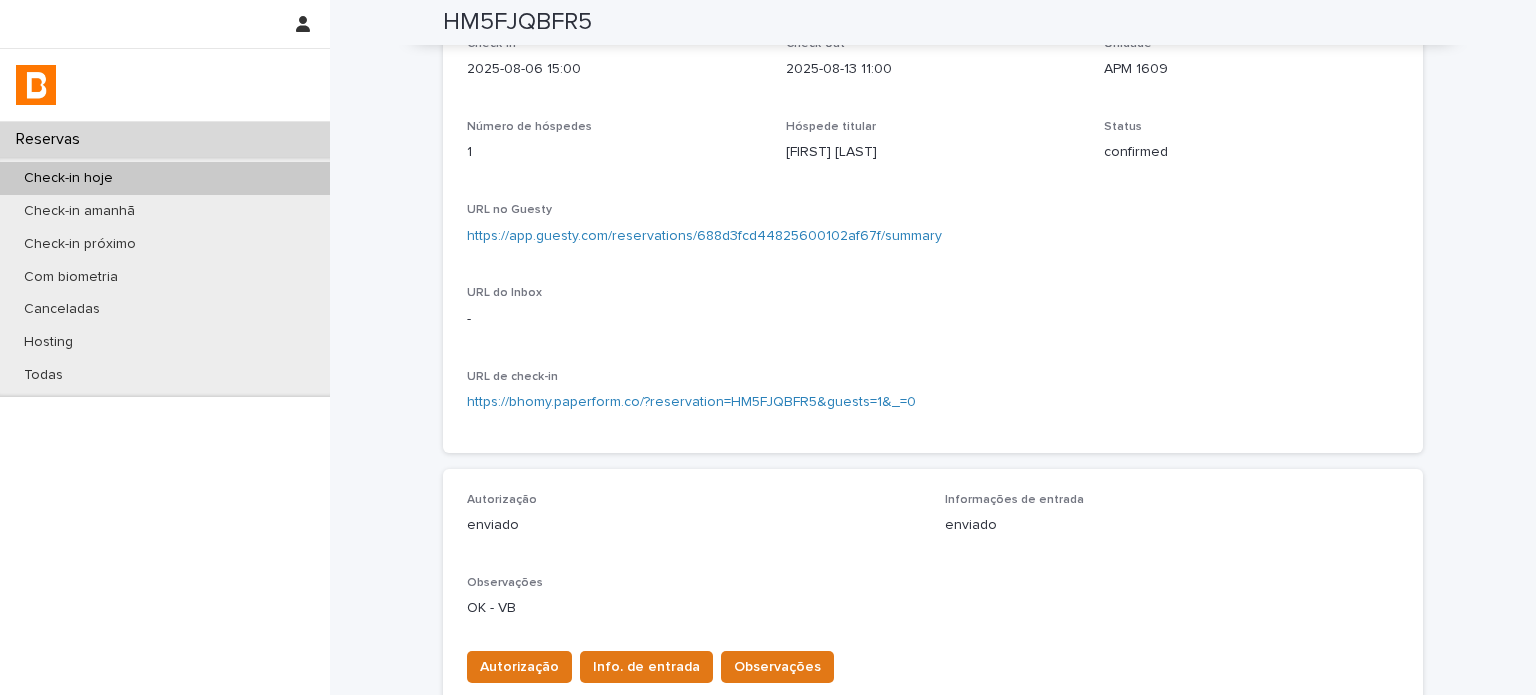 click on "Todas" at bounding box center (165, 375) 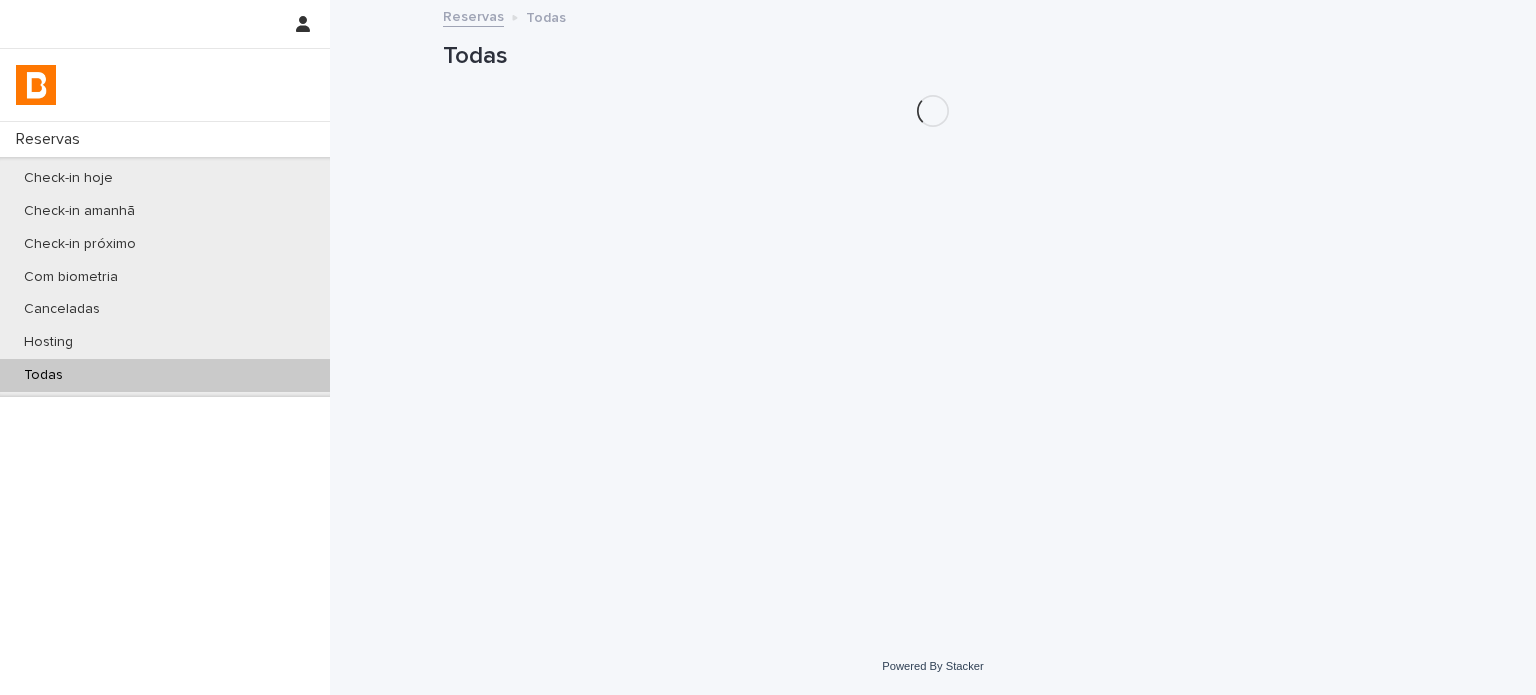click on "Todas" at bounding box center (165, 375) 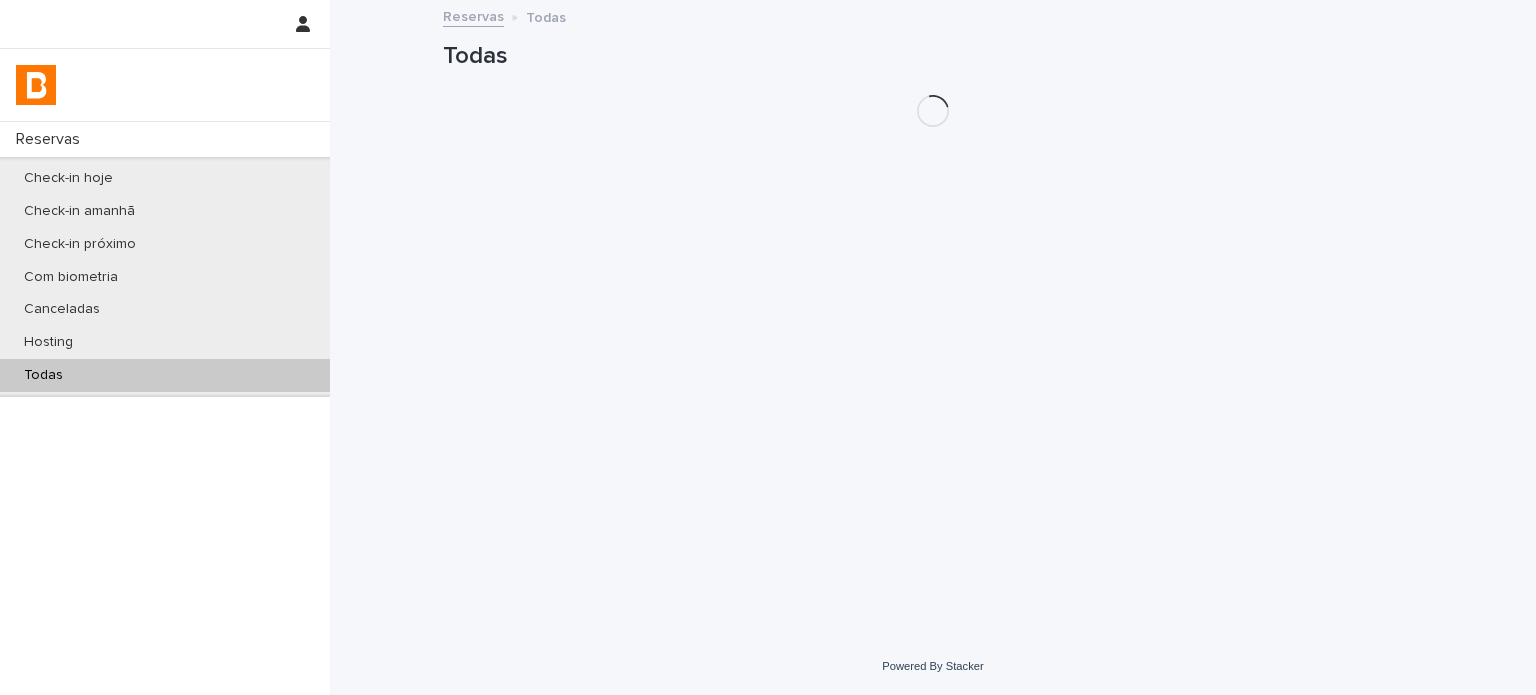 scroll, scrollTop: 0, scrollLeft: 0, axis: both 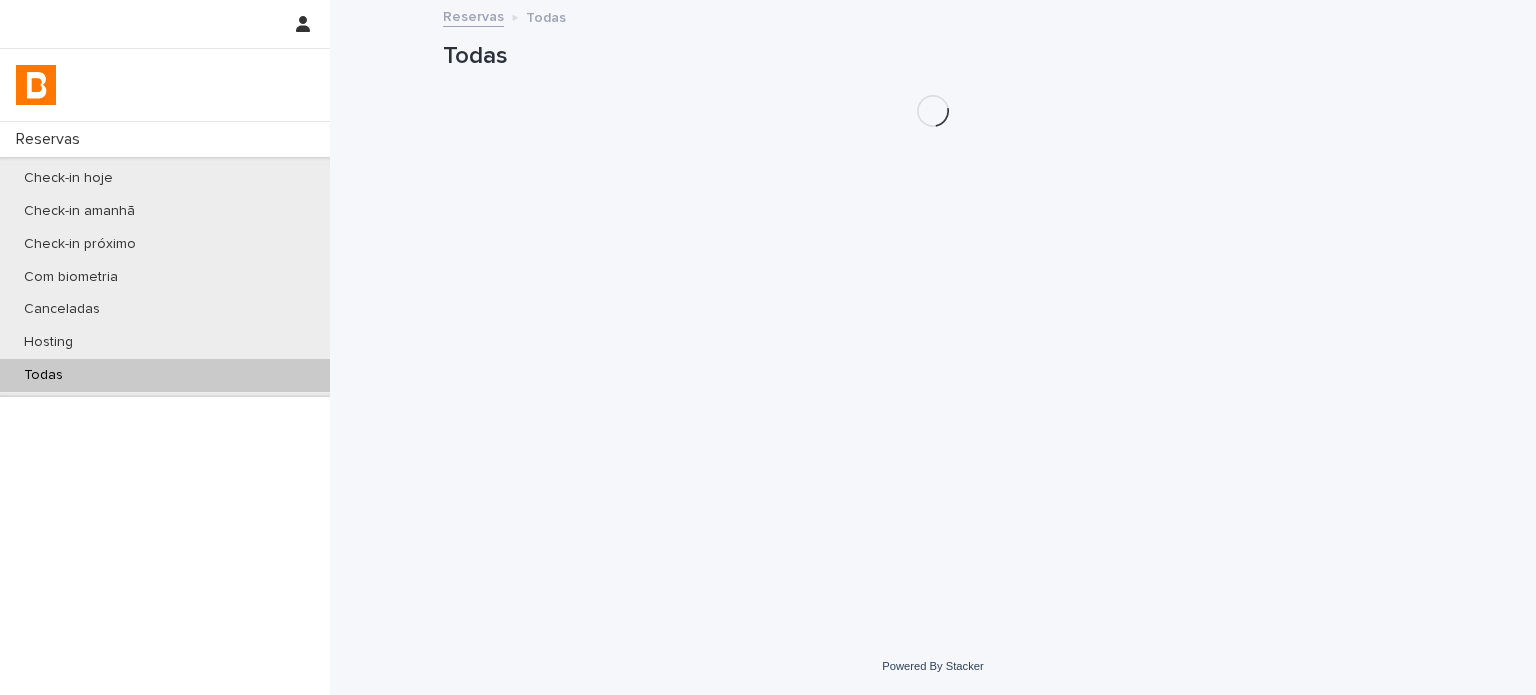 click on "Todas" at bounding box center [165, 375] 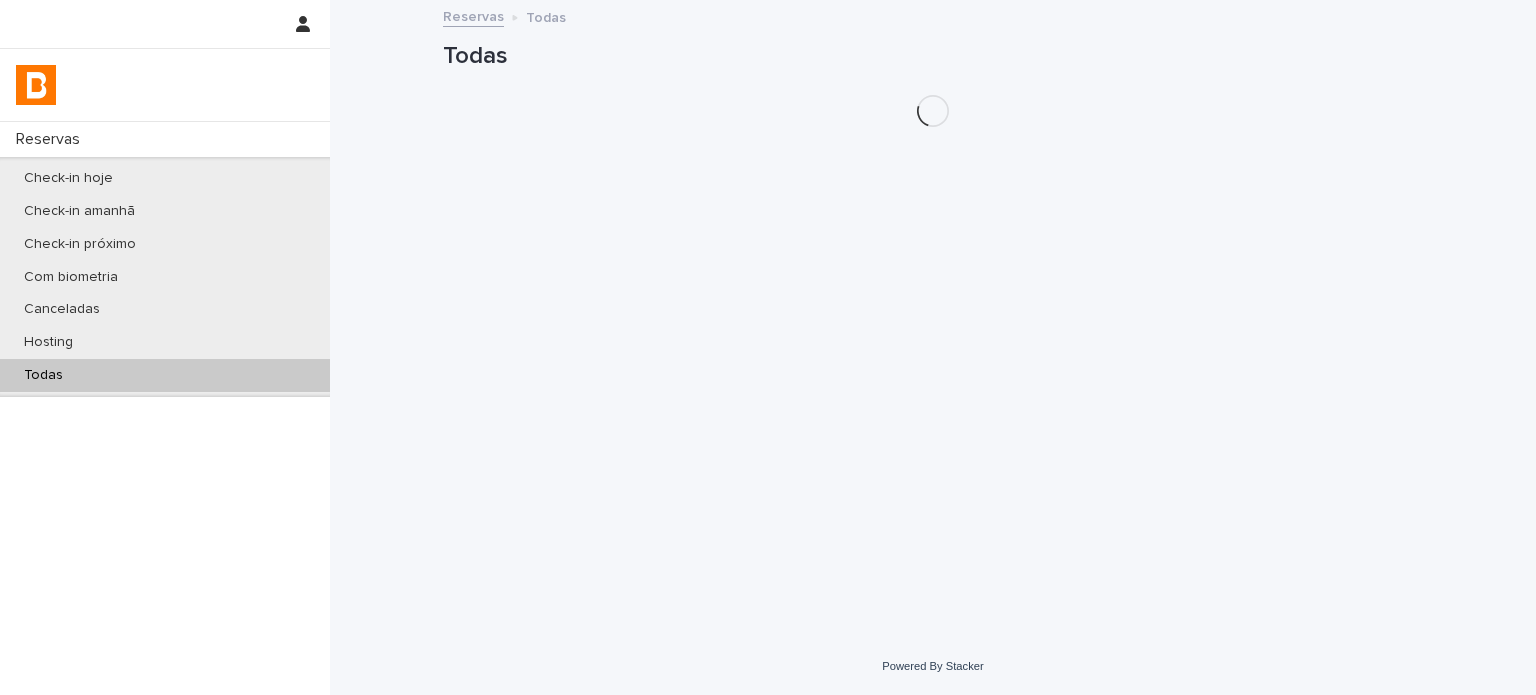 click on "Todas" at bounding box center [165, 375] 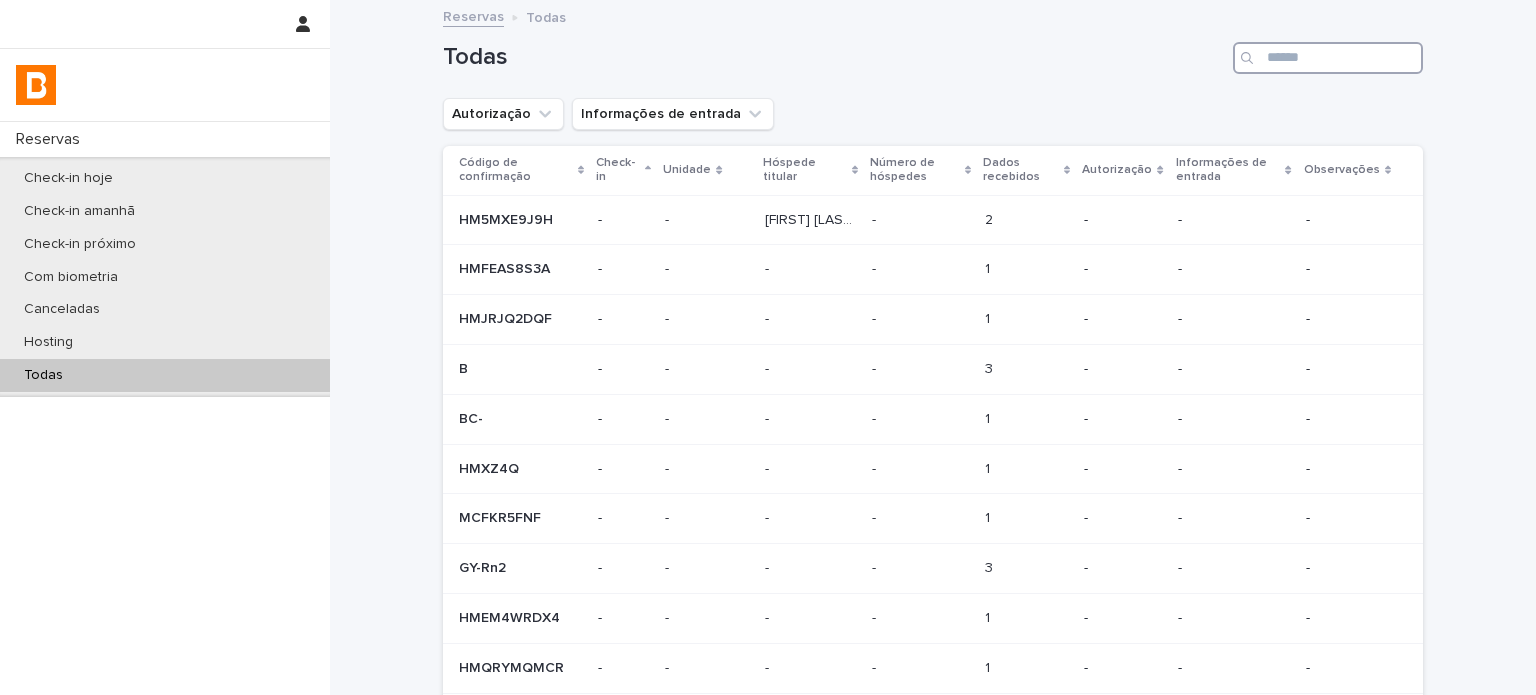 click at bounding box center [1328, 58] 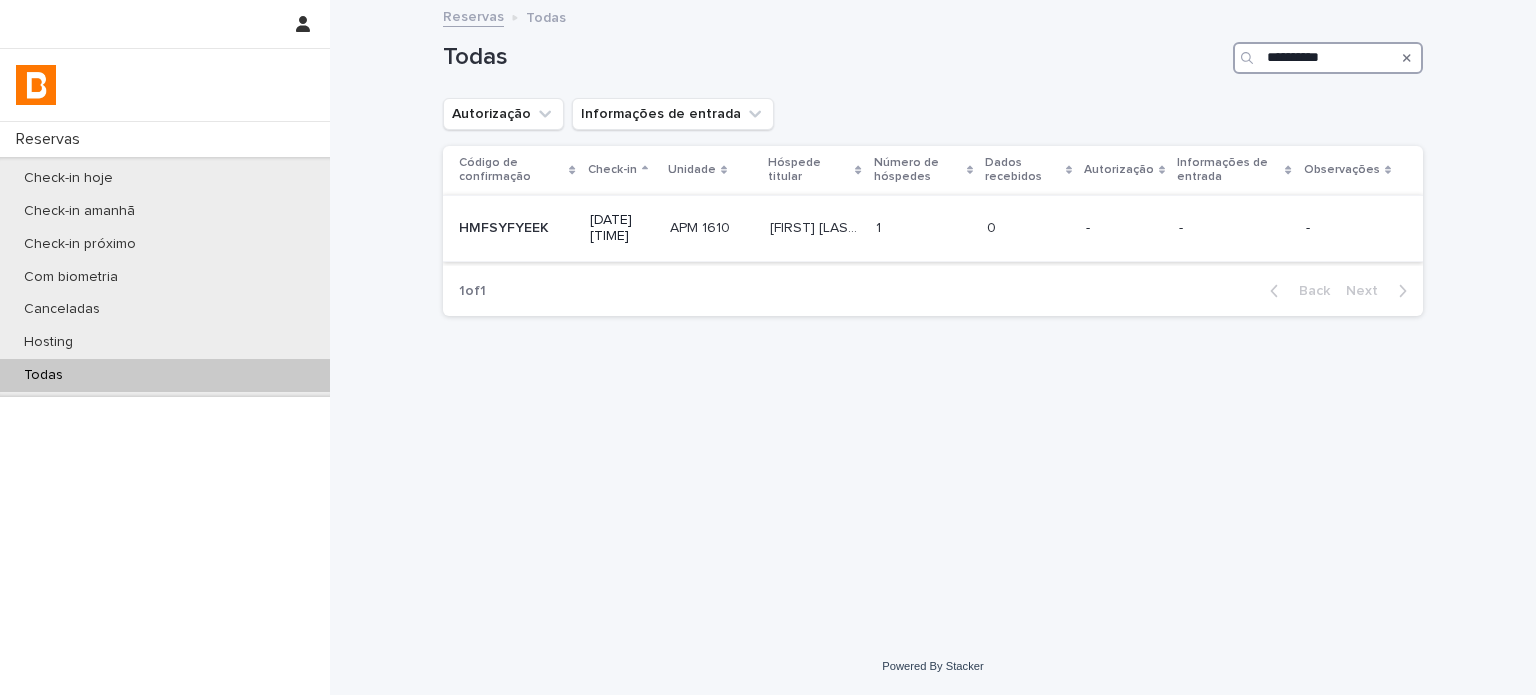 type on "**********" 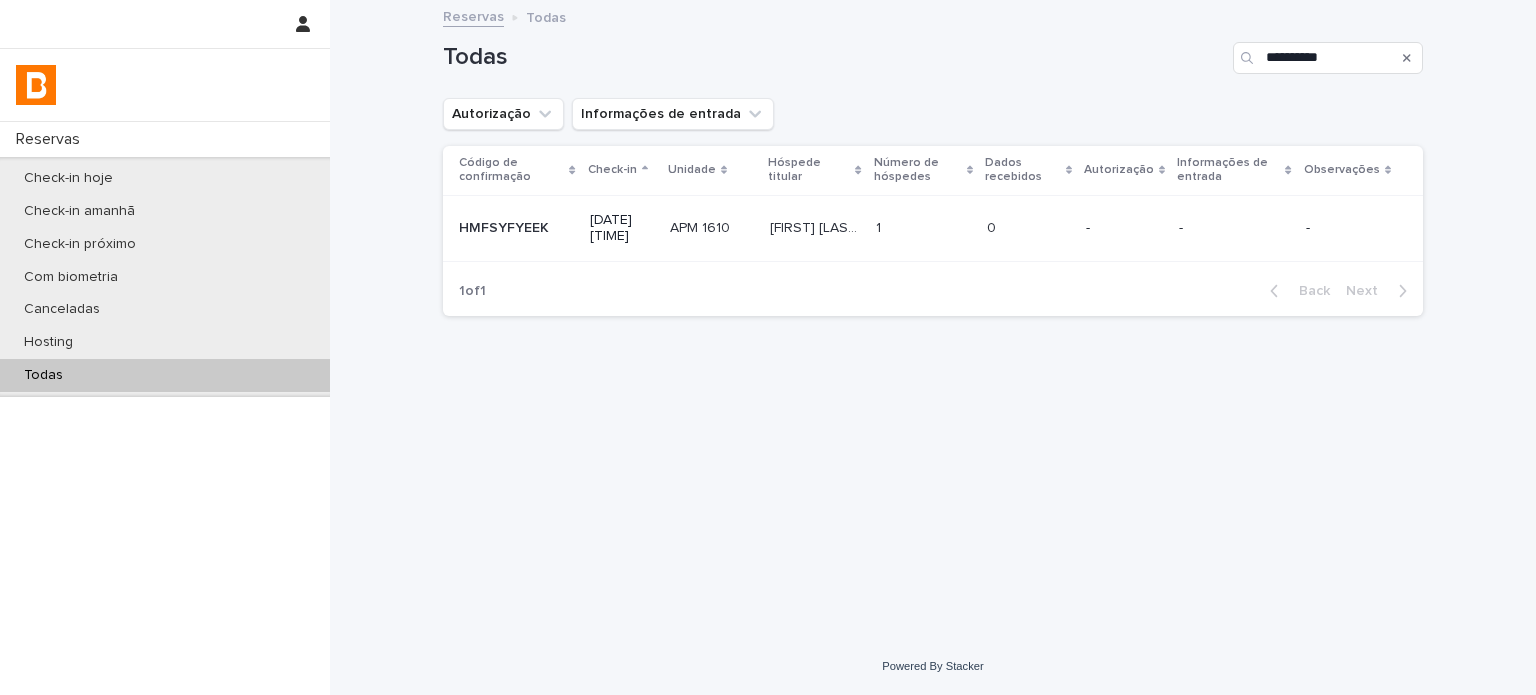 click on "0" at bounding box center (993, 226) 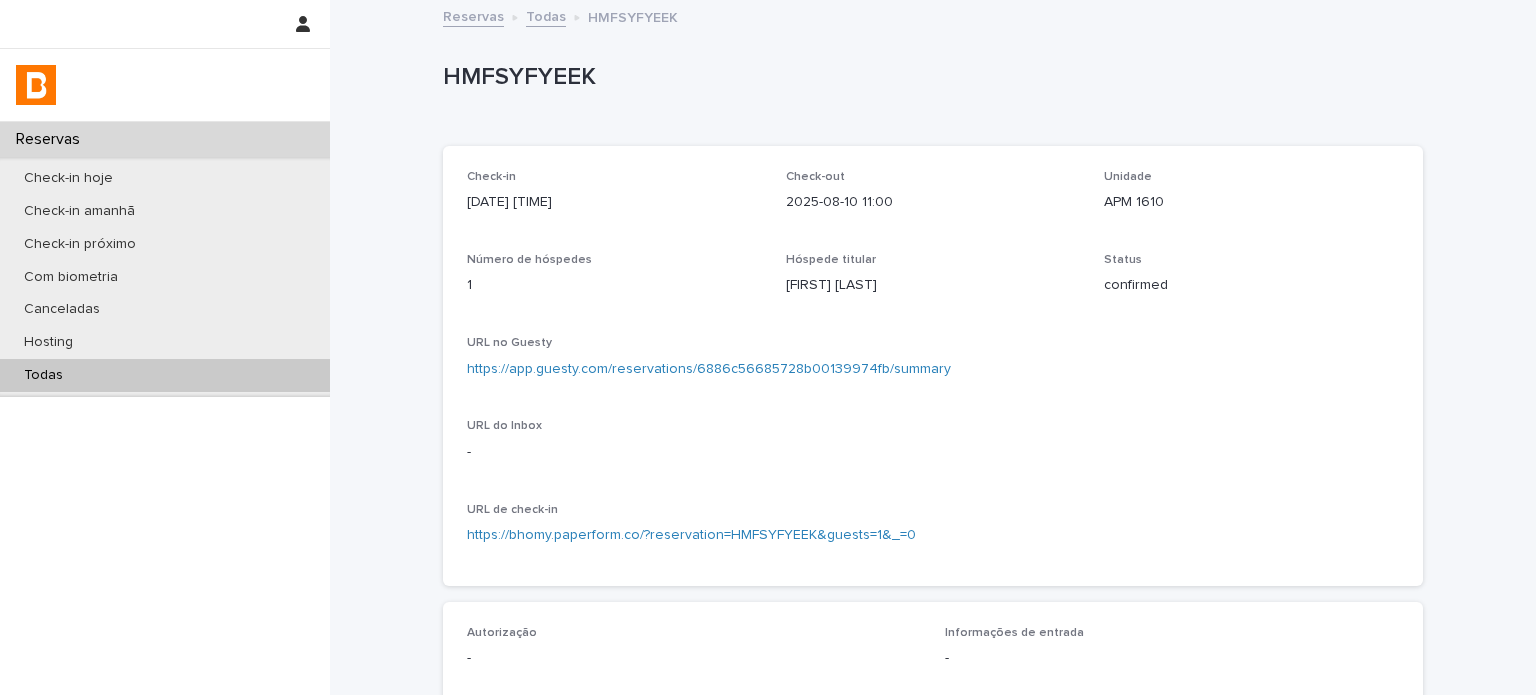 click on "Todas" at bounding box center [165, 375] 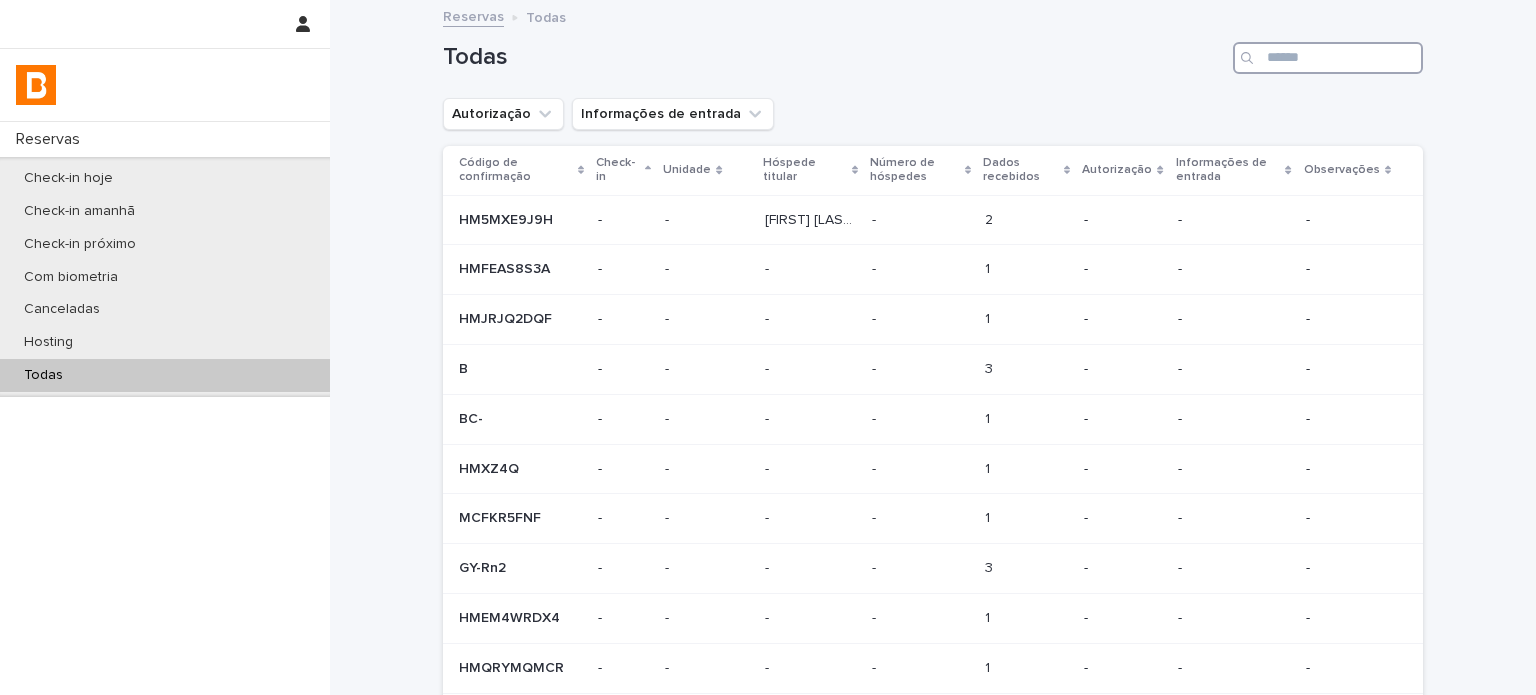 click at bounding box center [1328, 58] 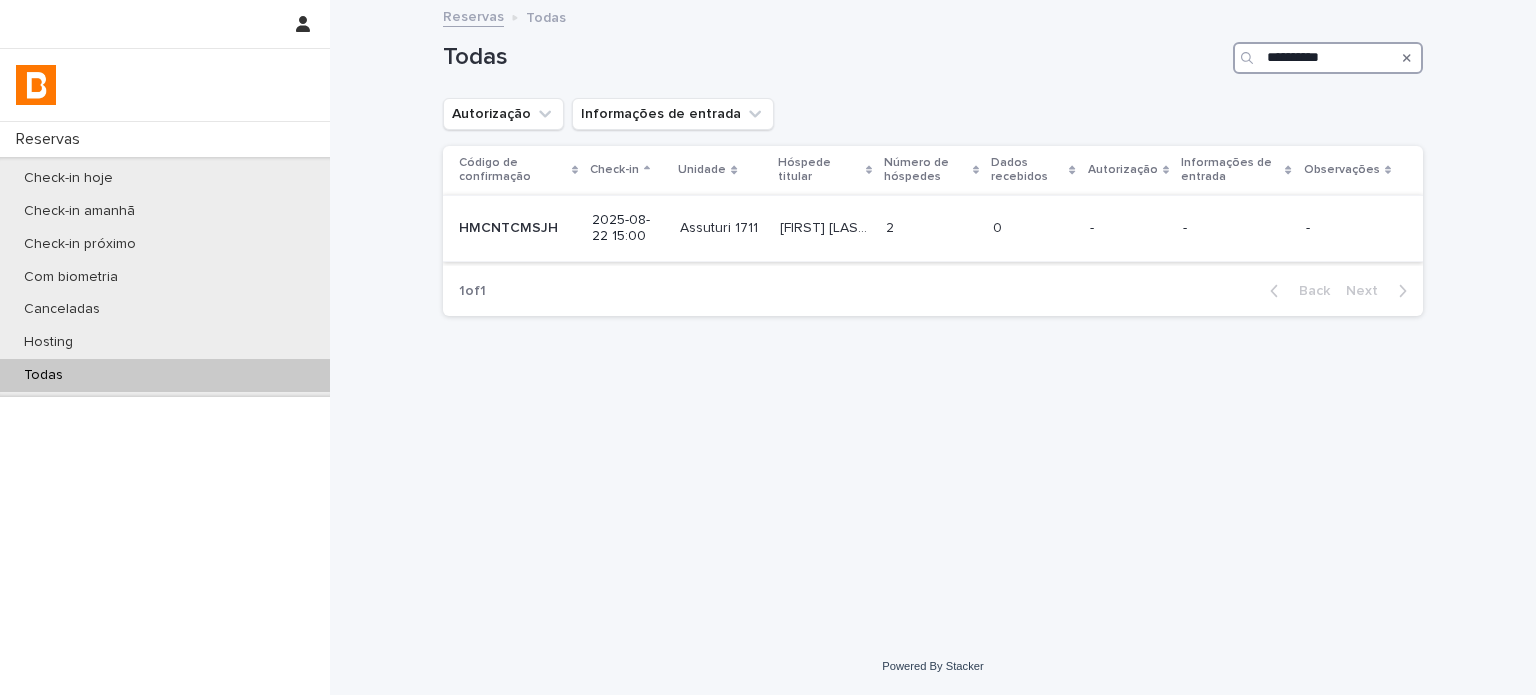 type on "**********" 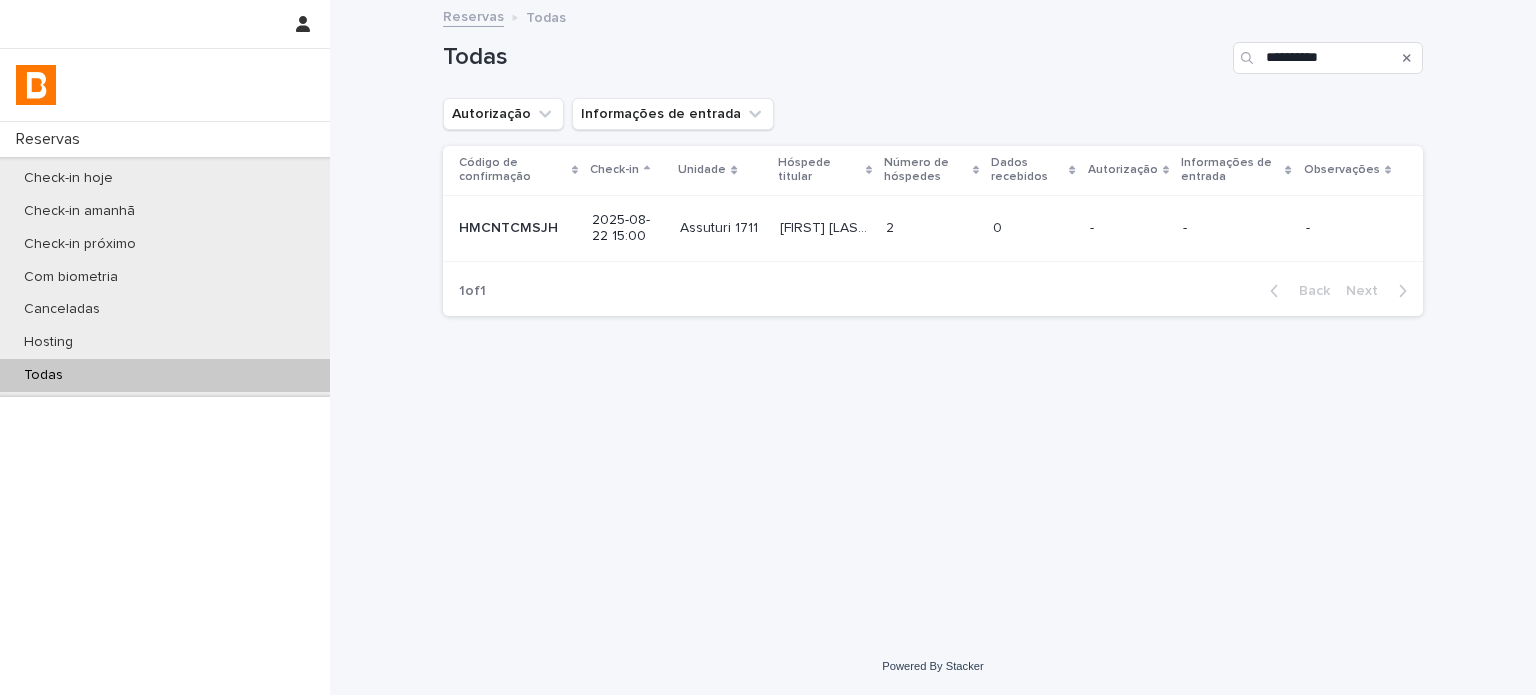 click on "2 2" at bounding box center (932, 228) 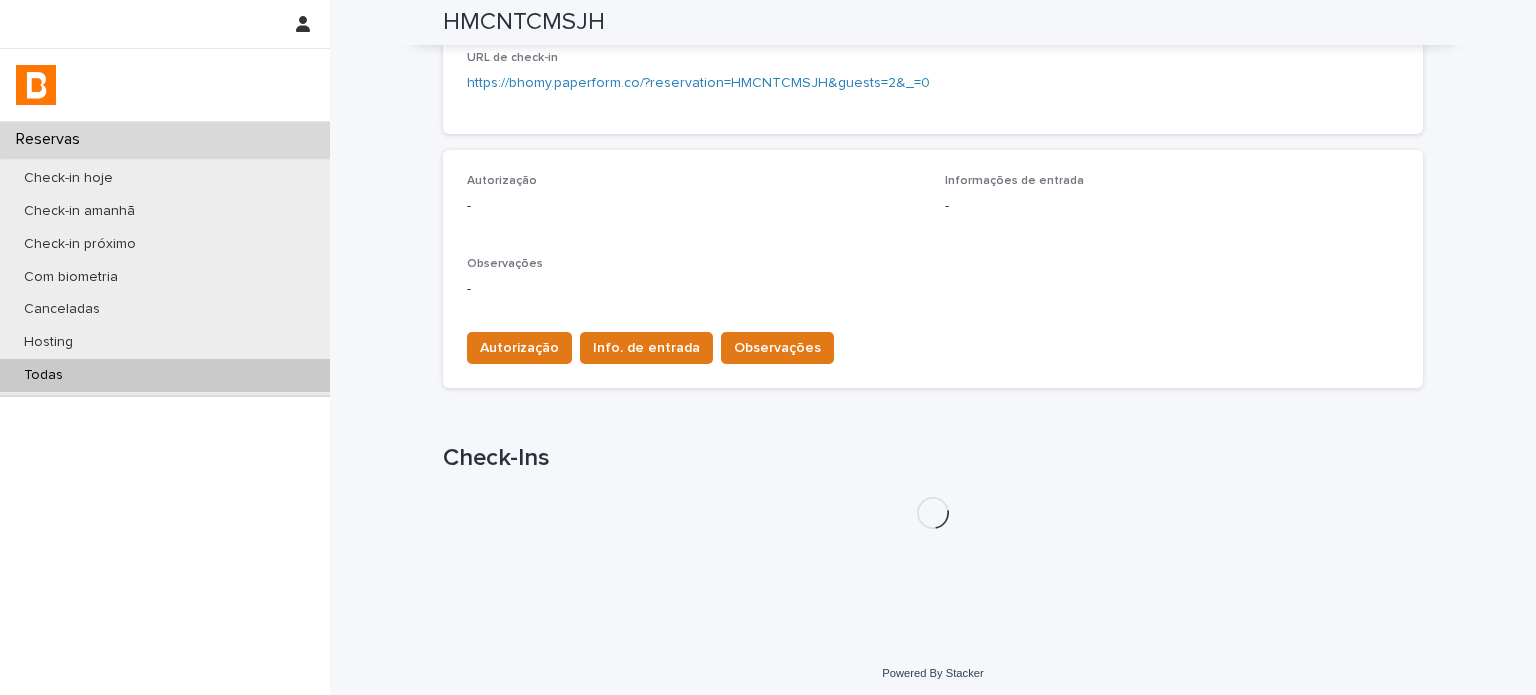 scroll, scrollTop: 558, scrollLeft: 0, axis: vertical 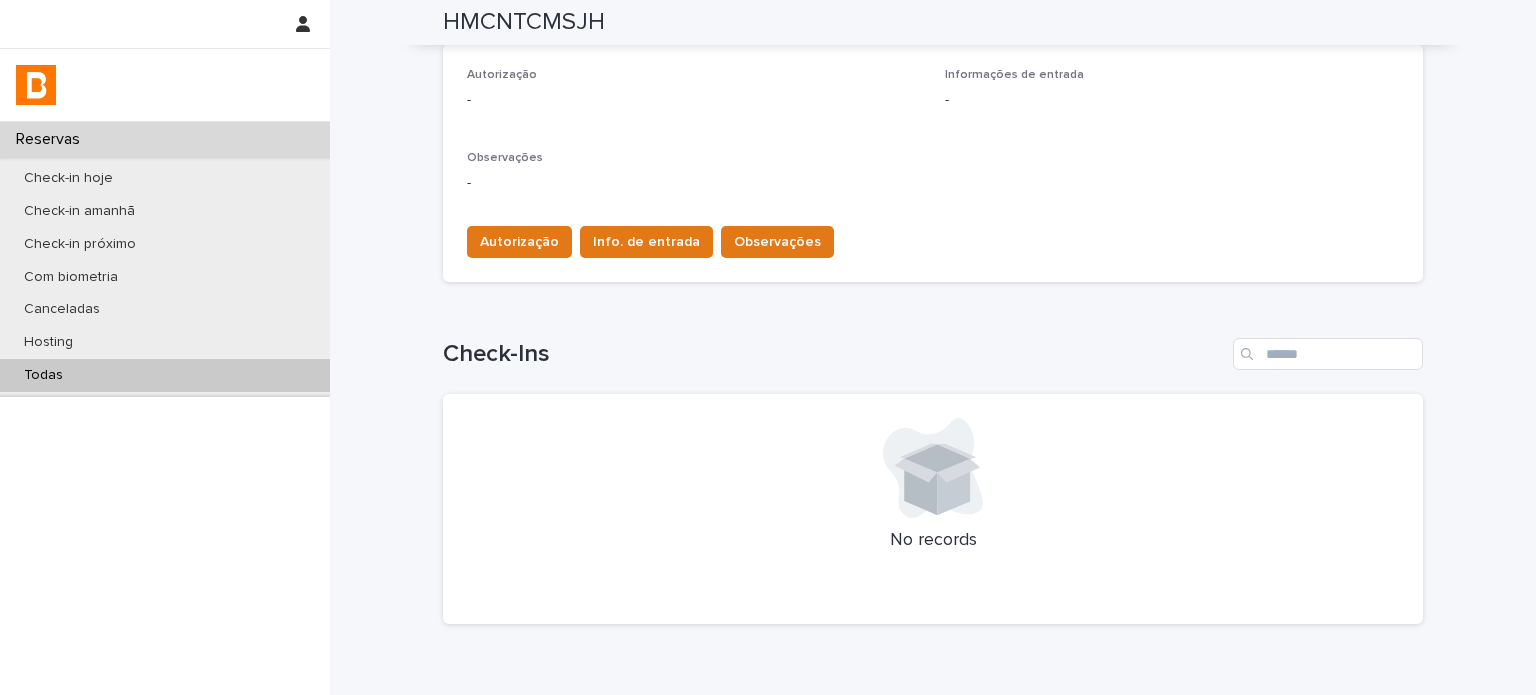 click on "Todas" at bounding box center (165, 375) 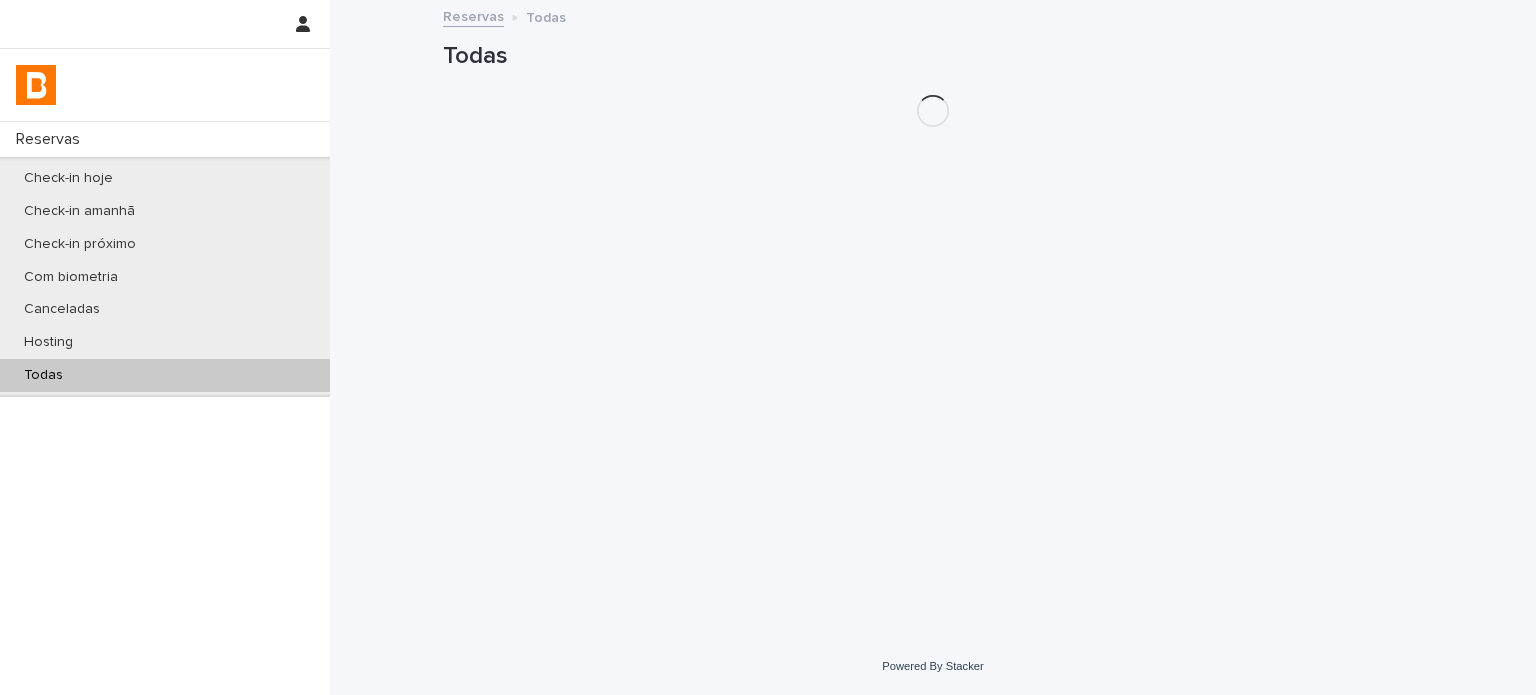 click on "Todas" at bounding box center (165, 375) 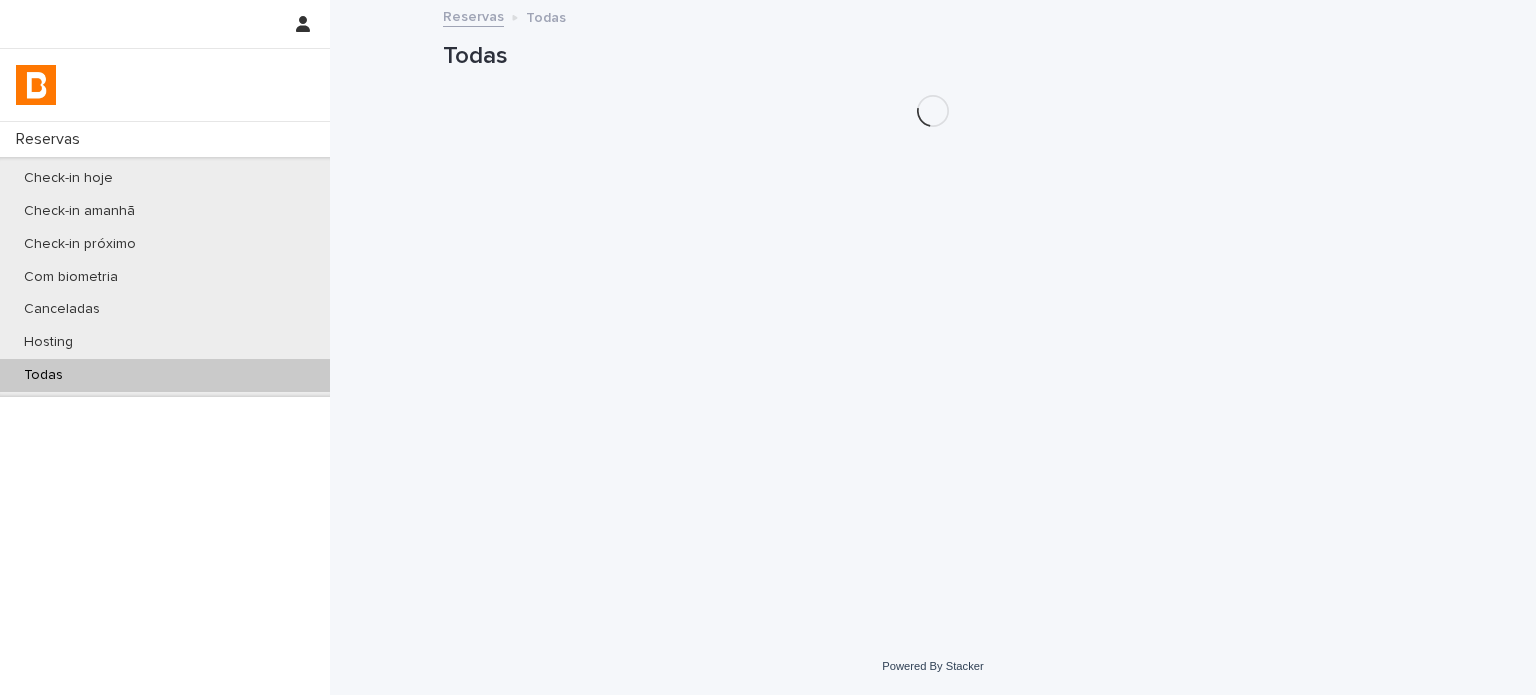 scroll, scrollTop: 0, scrollLeft: 0, axis: both 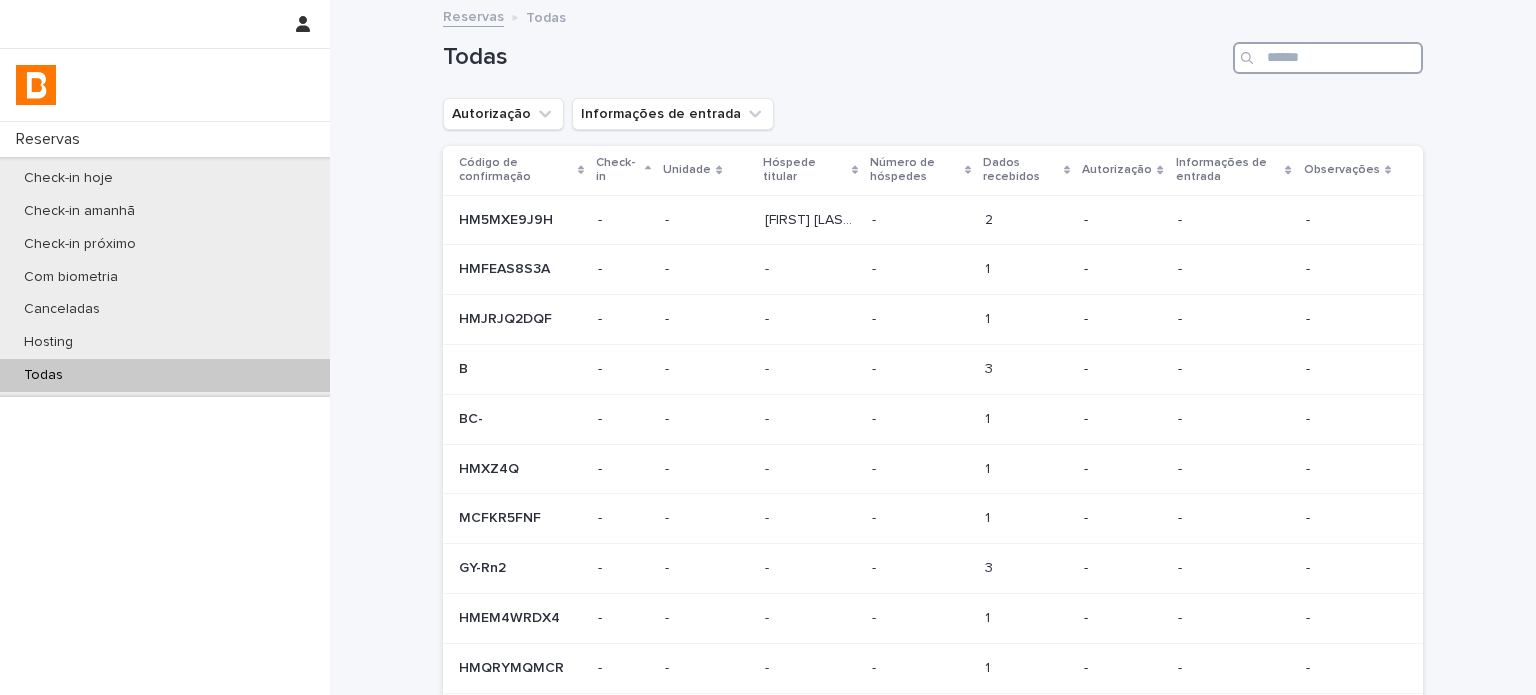 click at bounding box center [1328, 58] 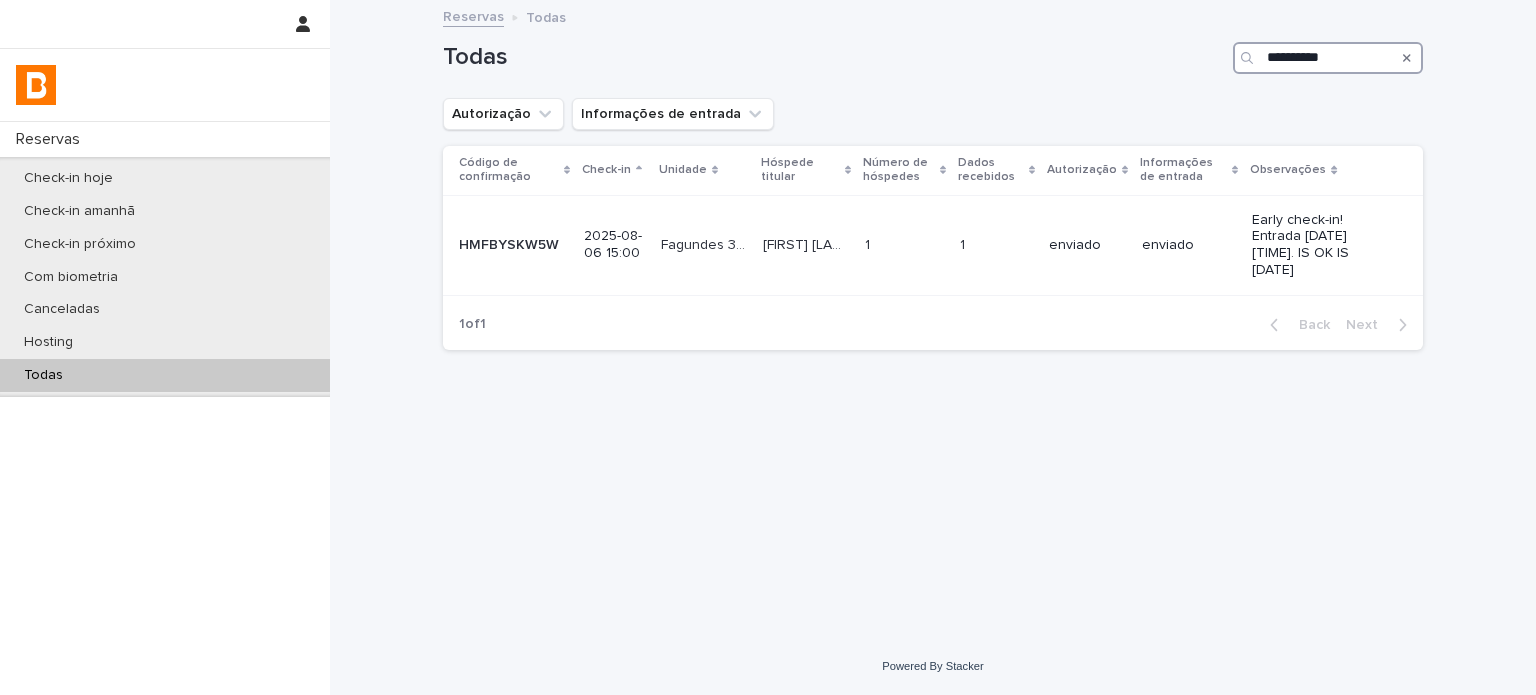 type on "**********" 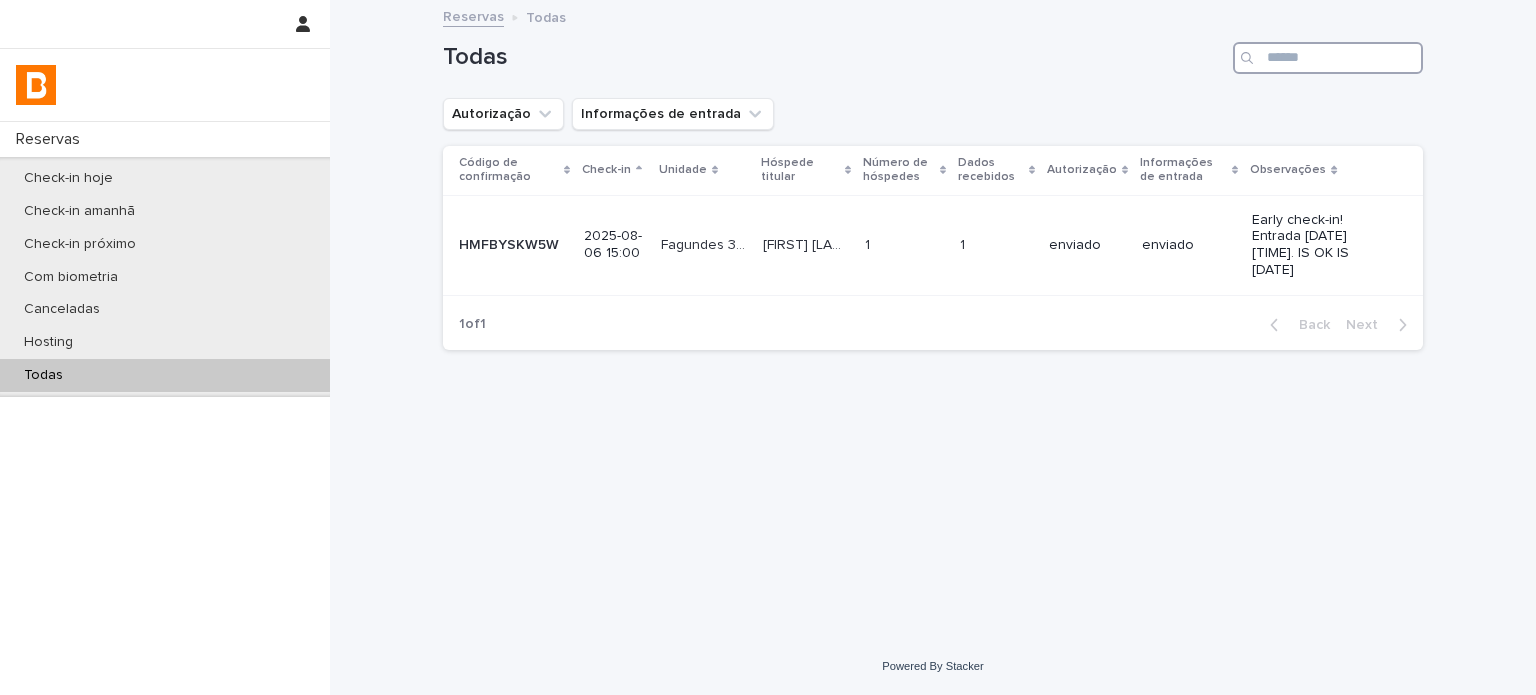 paste on "**********" 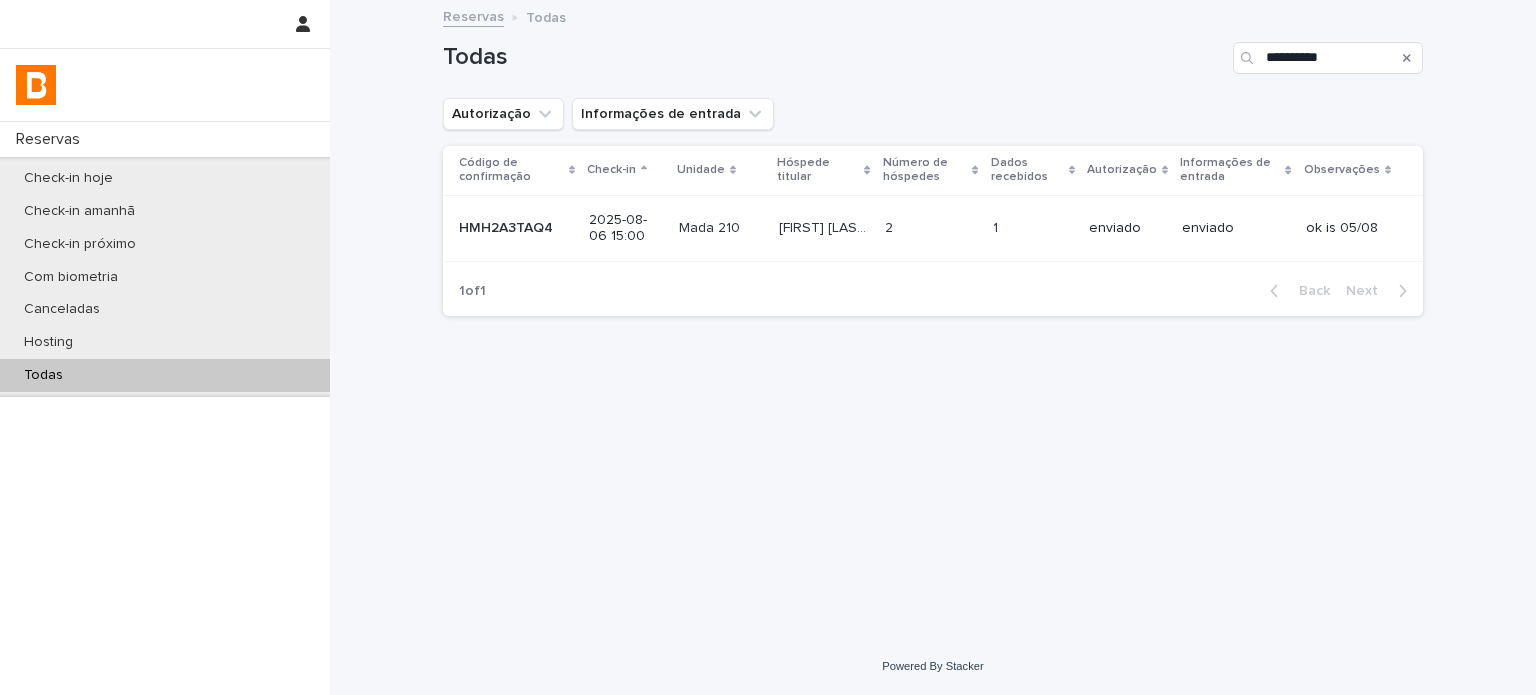 click on "enviado" at bounding box center (1127, 228) 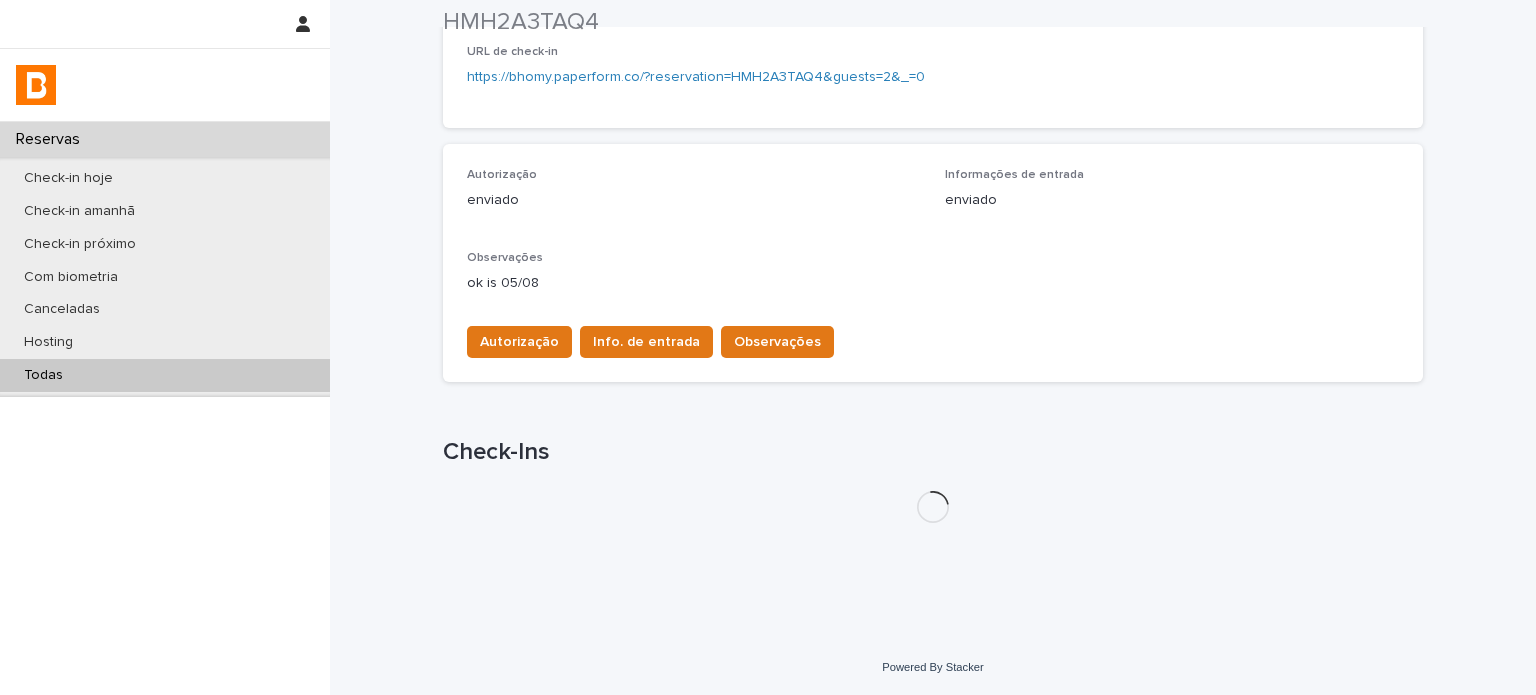 scroll, scrollTop: 512, scrollLeft: 0, axis: vertical 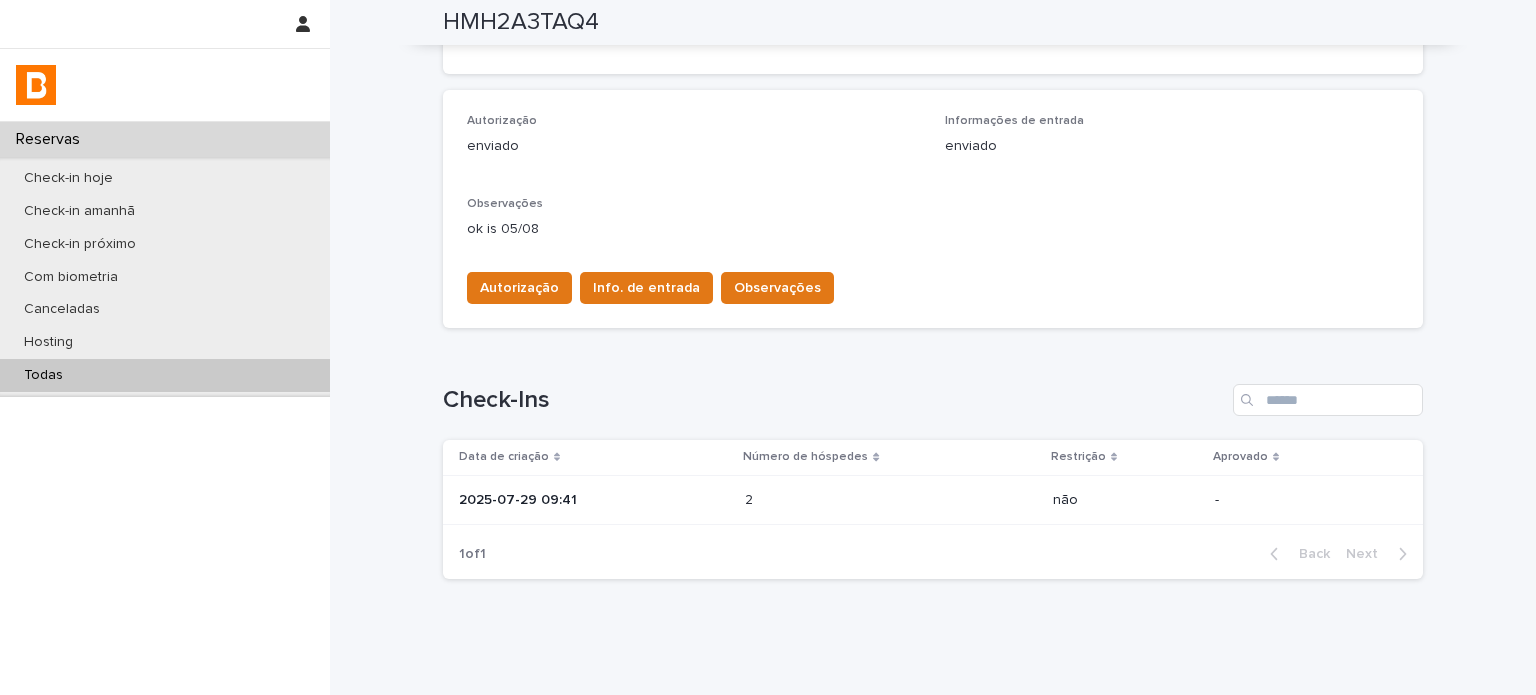 click on "2025-07-29 09:41" at bounding box center [594, 500] 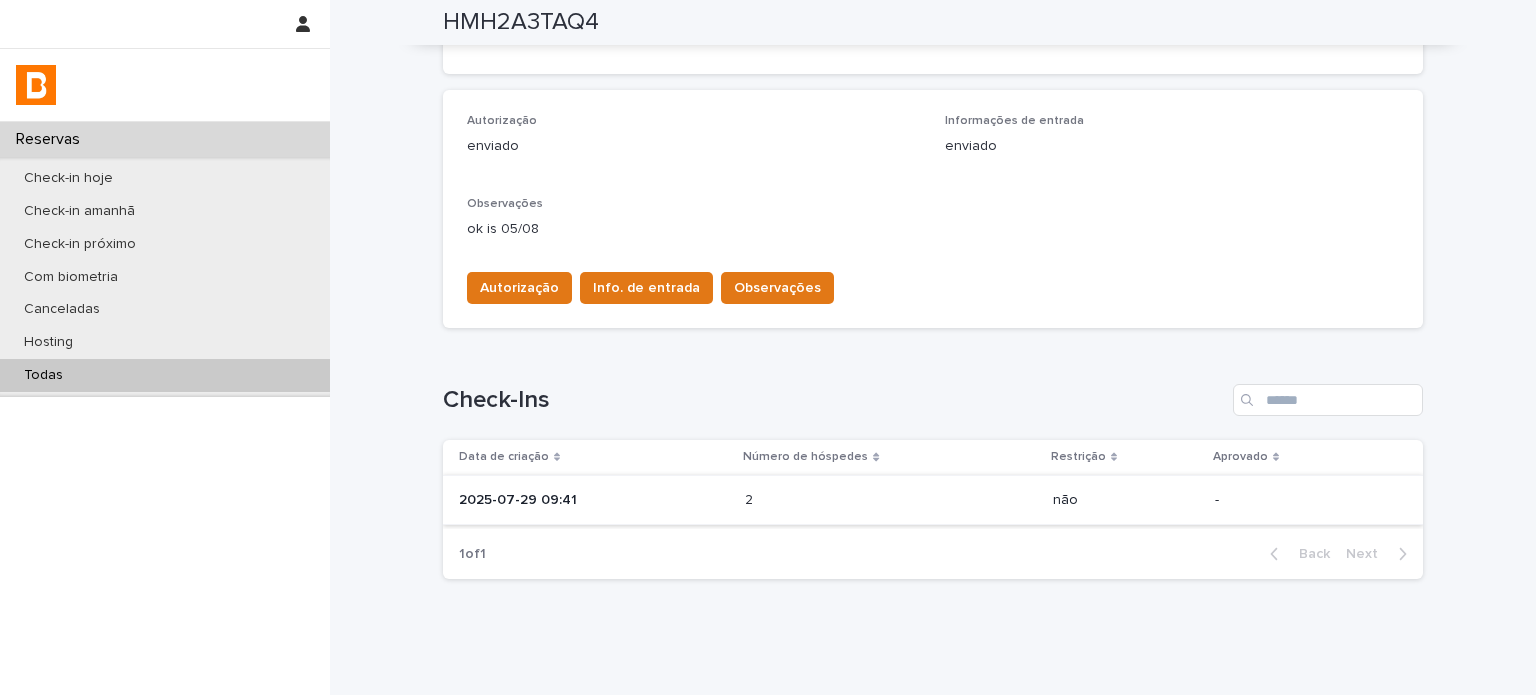 scroll, scrollTop: 0, scrollLeft: 0, axis: both 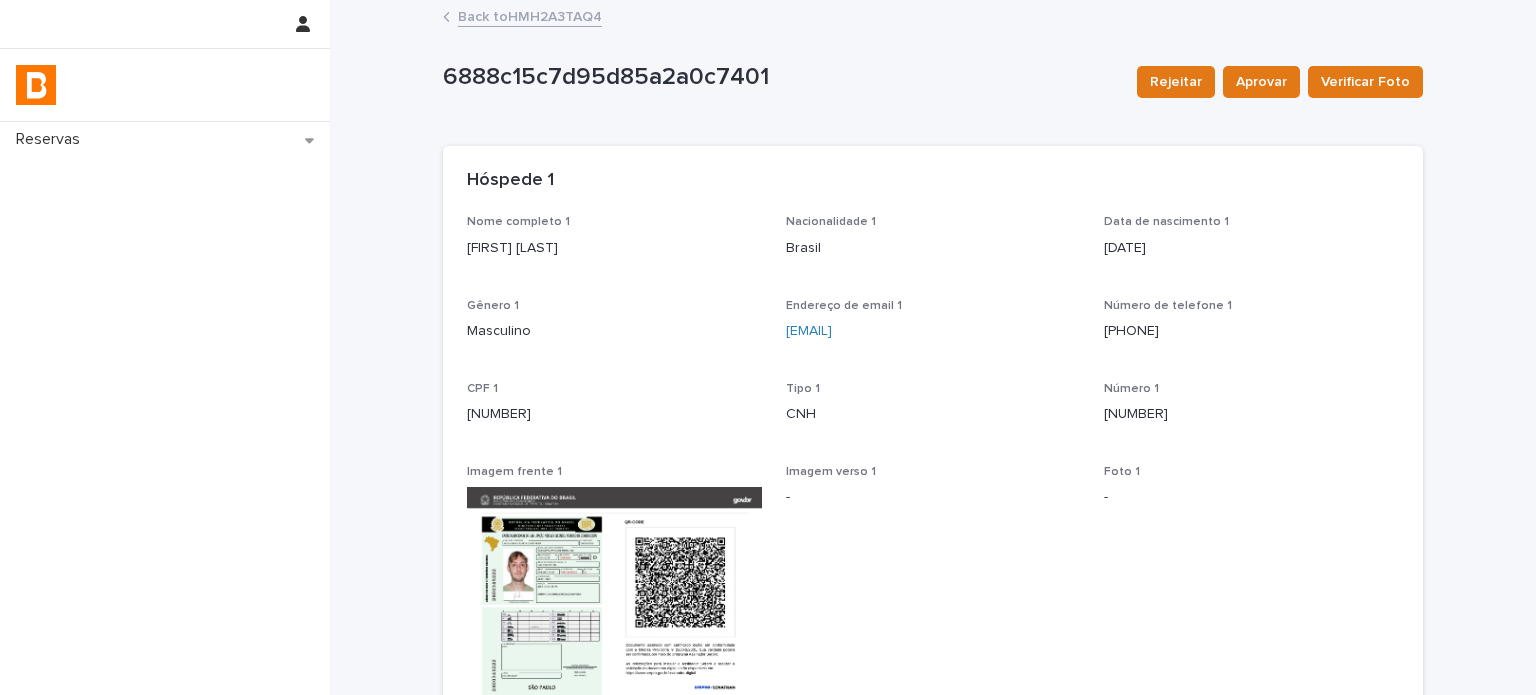 drag, startPoint x: 573, startPoint y: 449, endPoint x: 573, endPoint y: 437, distance: 12 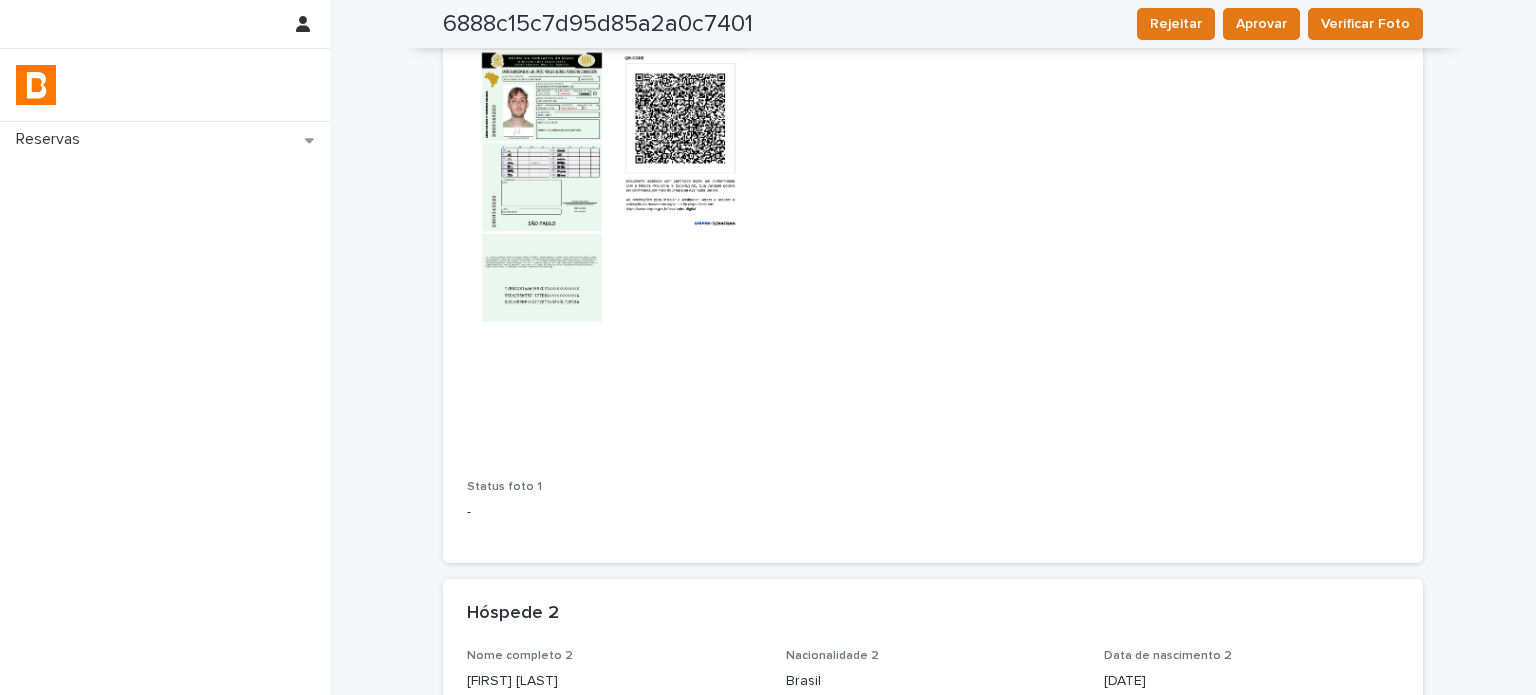 scroll, scrollTop: 931, scrollLeft: 0, axis: vertical 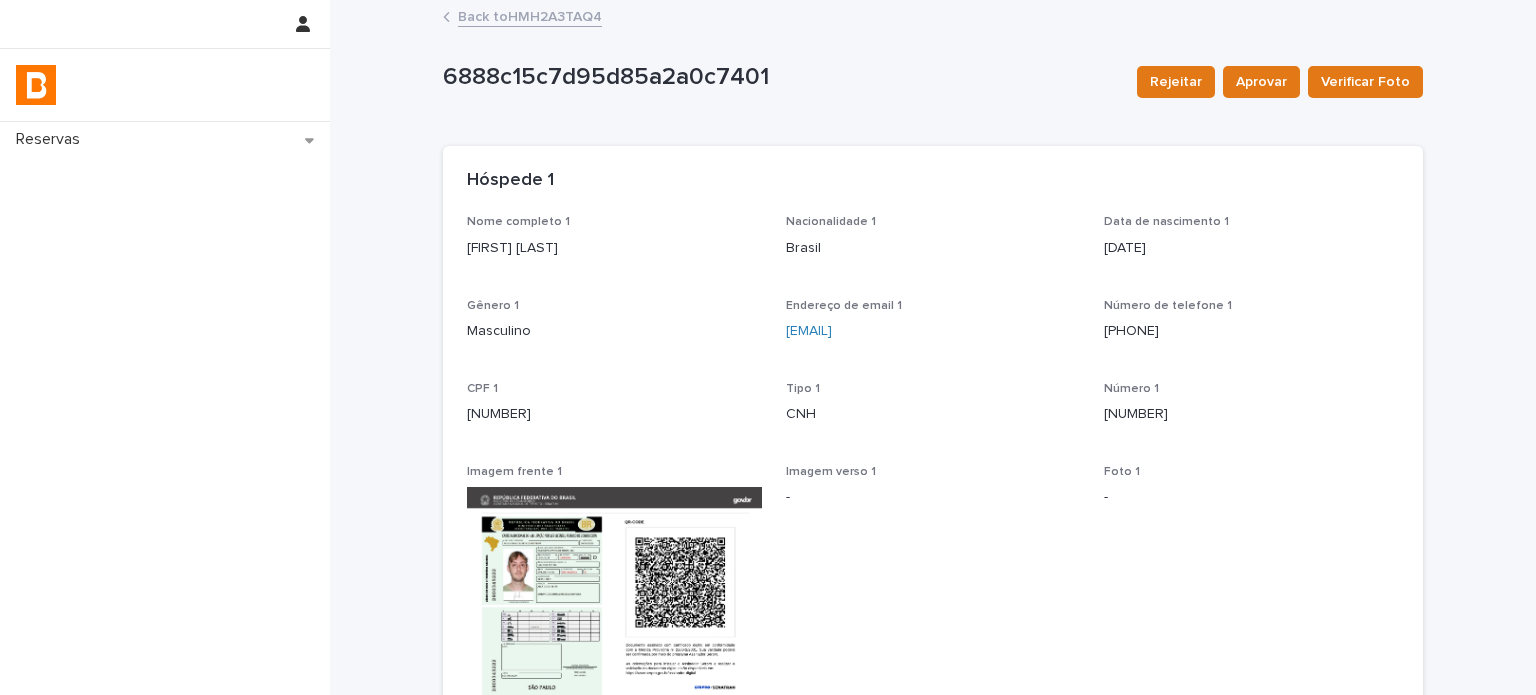 click on "Back to  HMH2A3TAQ4" at bounding box center (530, 15) 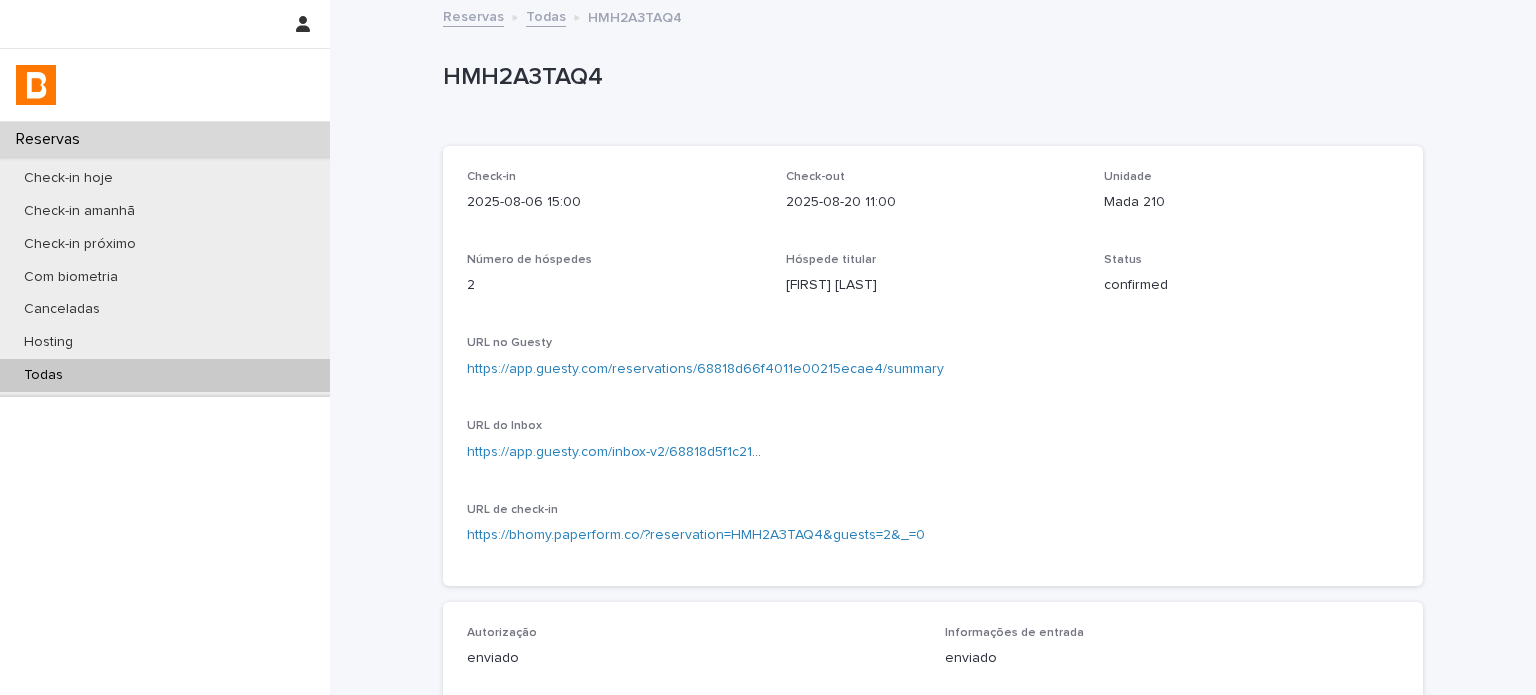 click on "Todas" at bounding box center [165, 375] 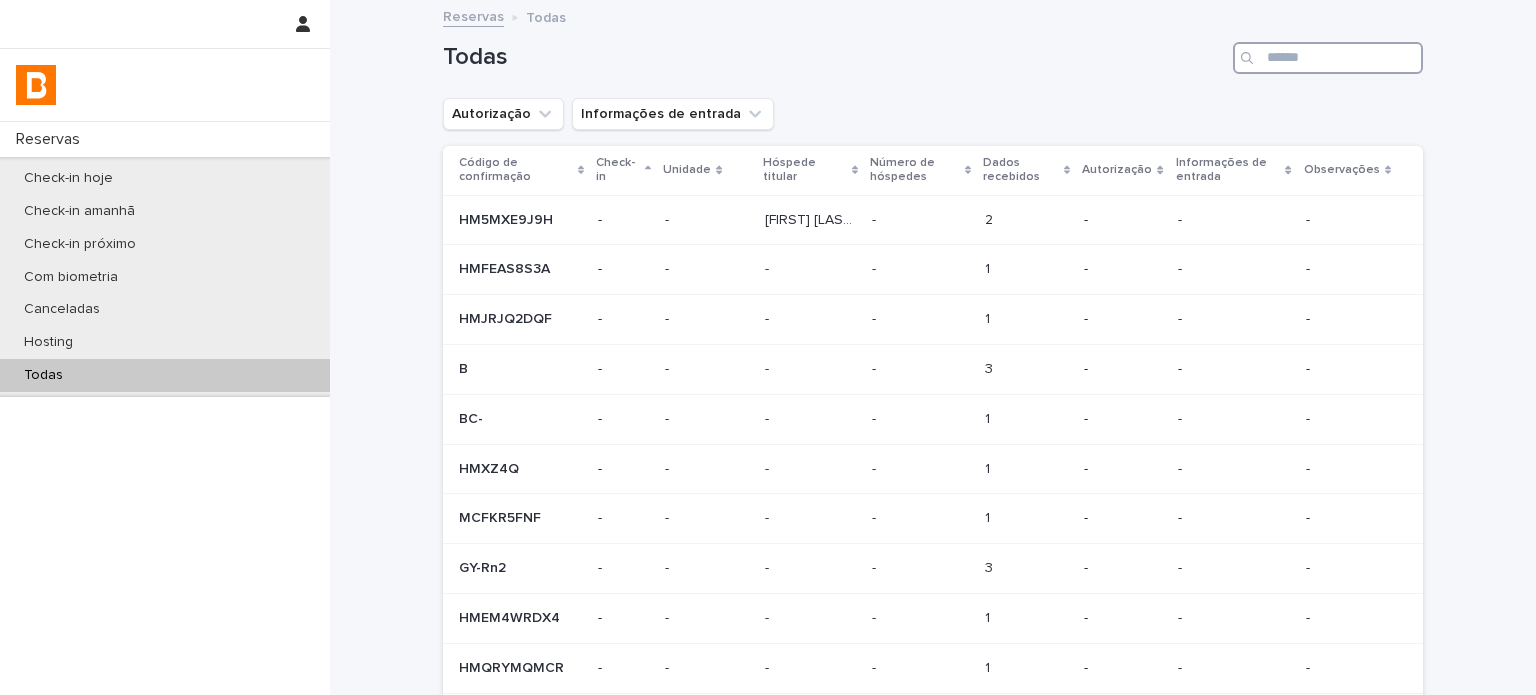 click at bounding box center (1328, 58) 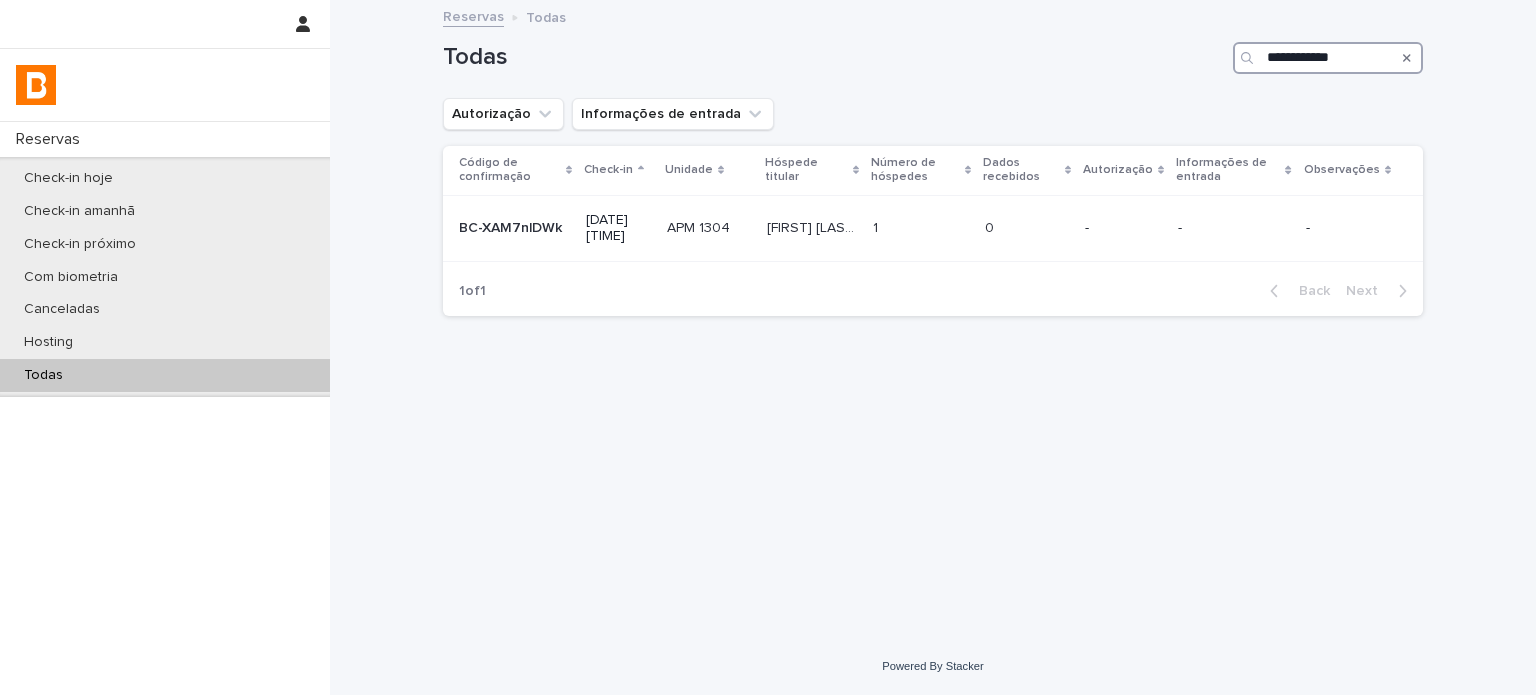 type on "**********" 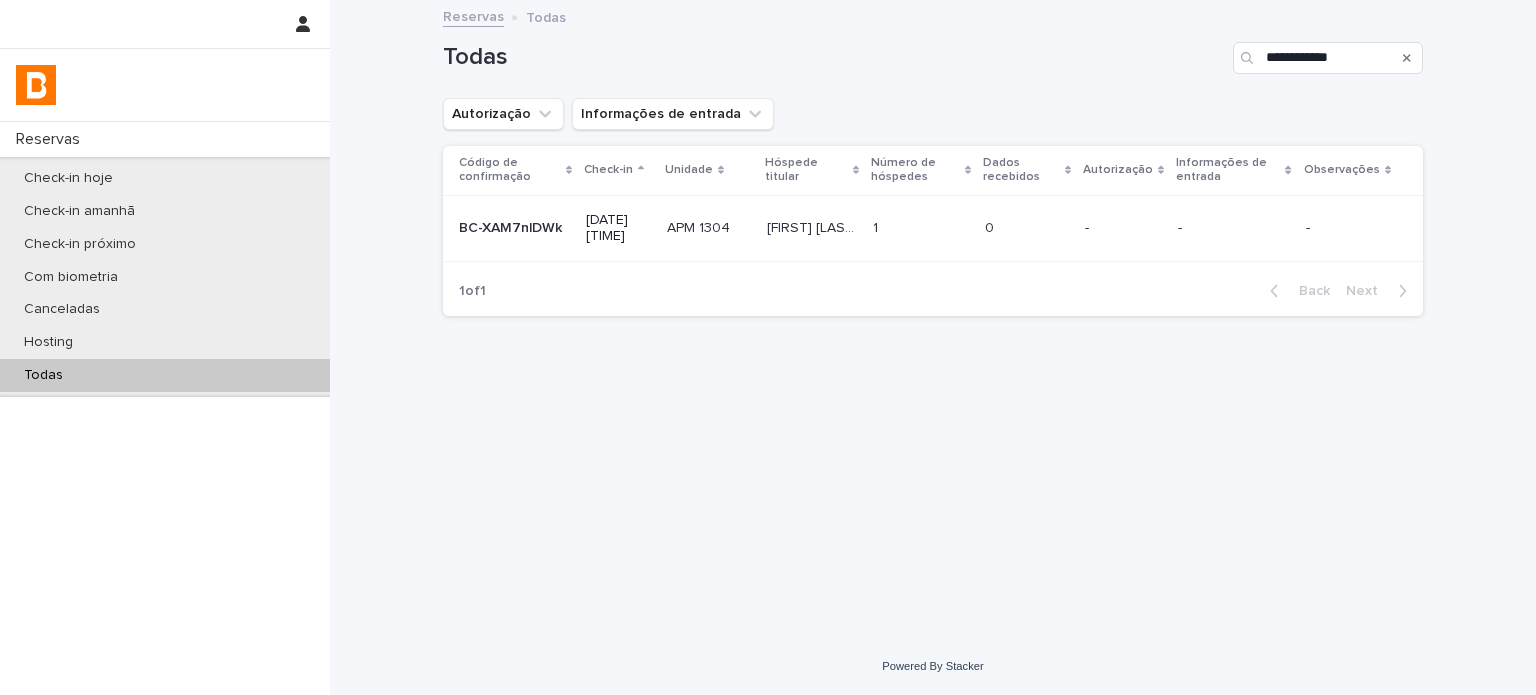 click on "APM 1304 APM 1304" at bounding box center [709, 228] 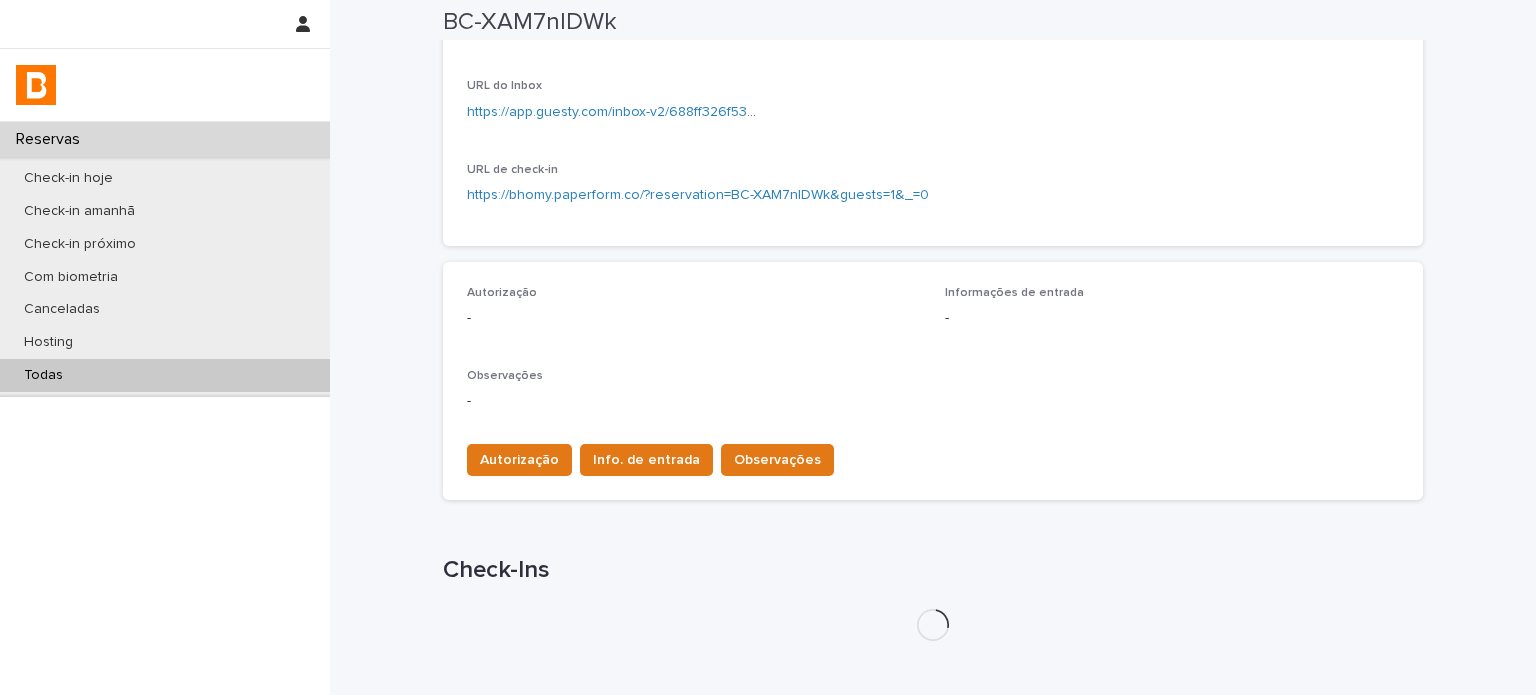 scroll, scrollTop: 466, scrollLeft: 0, axis: vertical 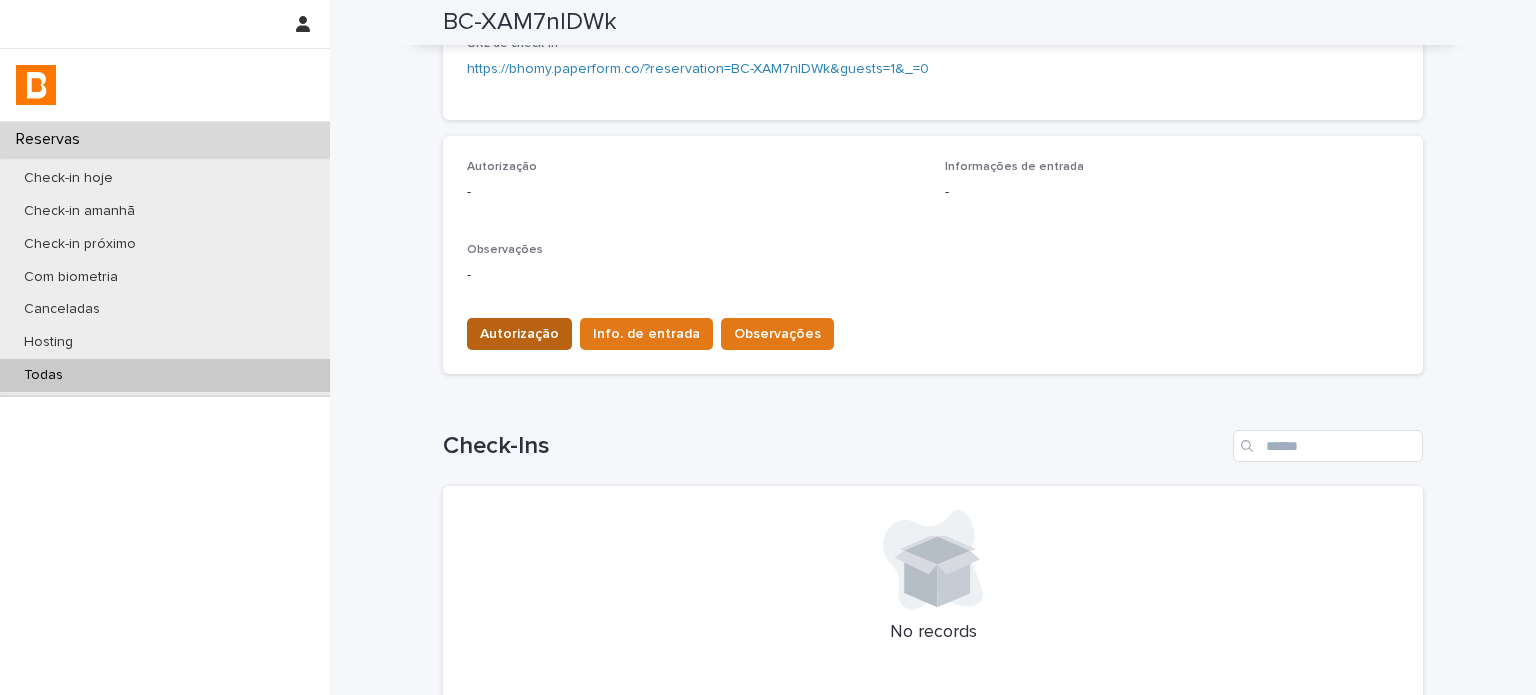 click on "Autorização" at bounding box center (519, 334) 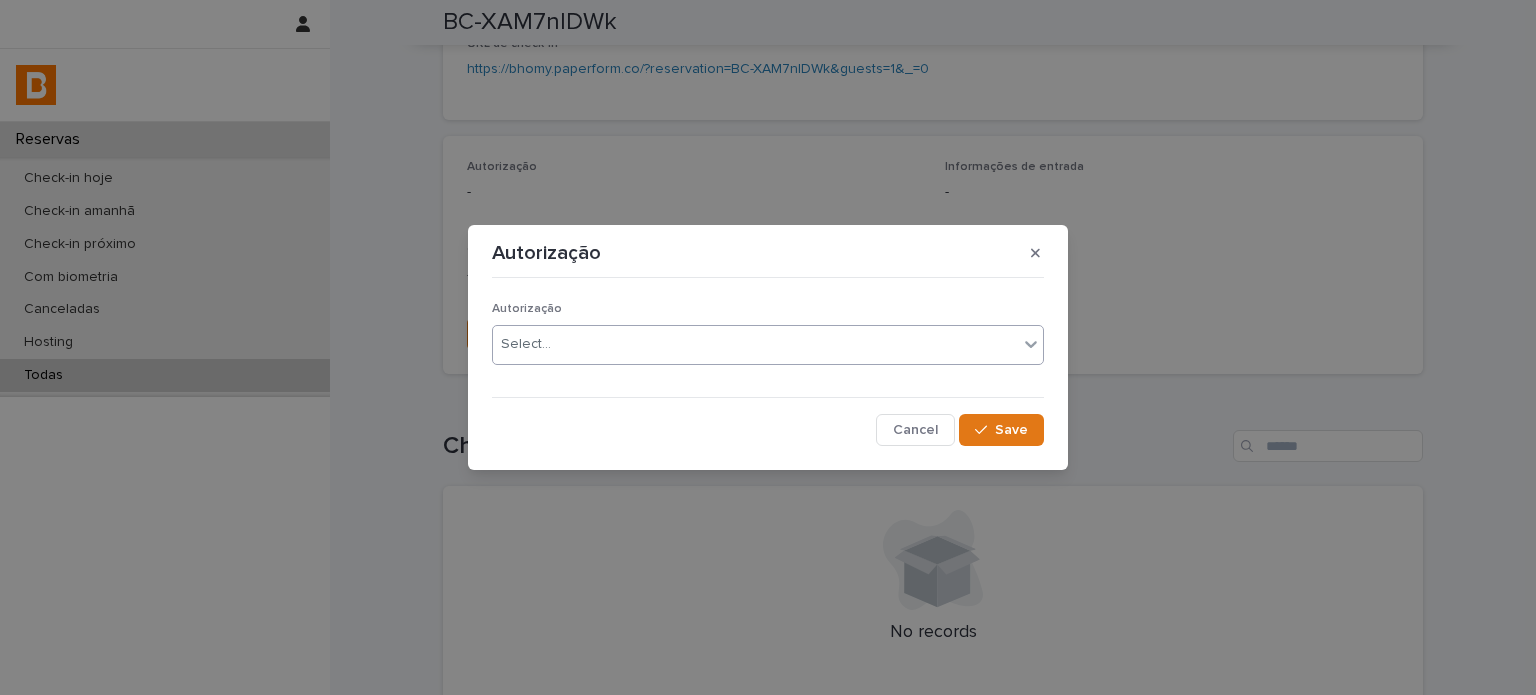 click on "Select..." at bounding box center (755, 344) 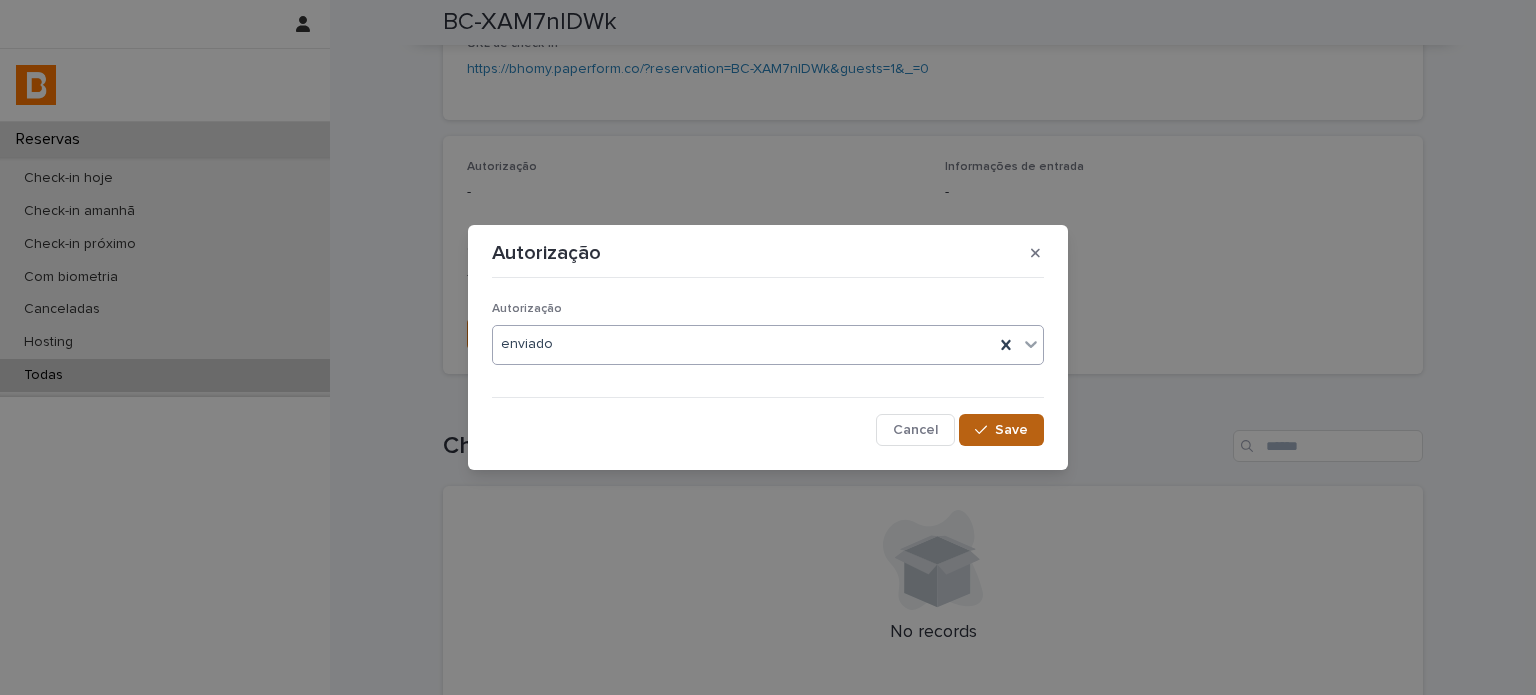 click on "Save" at bounding box center (1011, 430) 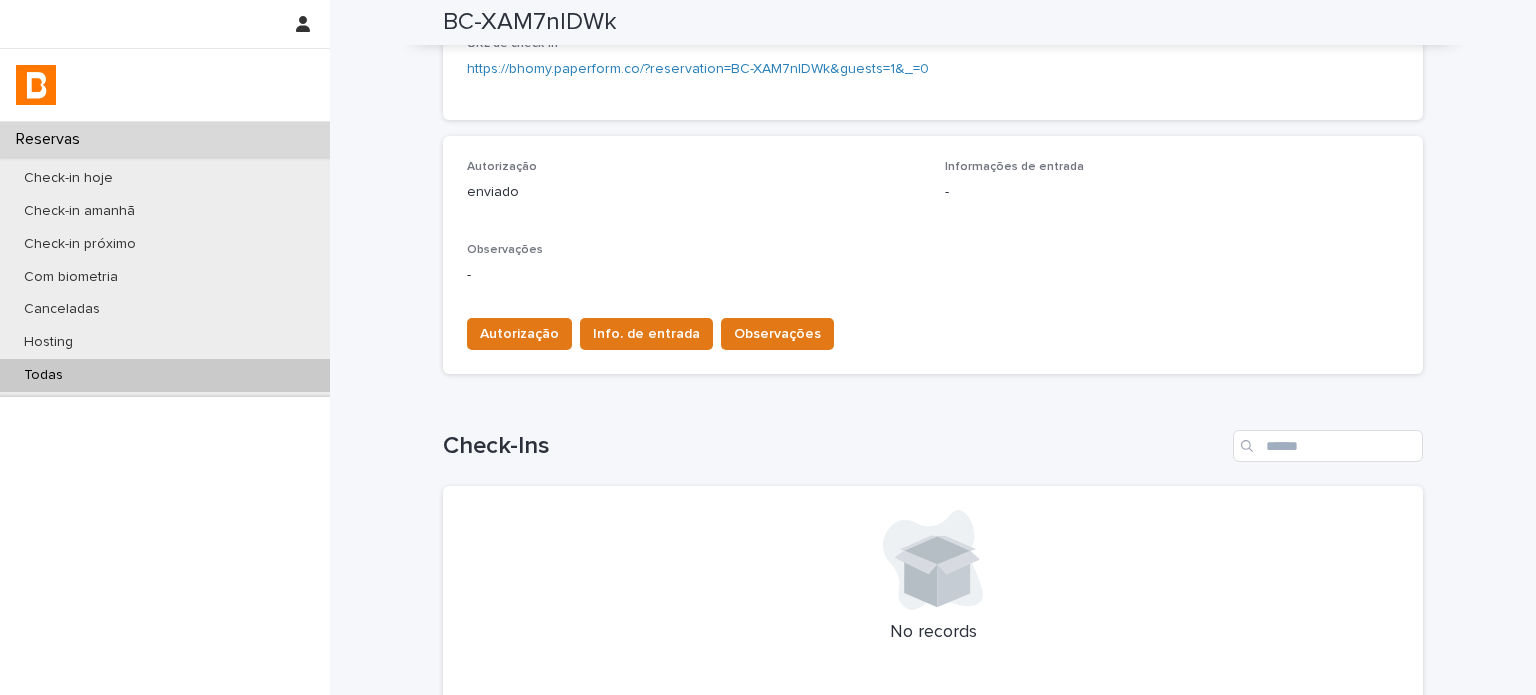 click on "Info. de entrada" at bounding box center (646, 334) 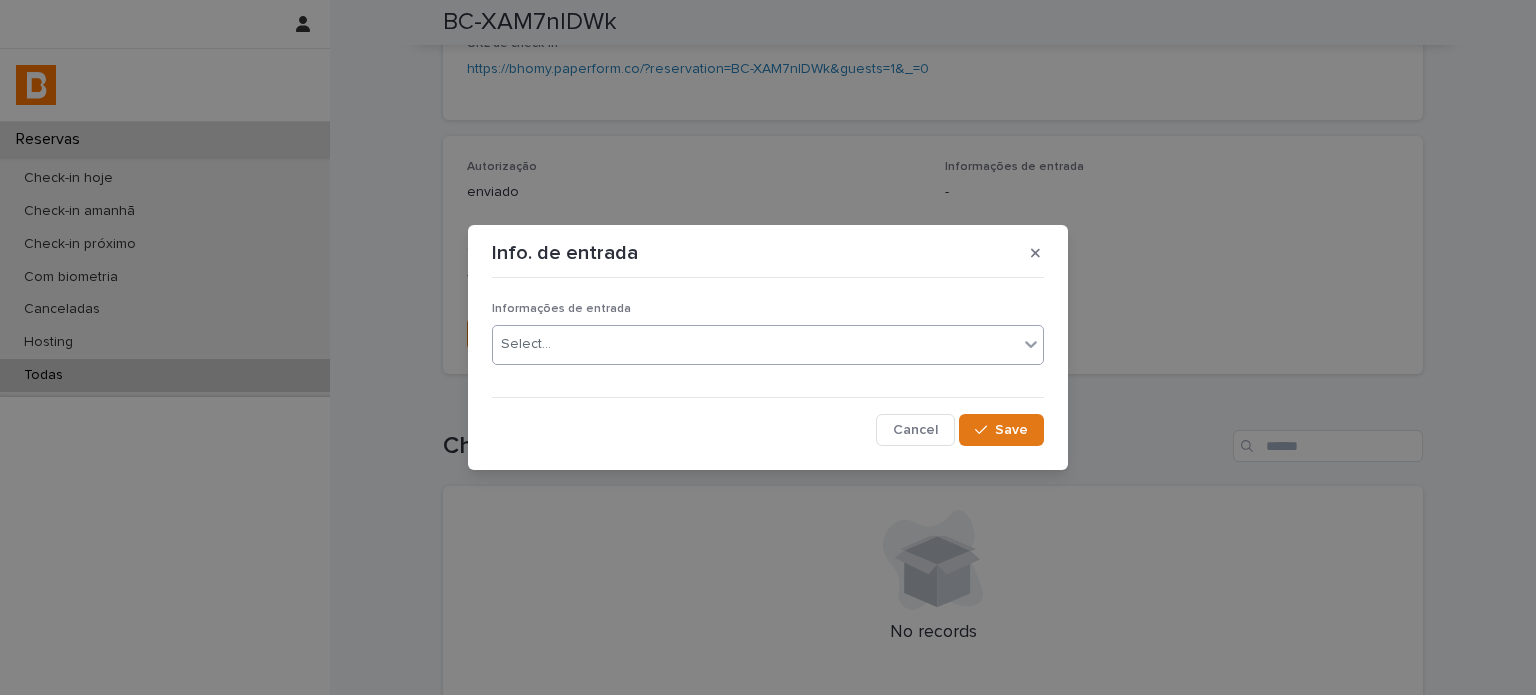 click on "Select..." at bounding box center [755, 344] 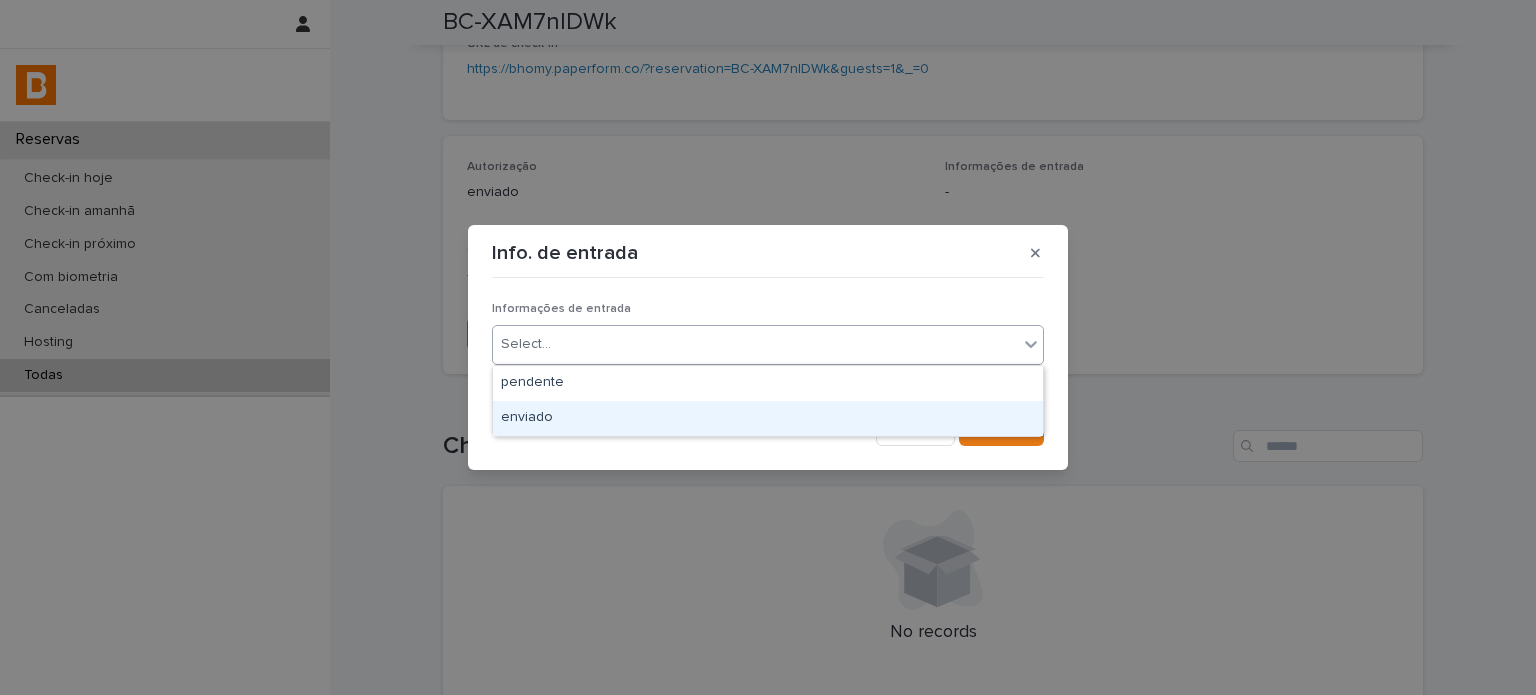 click on "enviado" at bounding box center (768, 418) 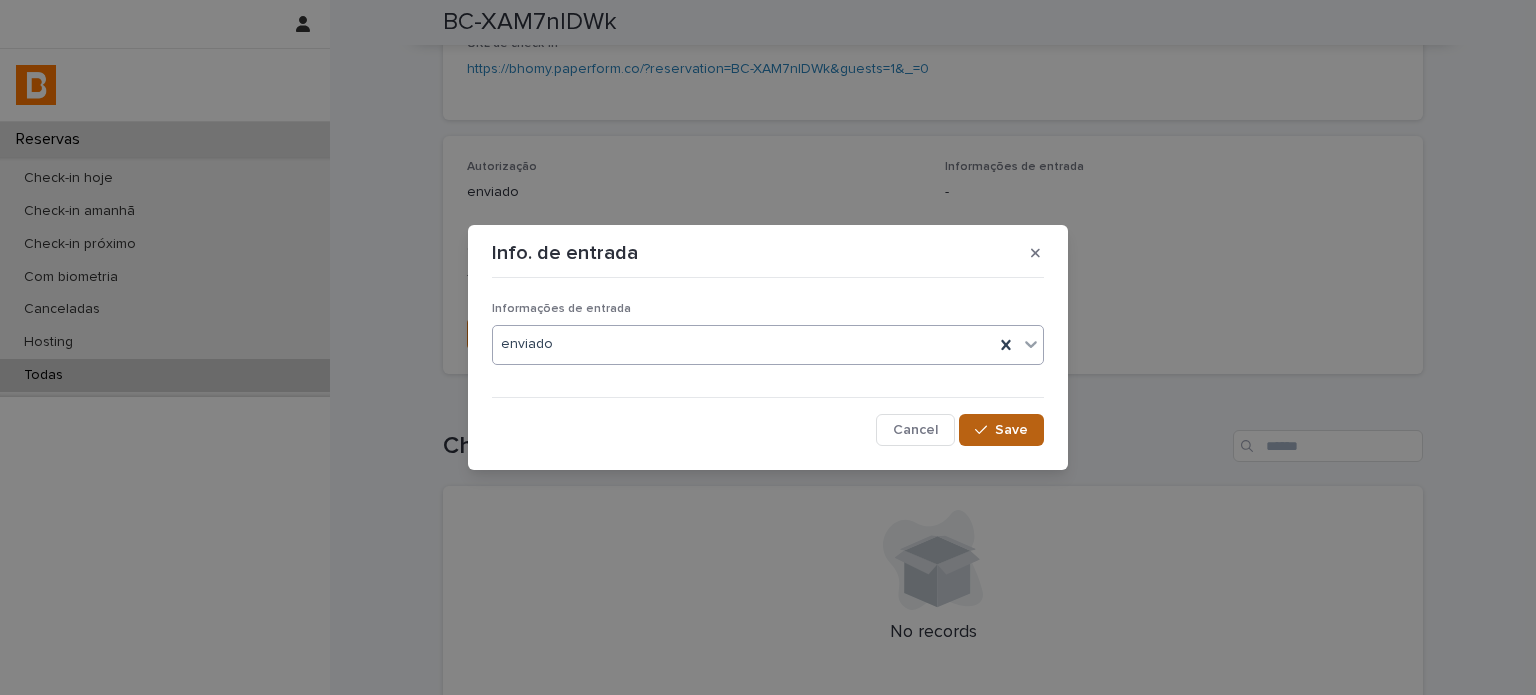 click on "Save" at bounding box center [1001, 430] 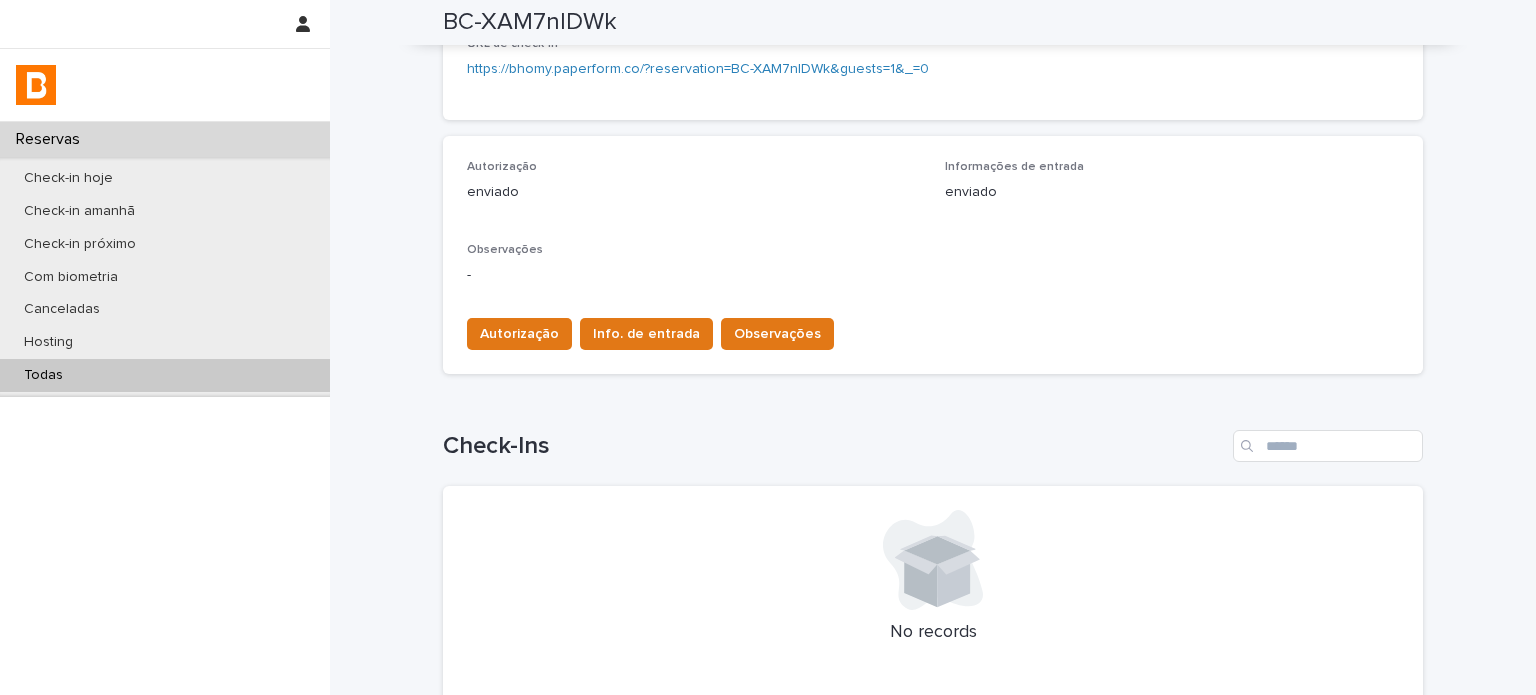 type 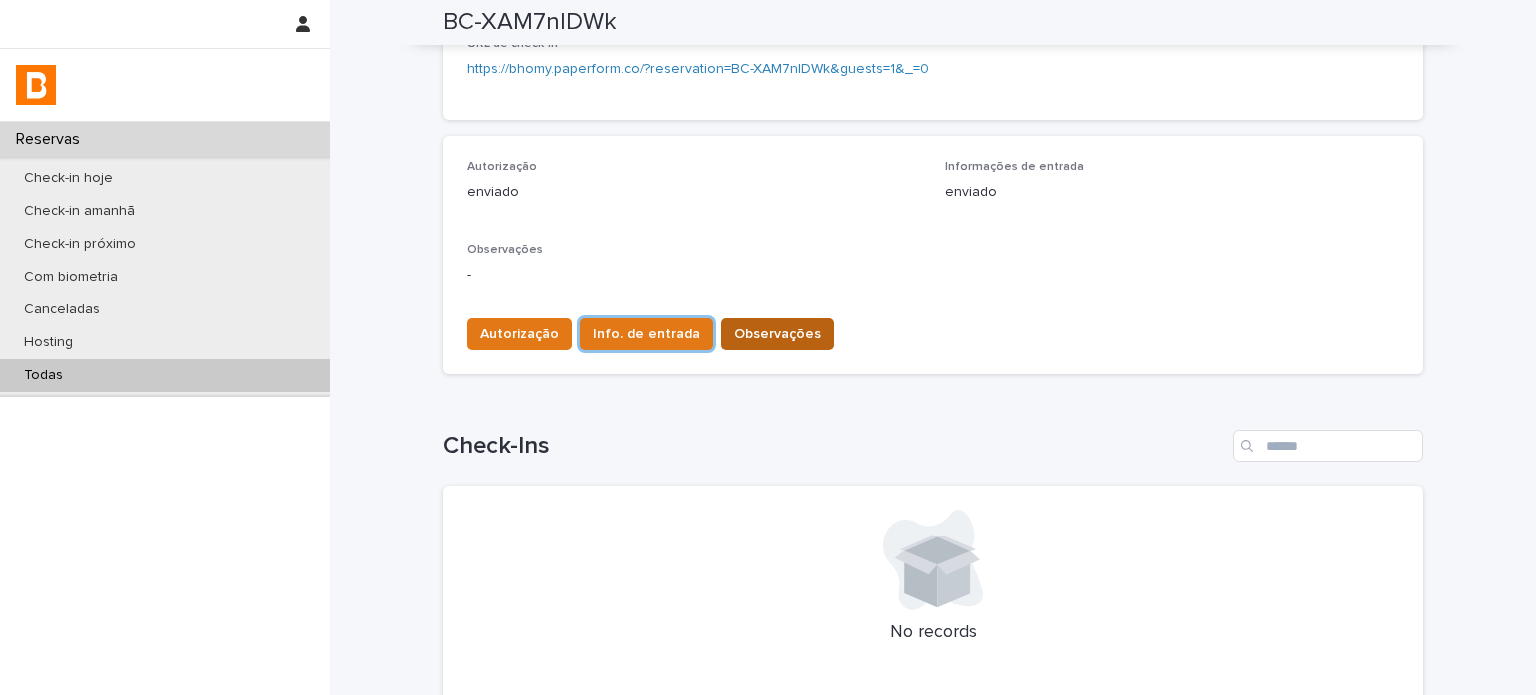 click on "Observações" at bounding box center (777, 334) 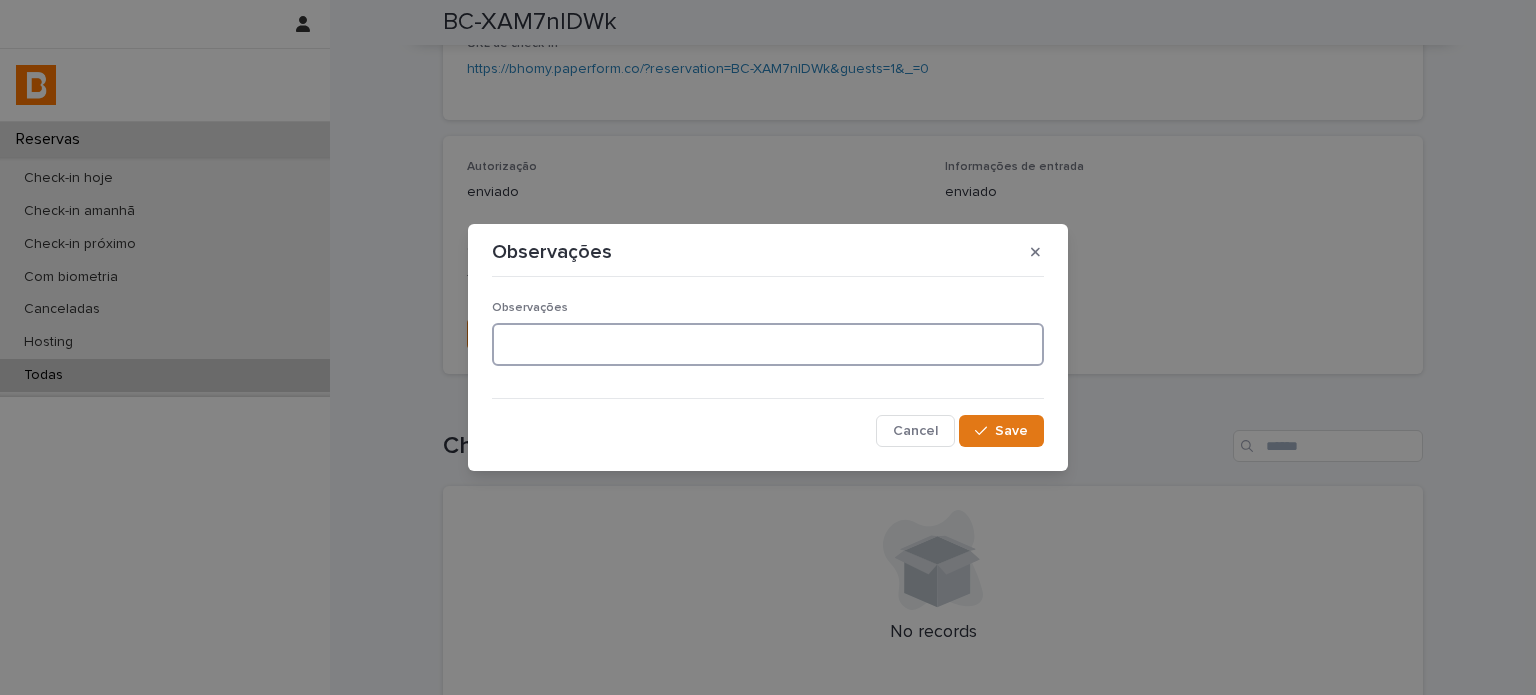 click at bounding box center [768, 344] 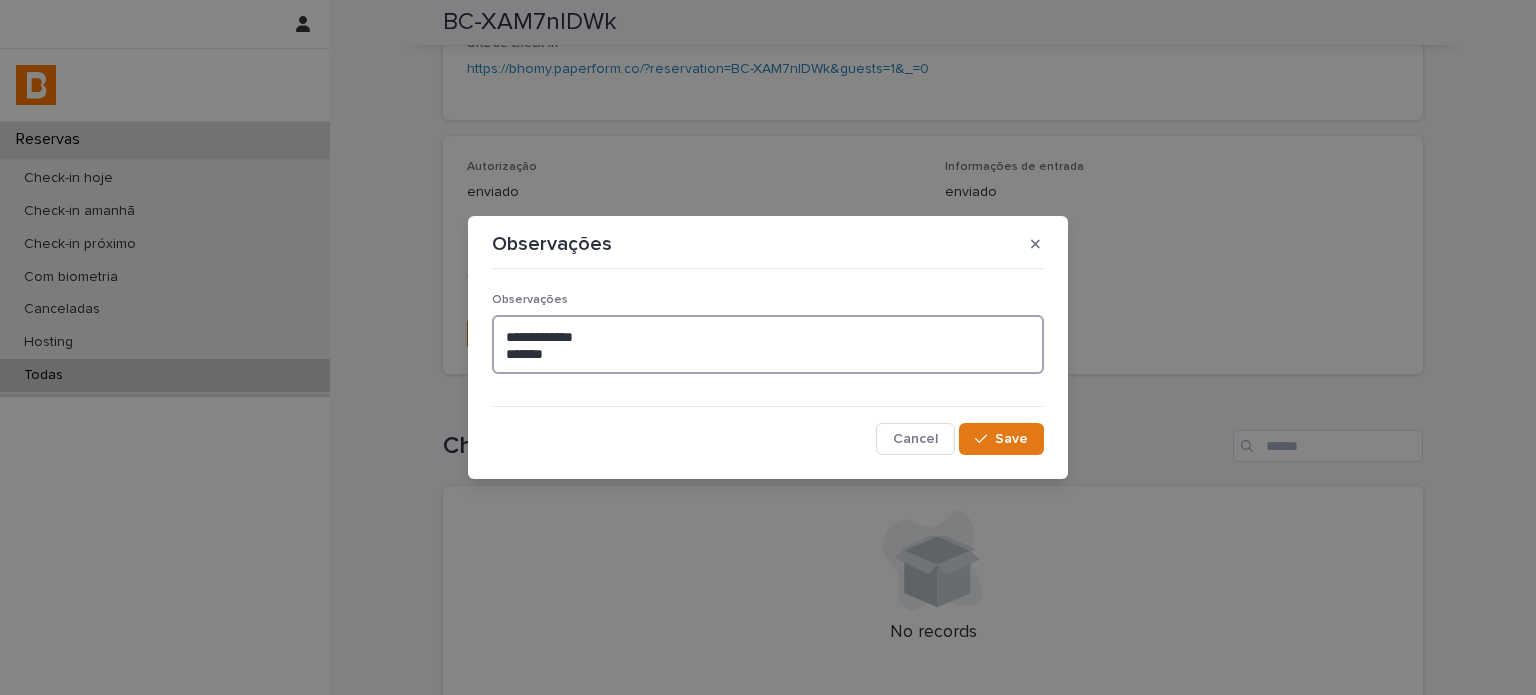 type on "**********" 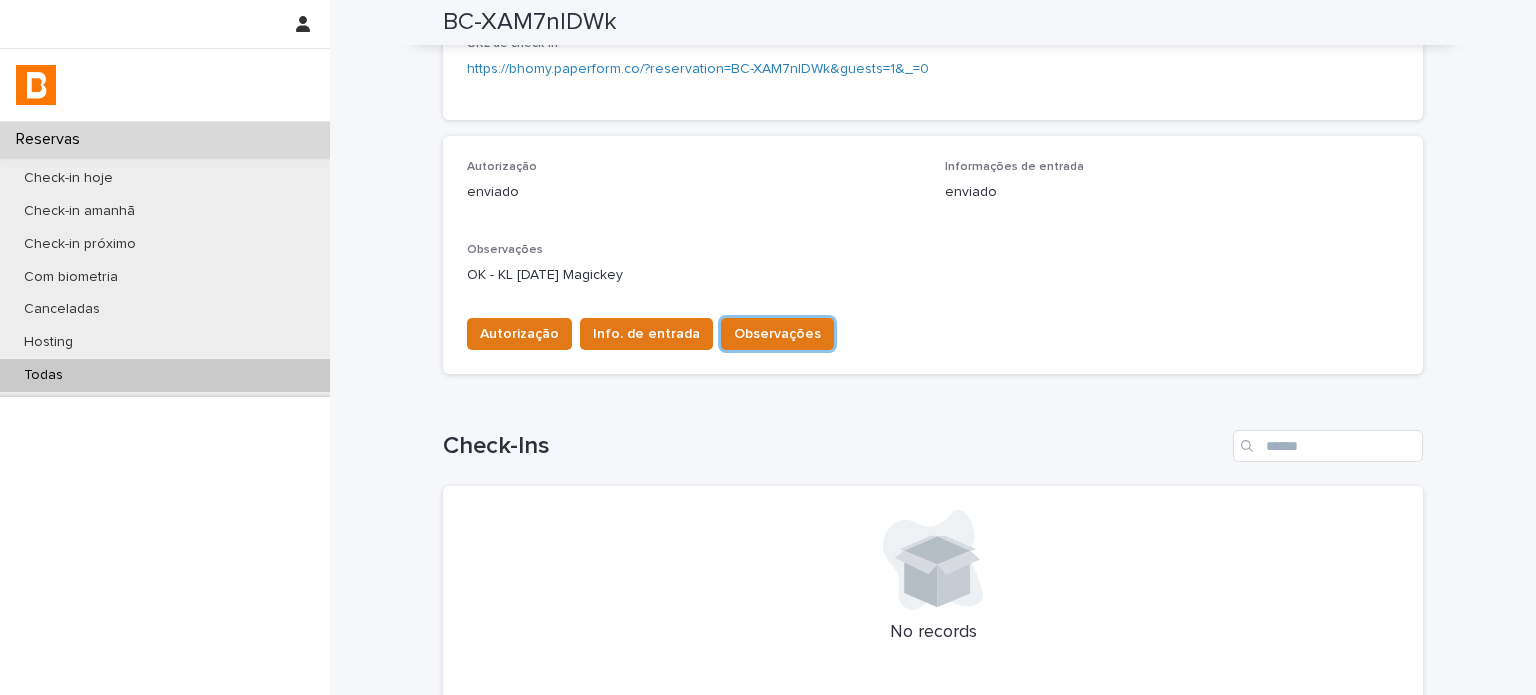 scroll, scrollTop: 476, scrollLeft: 0, axis: vertical 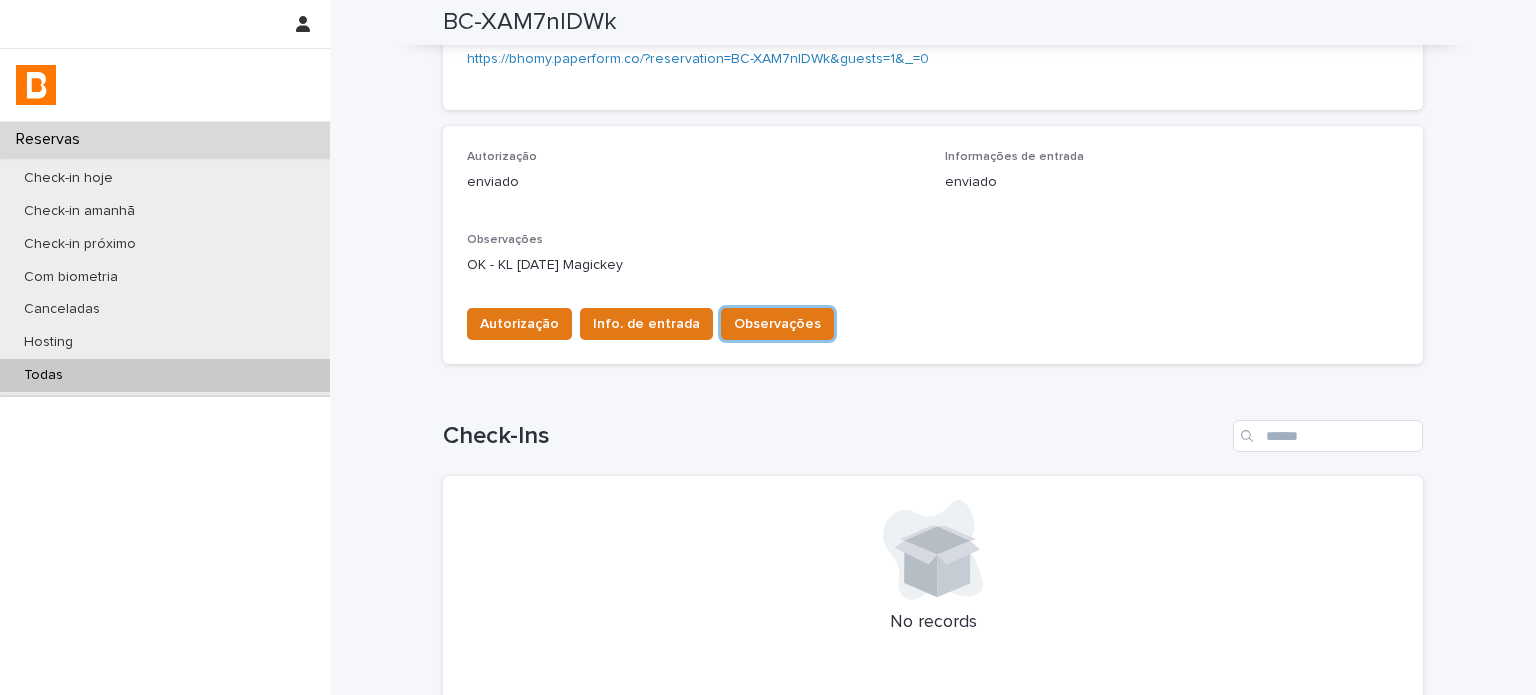 click on "Todas" at bounding box center [165, 375] 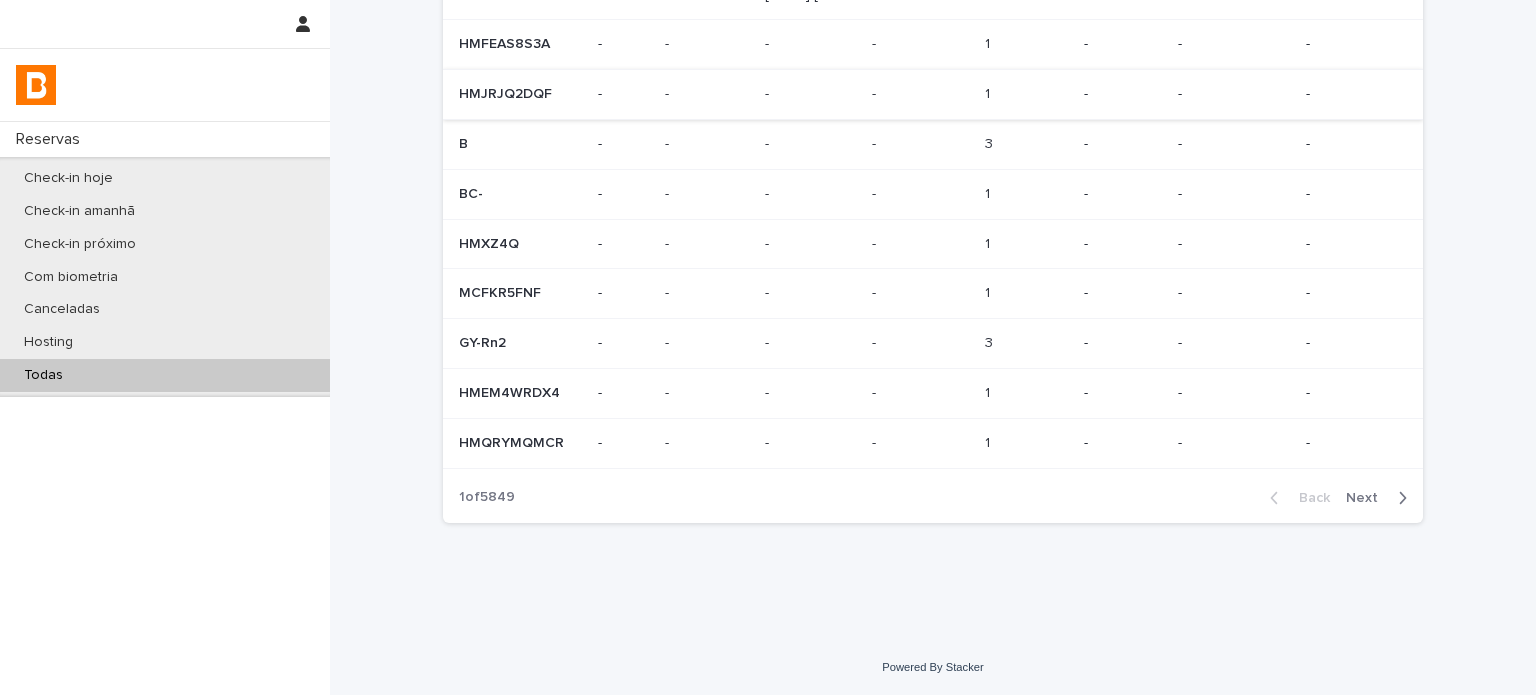 scroll, scrollTop: 0, scrollLeft: 0, axis: both 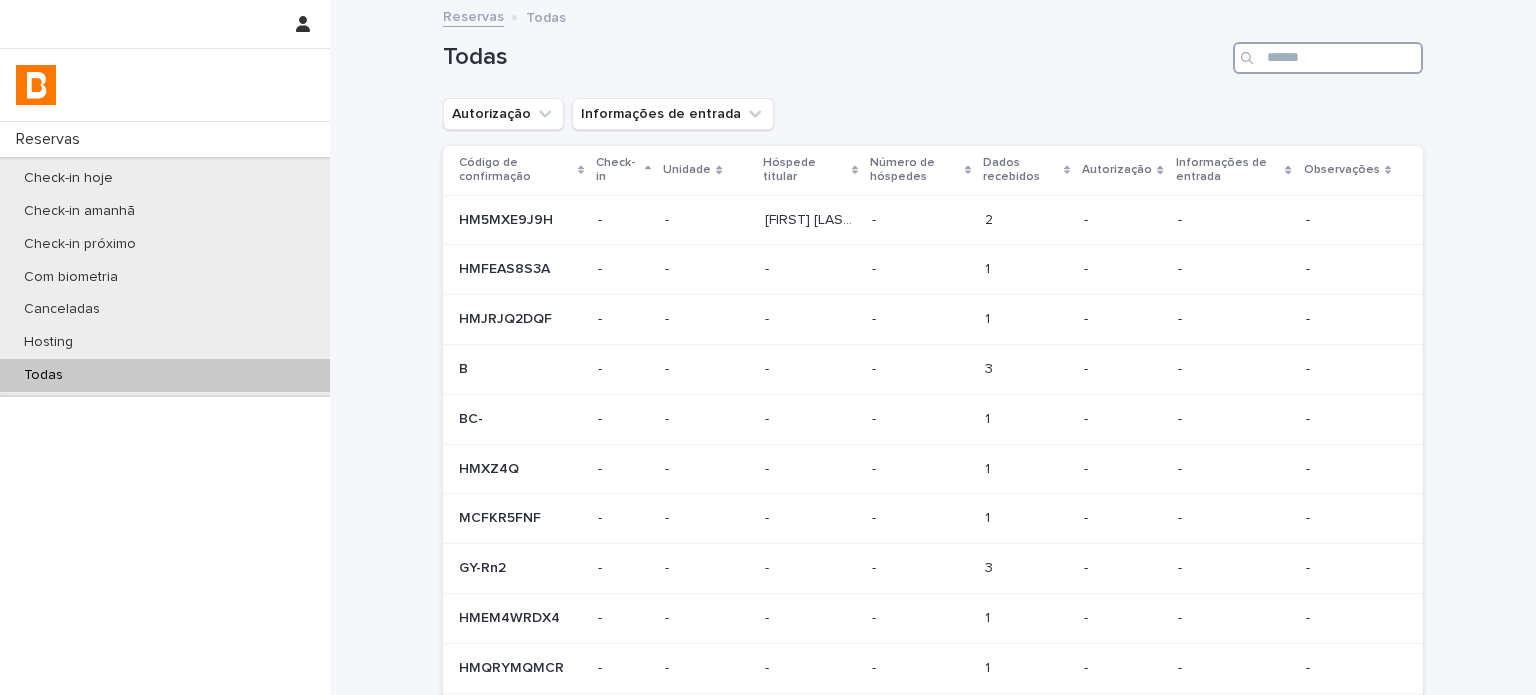 click at bounding box center [1328, 58] 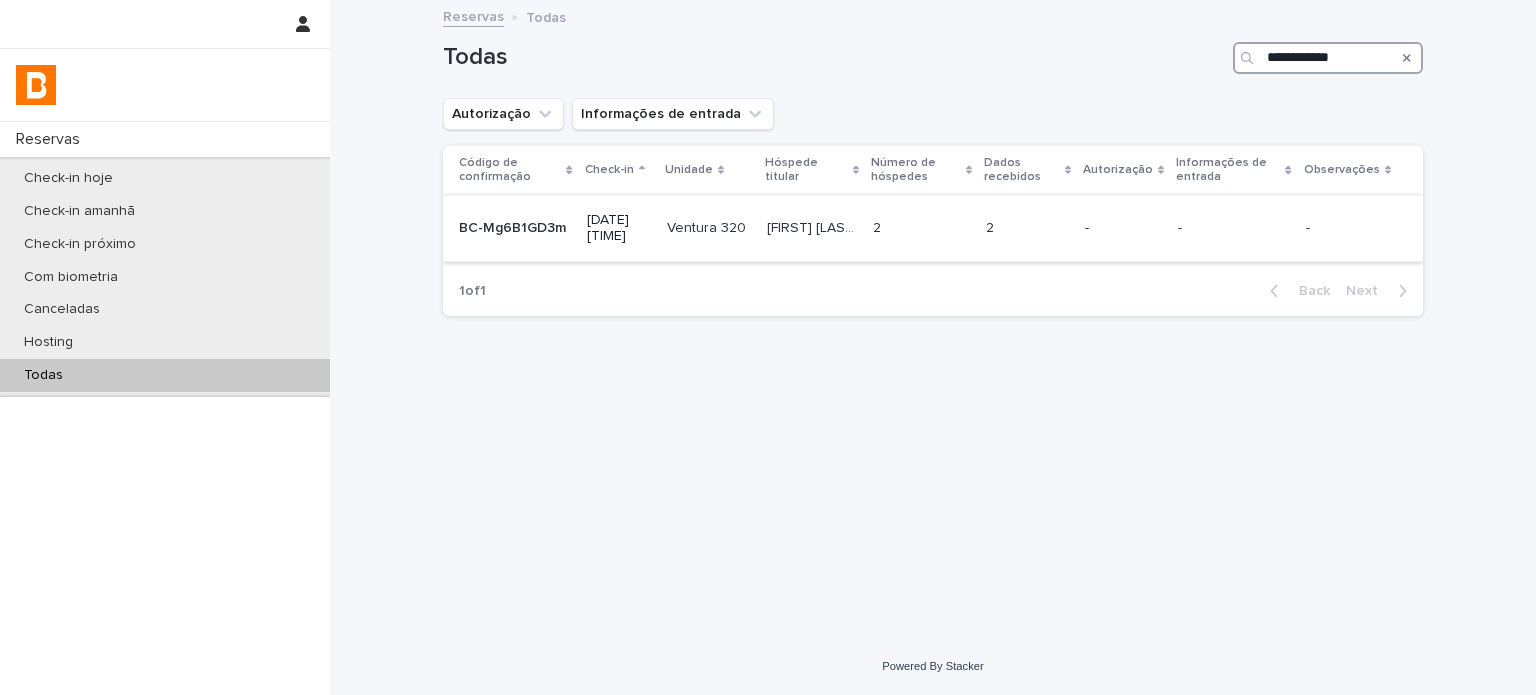 type on "**********" 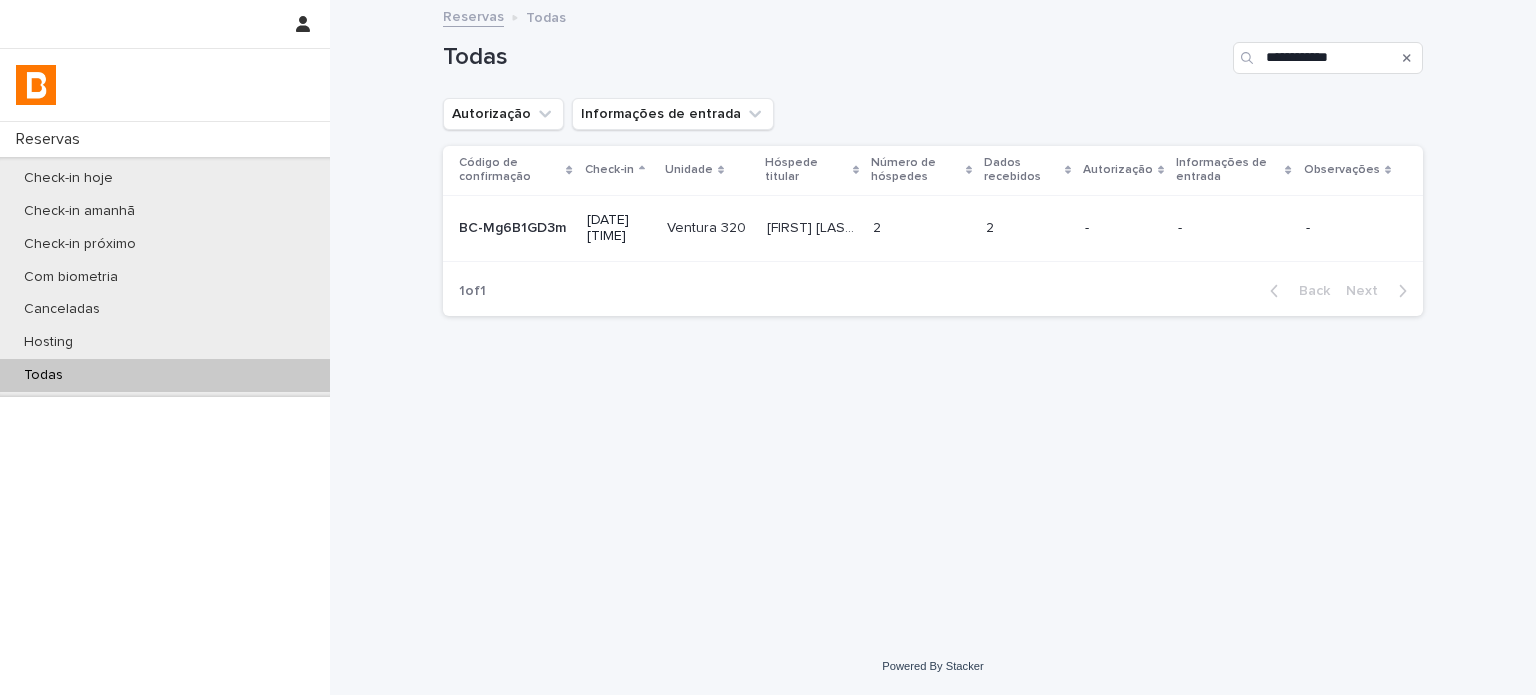 click on "-" at bounding box center (1123, 228) 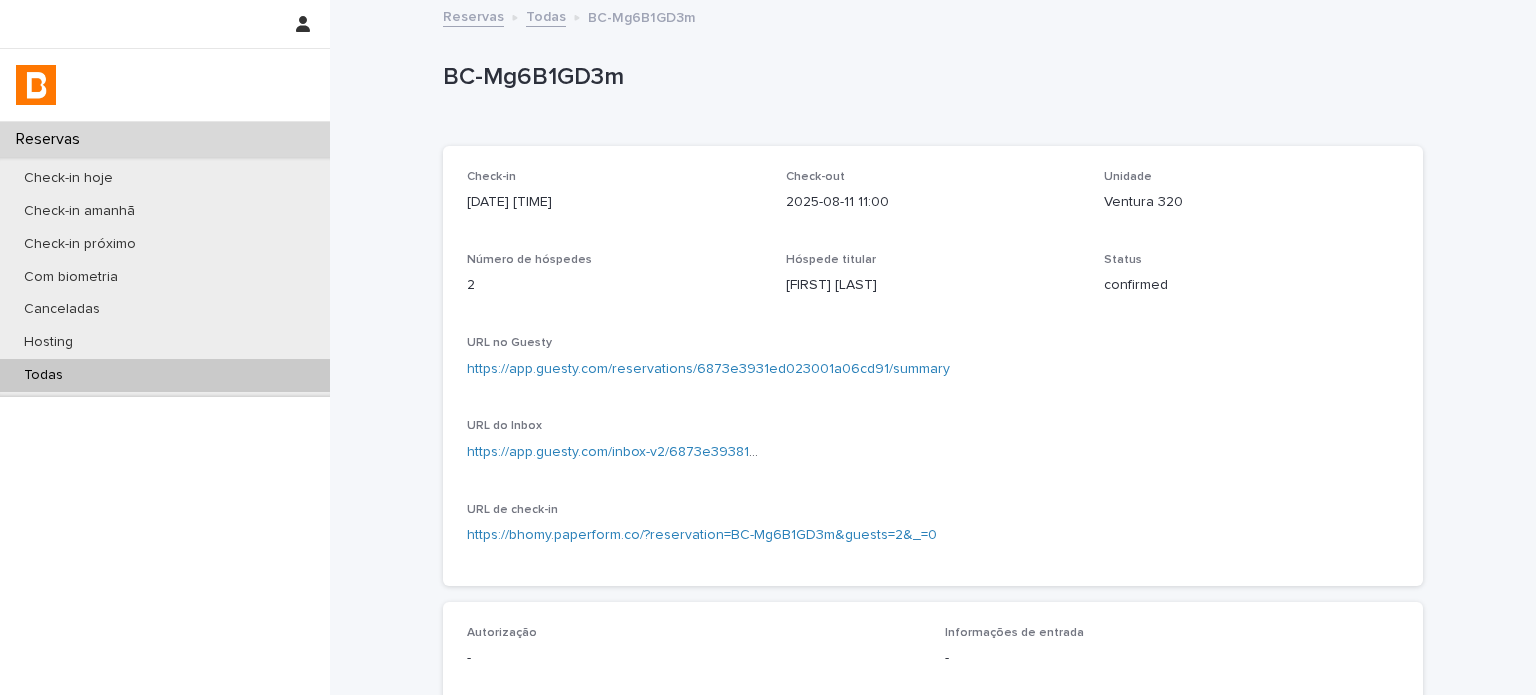click on "Ventura 320" at bounding box center [1251, 202] 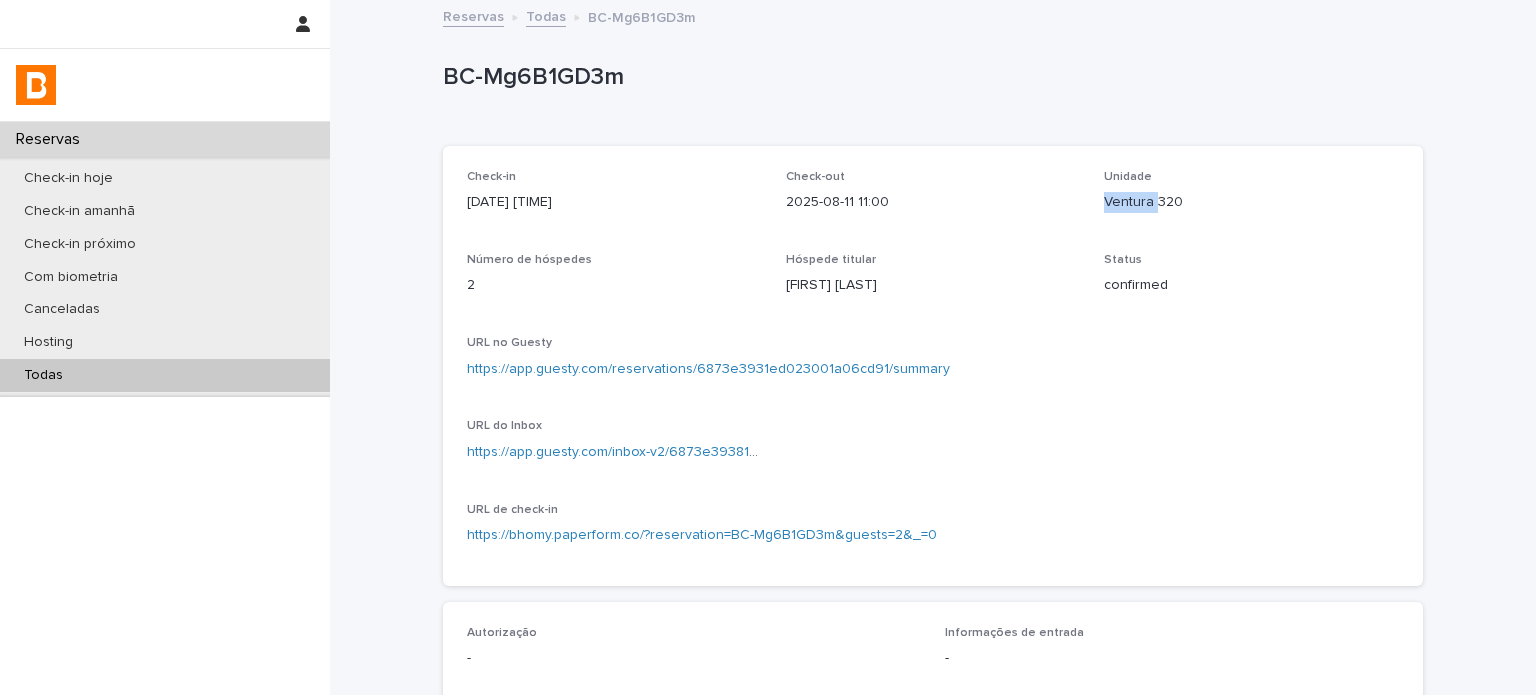 click on "Ventura 320" at bounding box center [1251, 202] 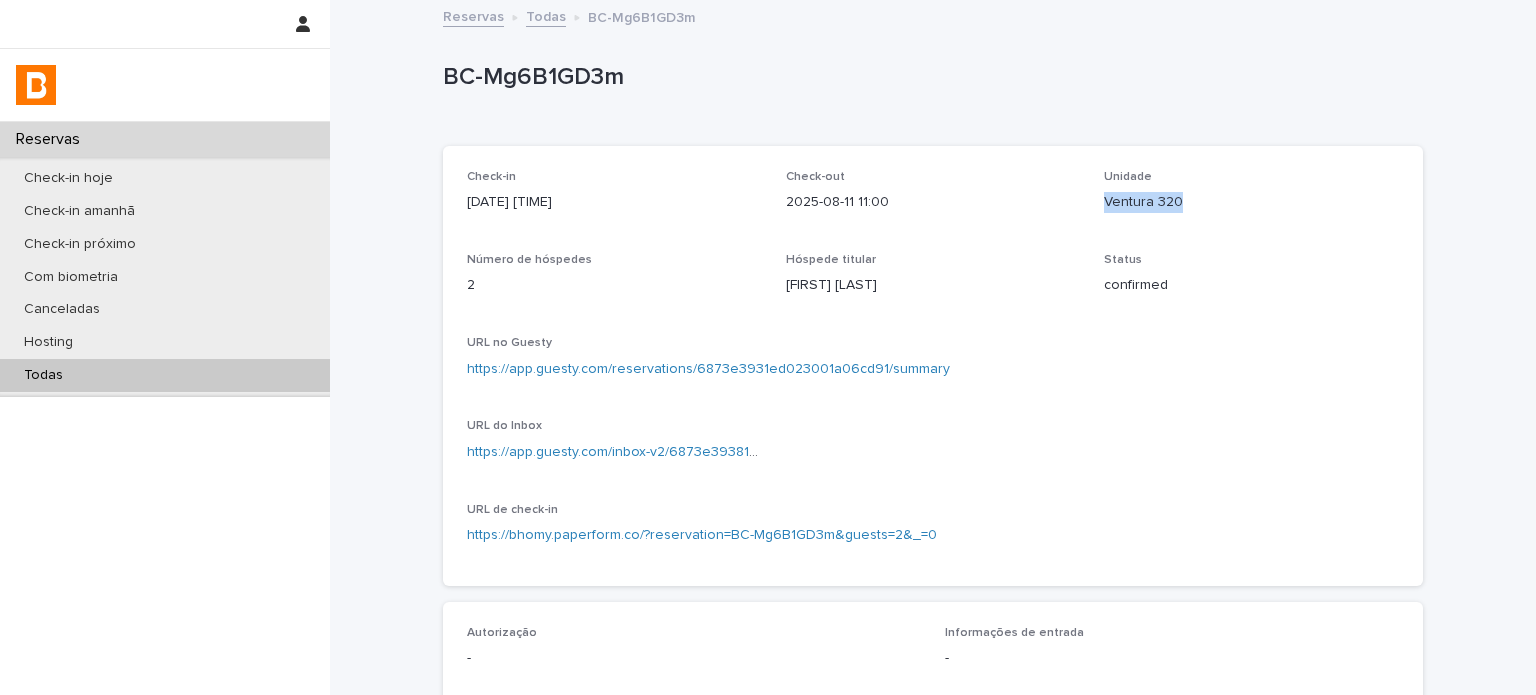 click on "Ventura 320" at bounding box center [1251, 202] 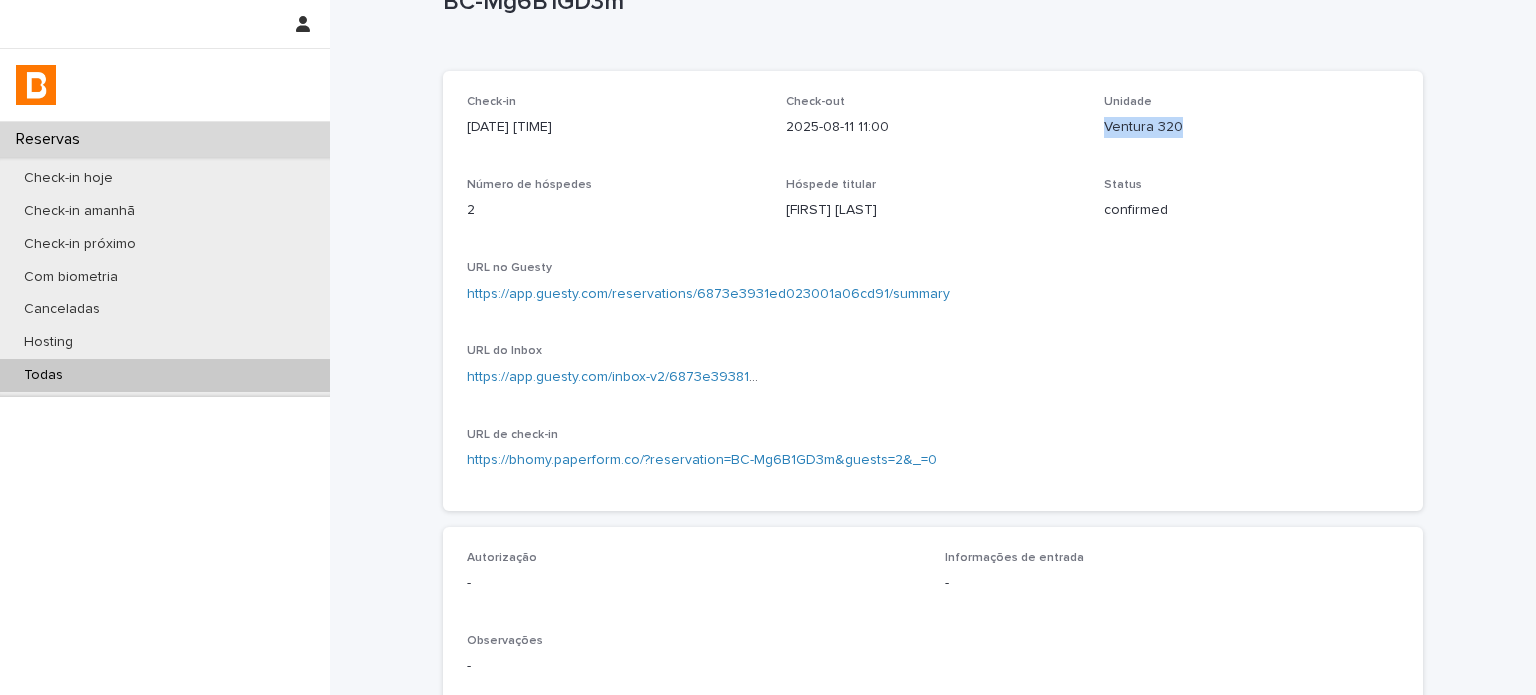 scroll, scrollTop: 233, scrollLeft: 0, axis: vertical 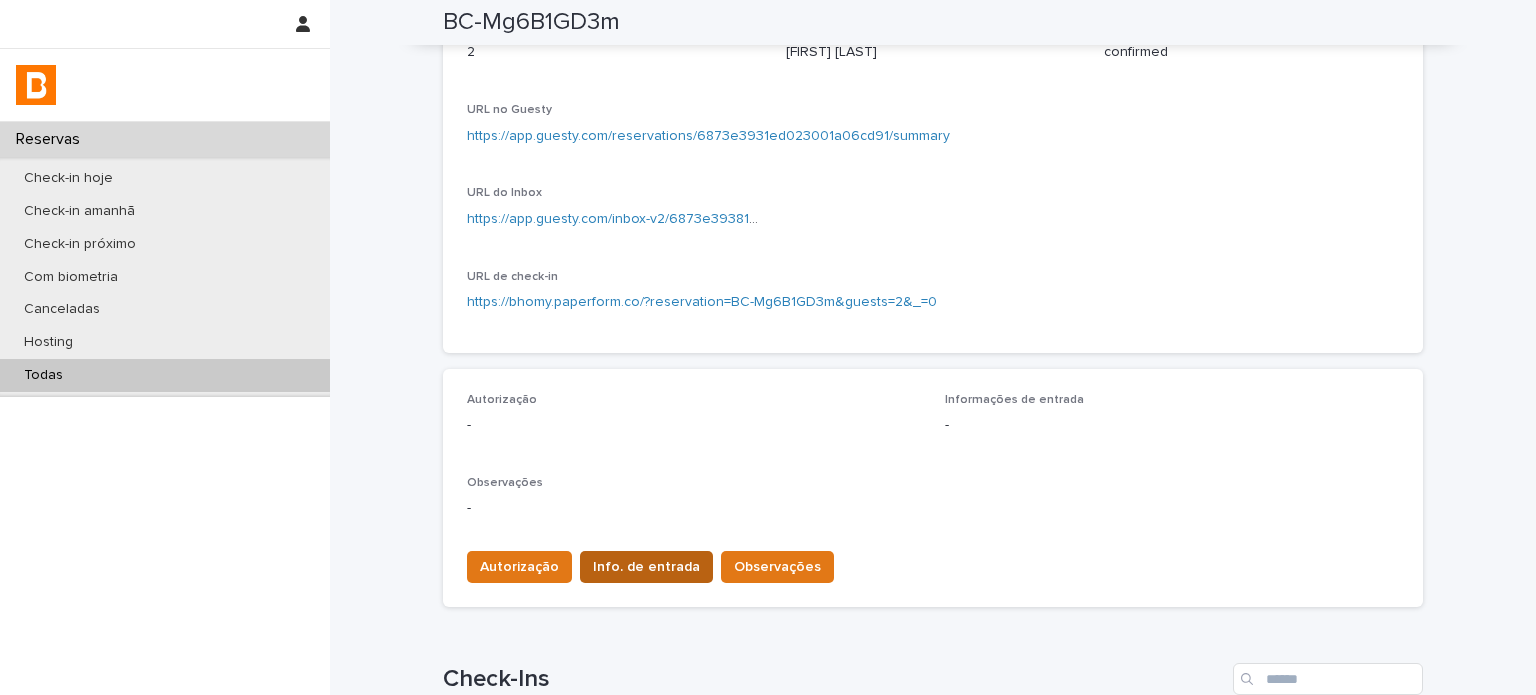 click on "Info. de entrada" at bounding box center [646, 567] 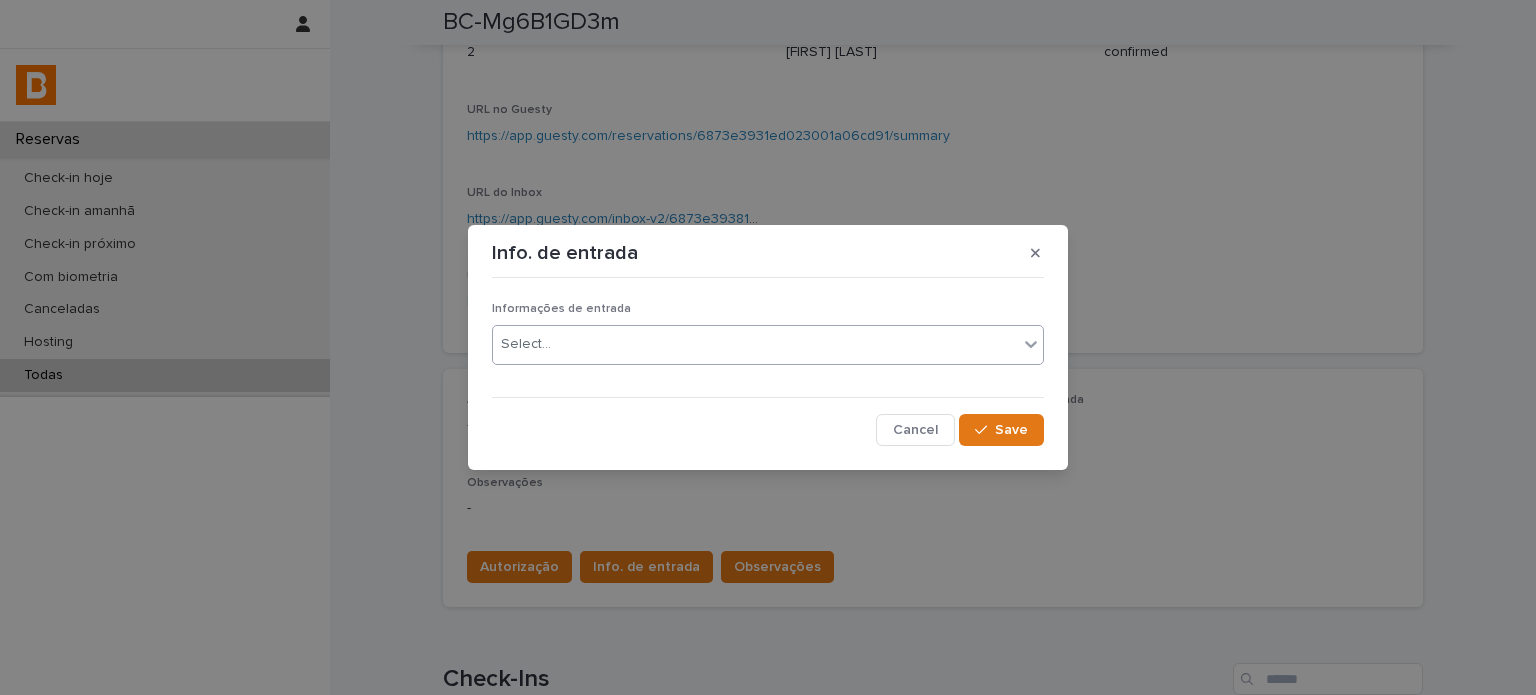 click on "Select..." at bounding box center [755, 344] 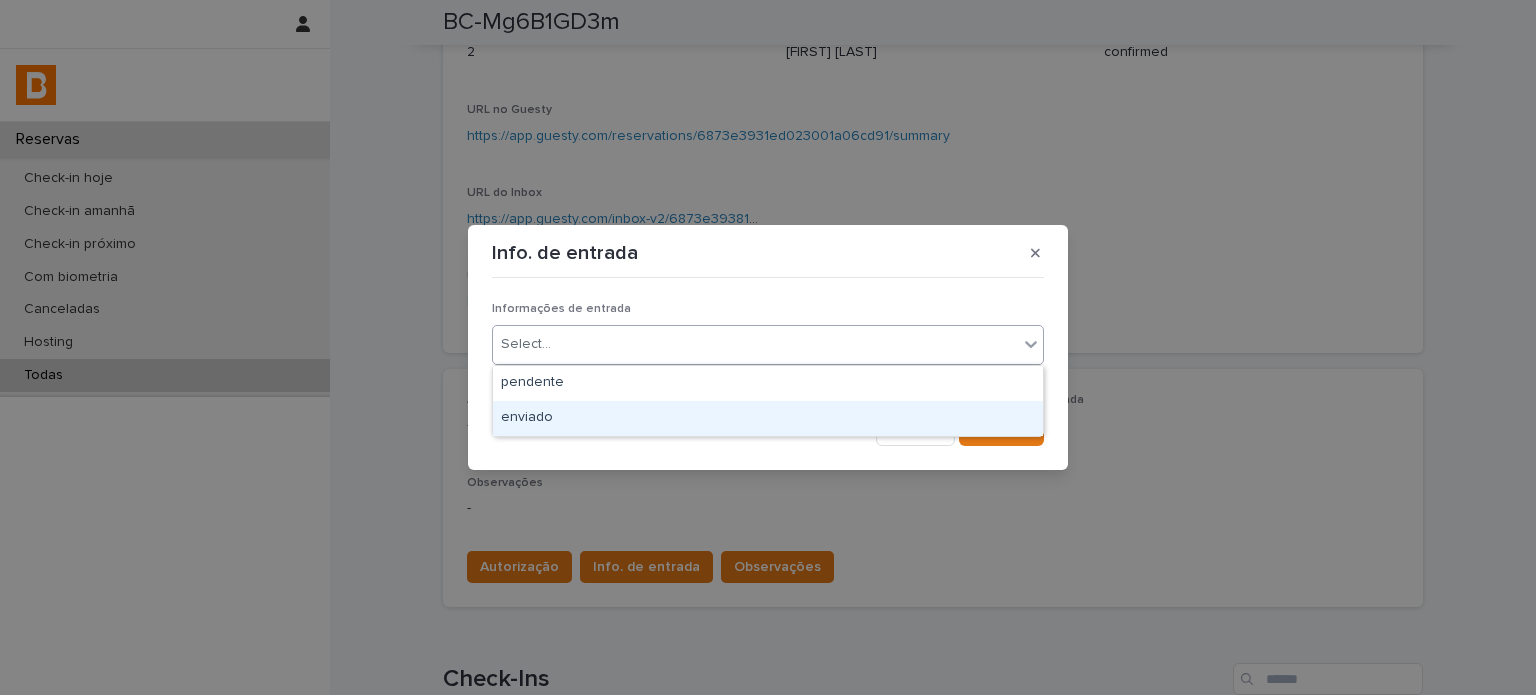 click on "enviado" at bounding box center [768, 418] 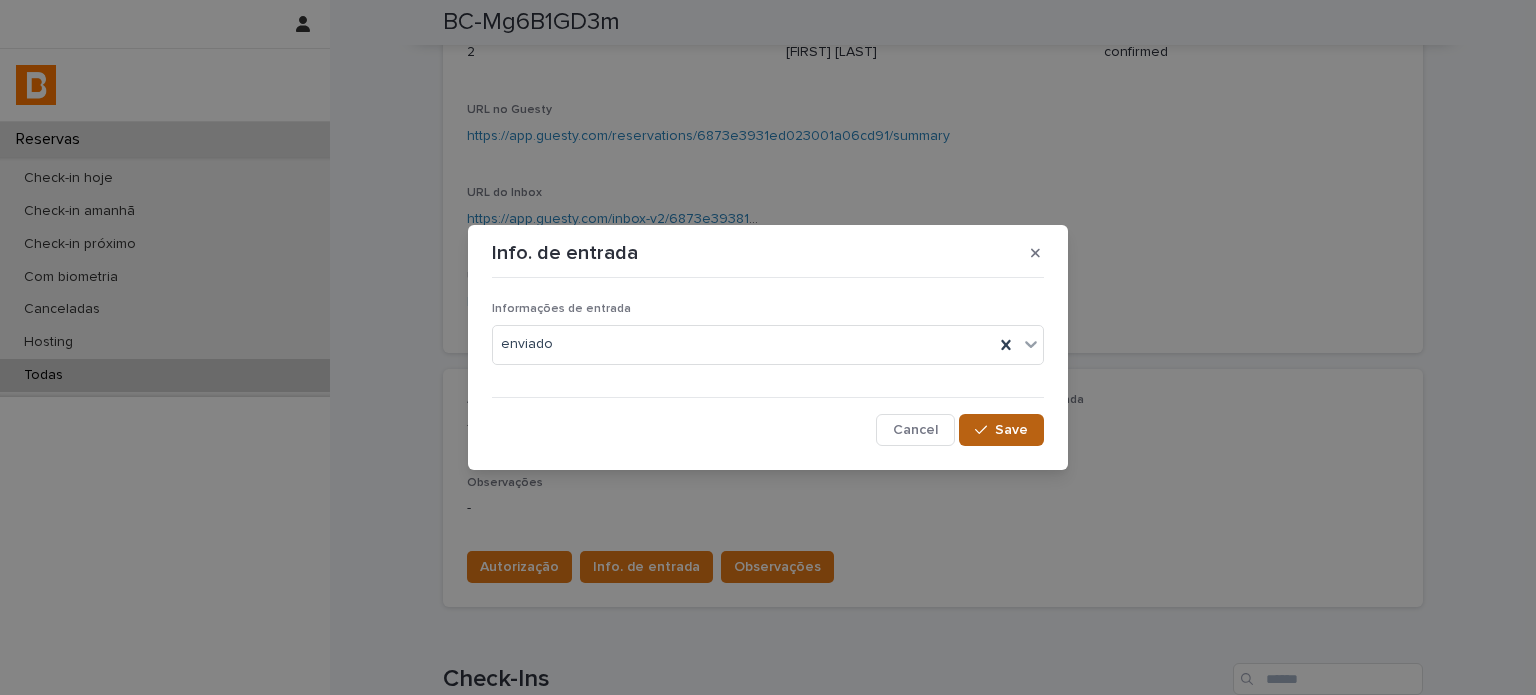 click at bounding box center [985, 430] 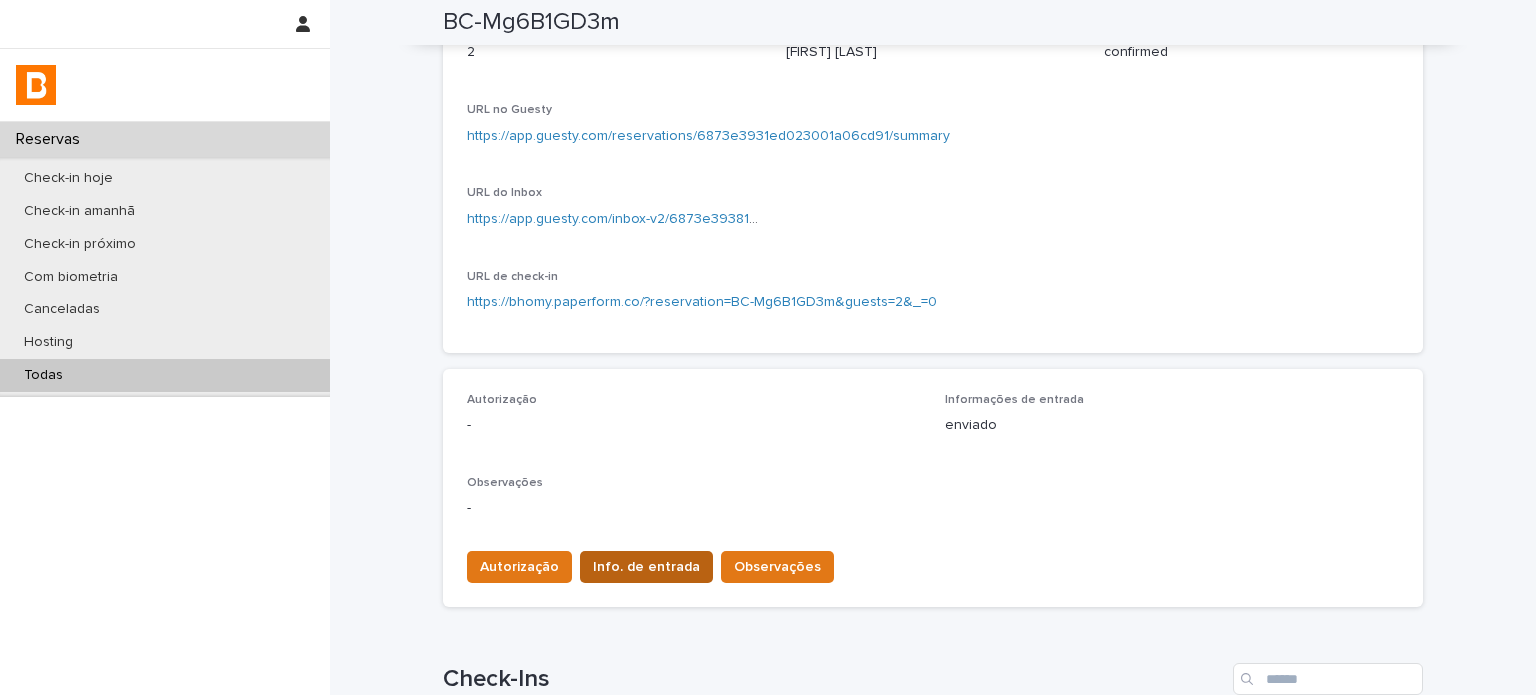 click on "Info. de entrada" at bounding box center [646, 567] 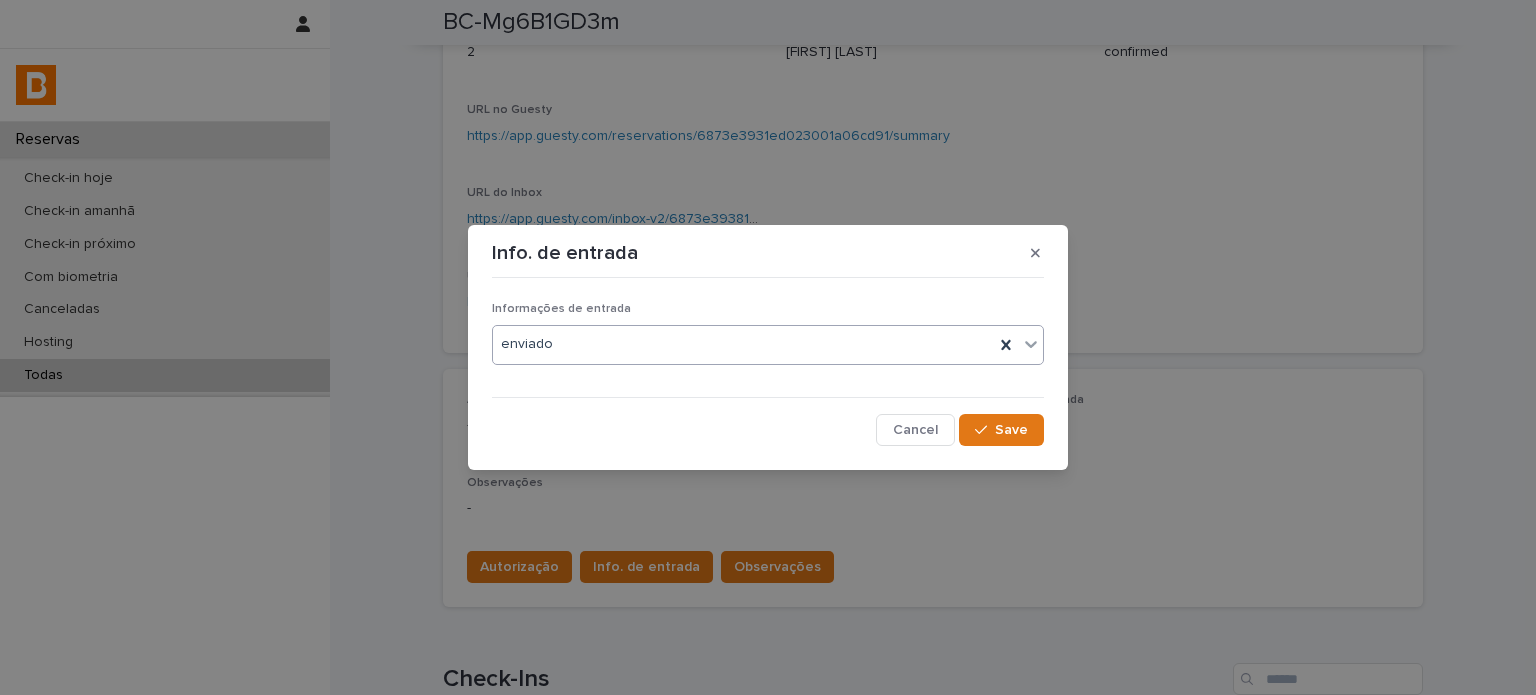 click on "enviado" at bounding box center [743, 344] 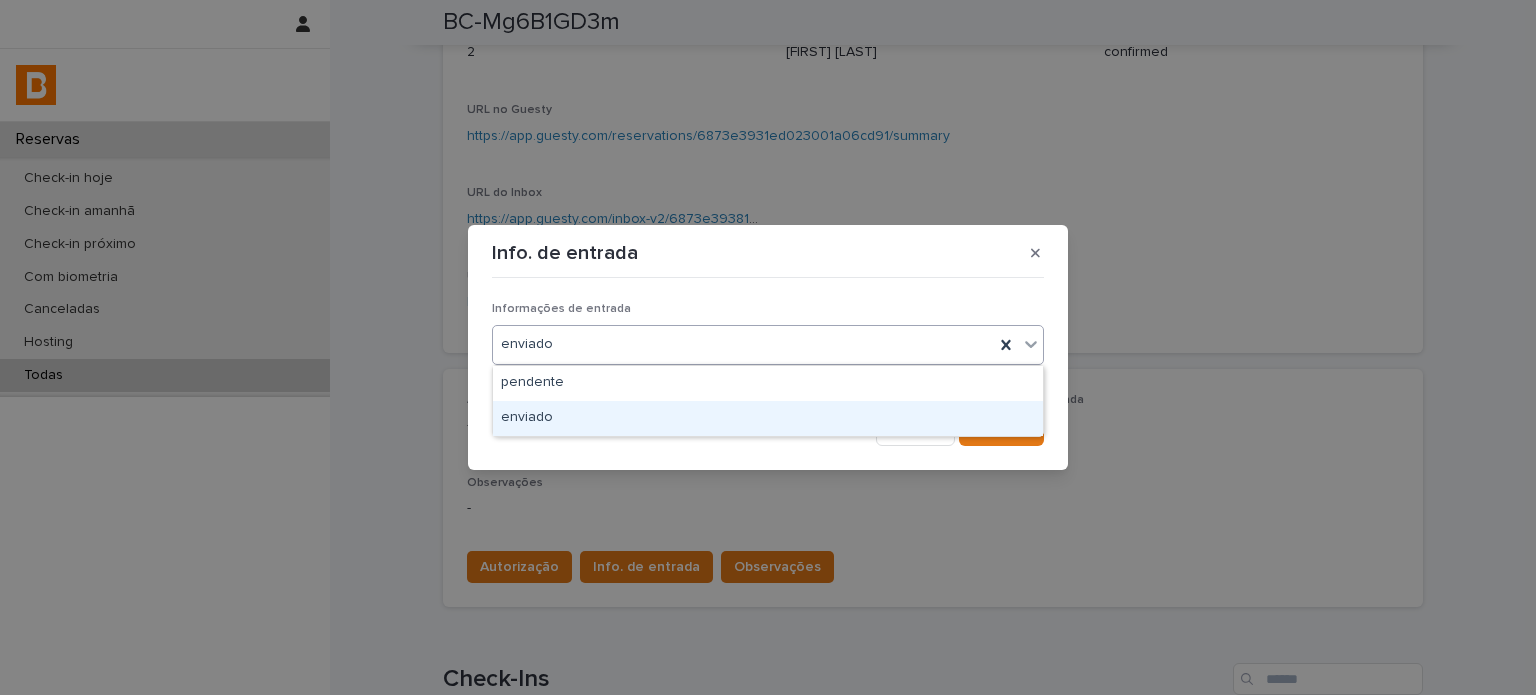 click on "enviado" at bounding box center [768, 418] 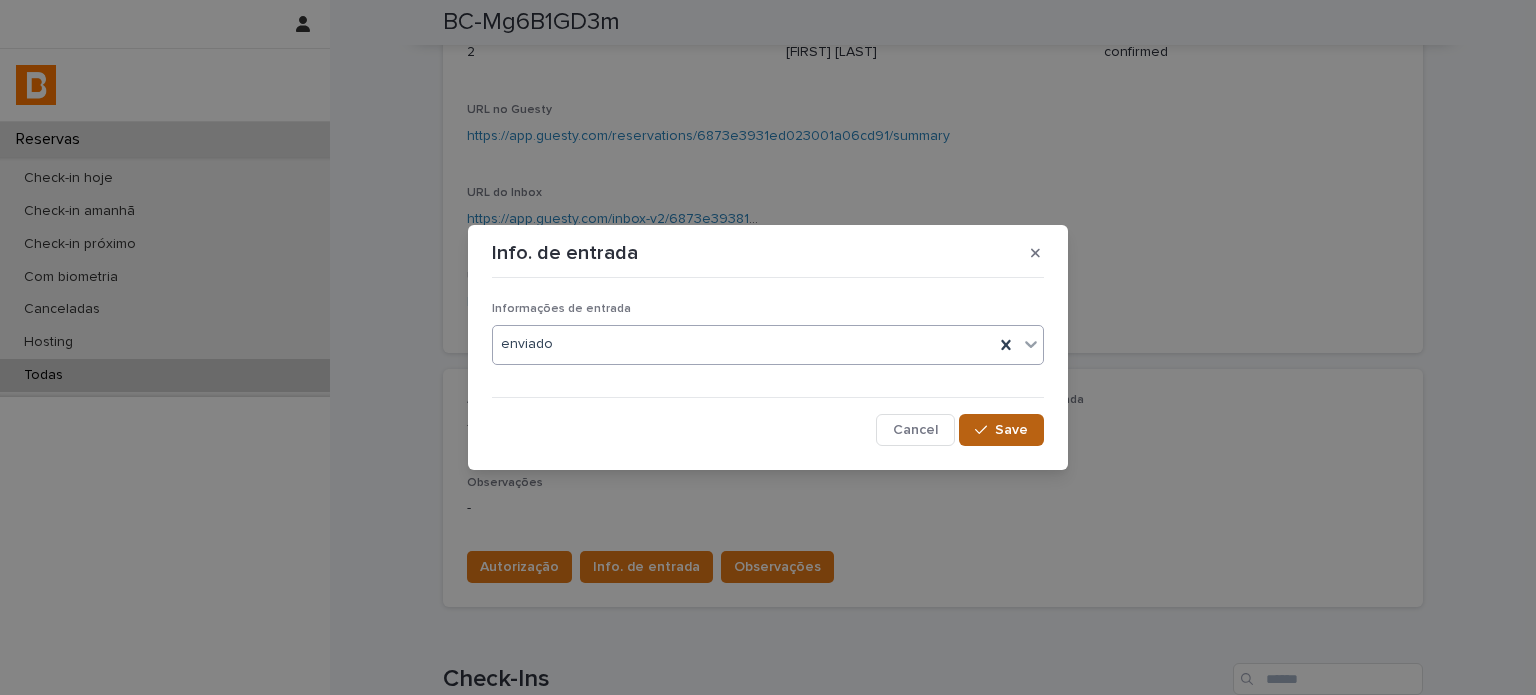 click on "Save" at bounding box center (1011, 430) 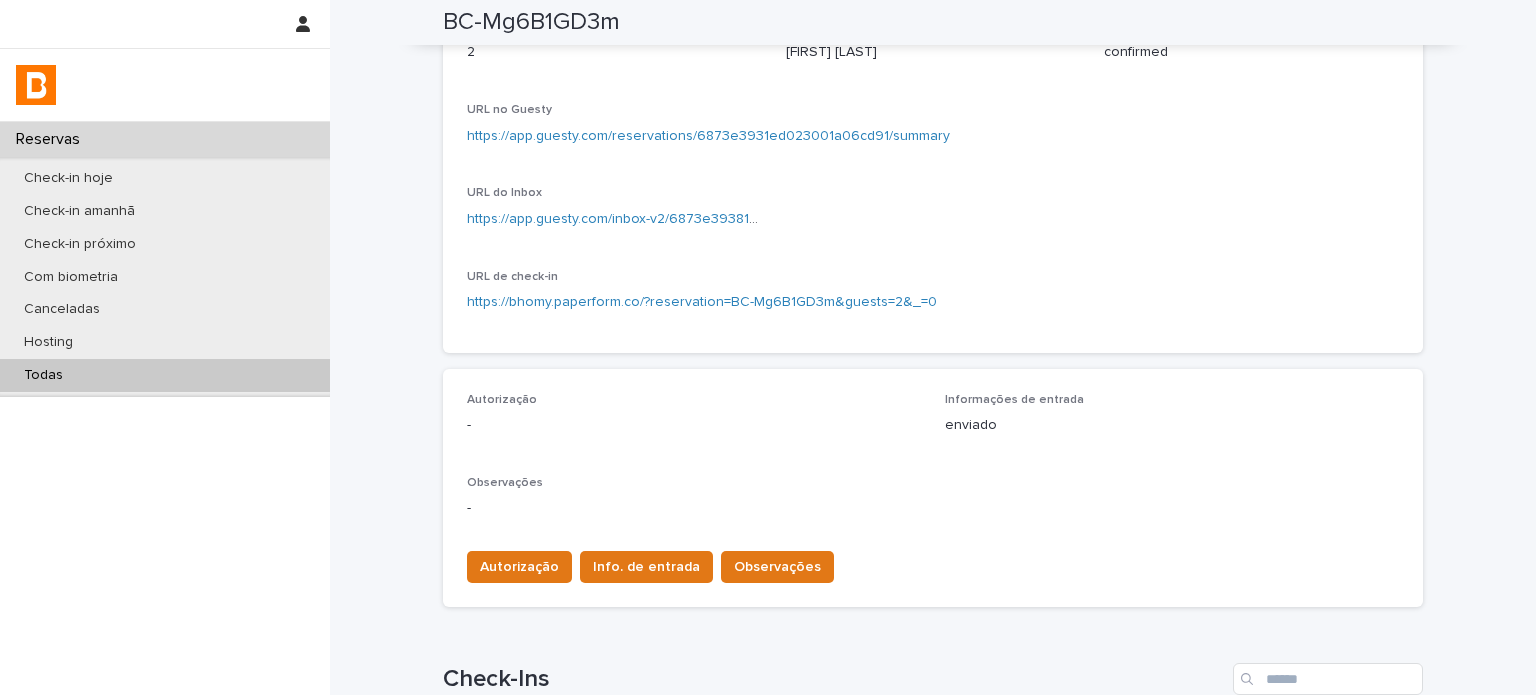 click on "Todas" at bounding box center [165, 375] 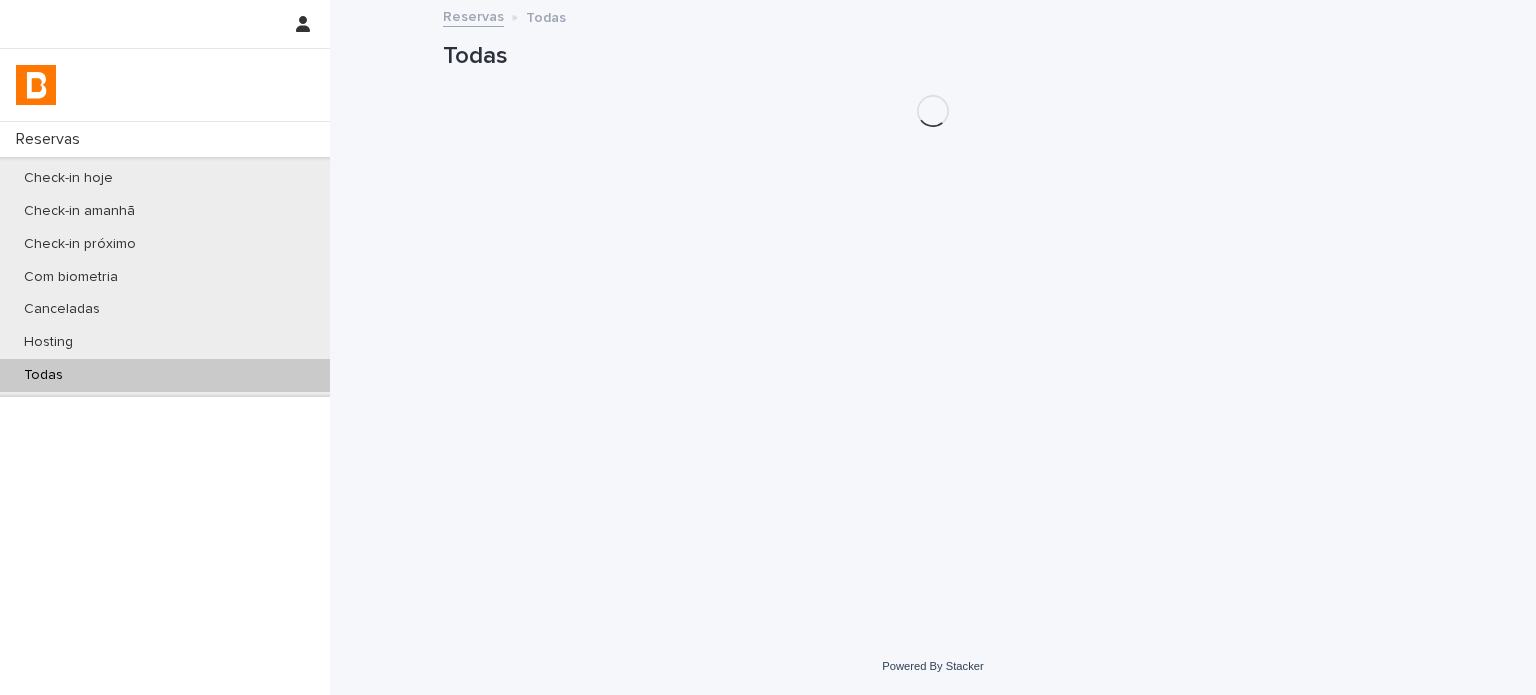 scroll, scrollTop: 0, scrollLeft: 0, axis: both 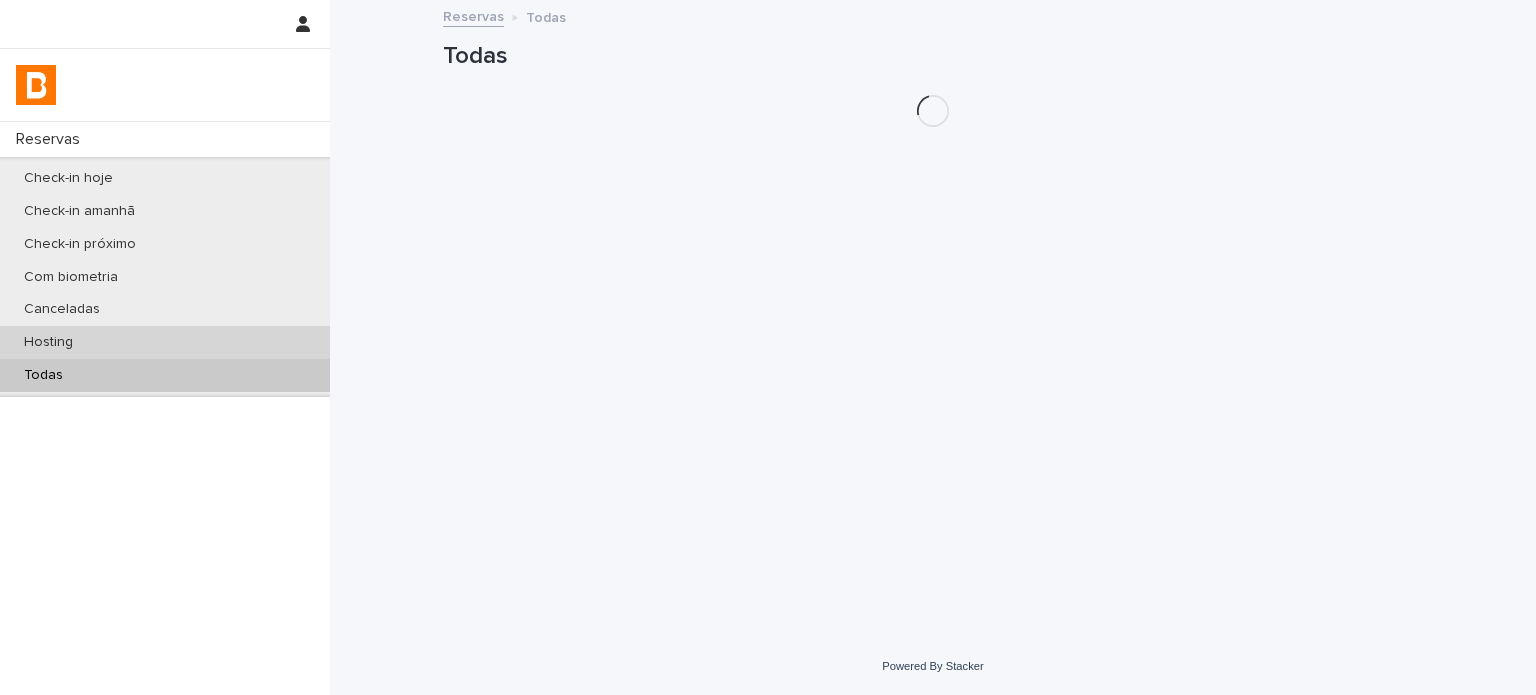 drag, startPoint x: 264, startPoint y: 361, endPoint x: 327, endPoint y: 347, distance: 64.53681 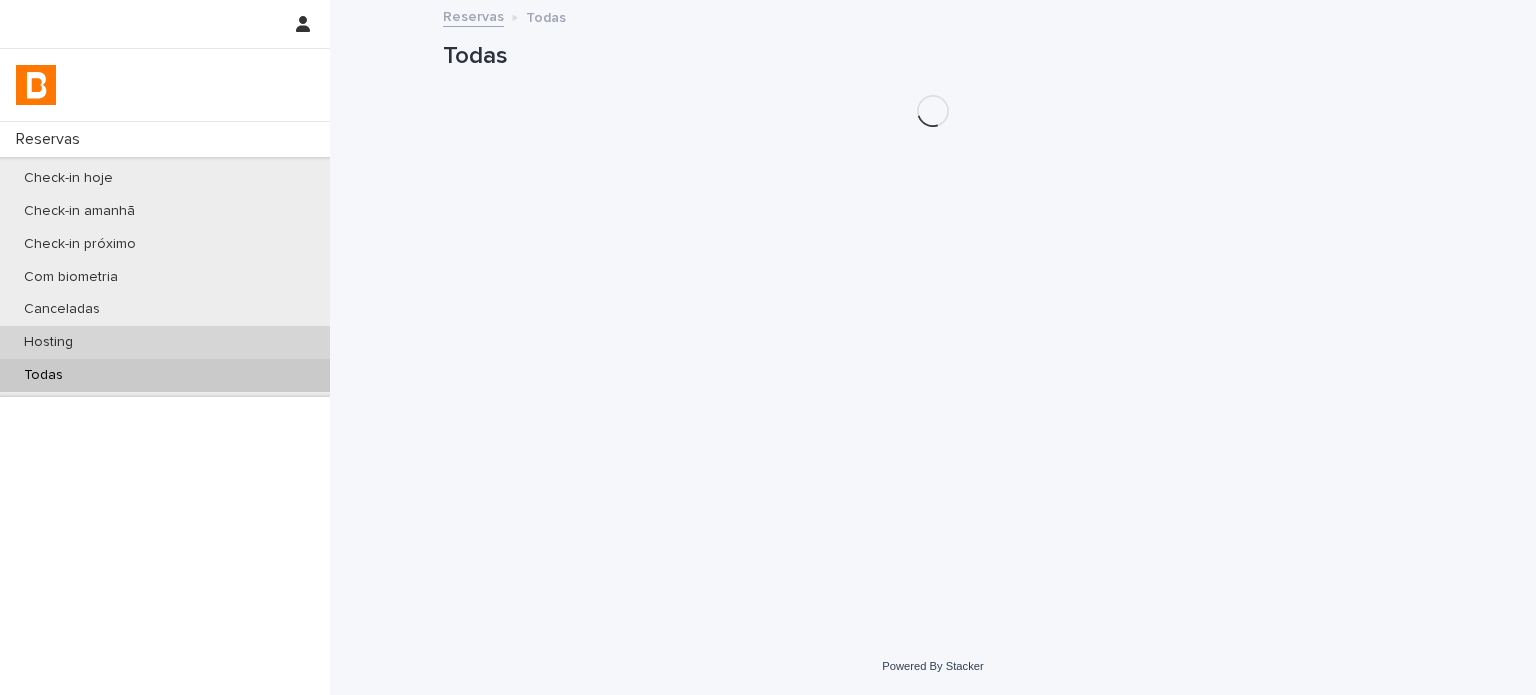 click on "Todas" at bounding box center (165, 375) 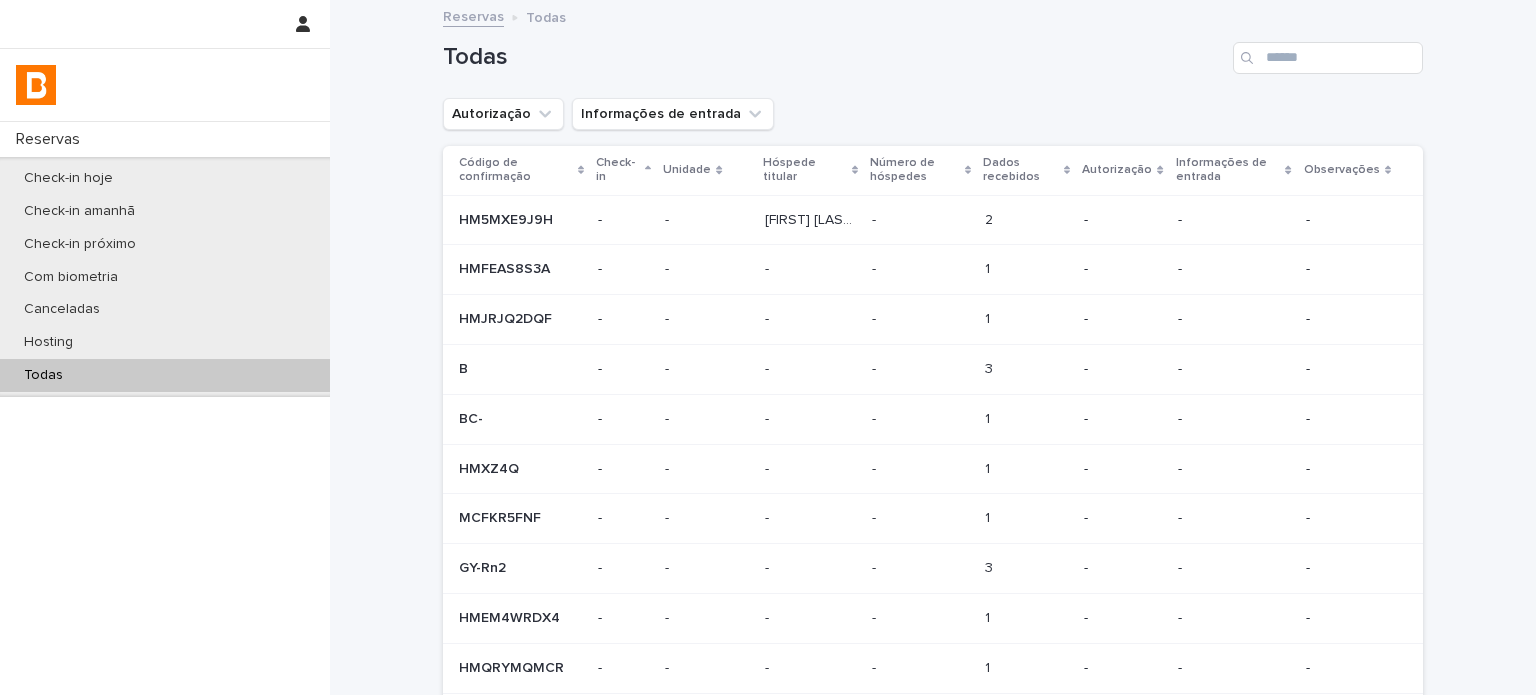 click on "Todas" at bounding box center (933, 50) 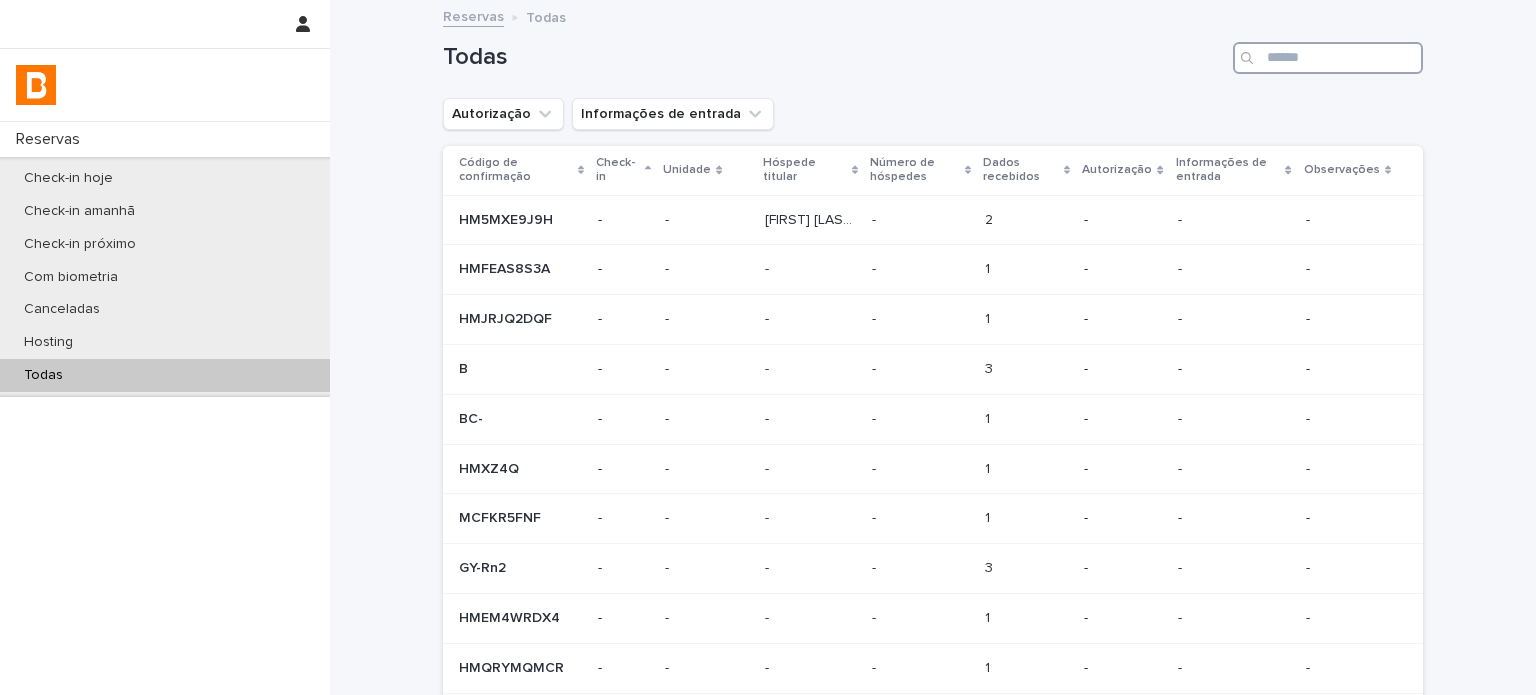 click at bounding box center (1328, 58) 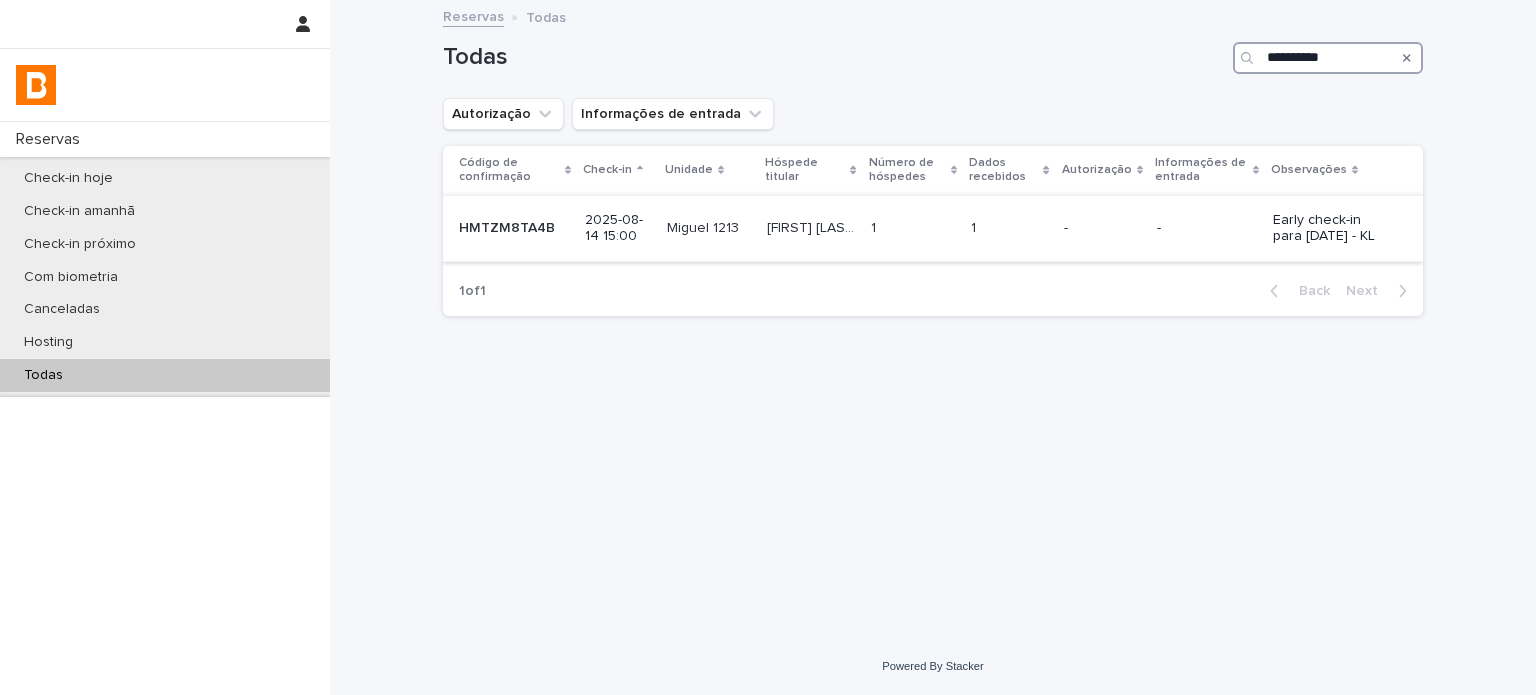 type on "**********" 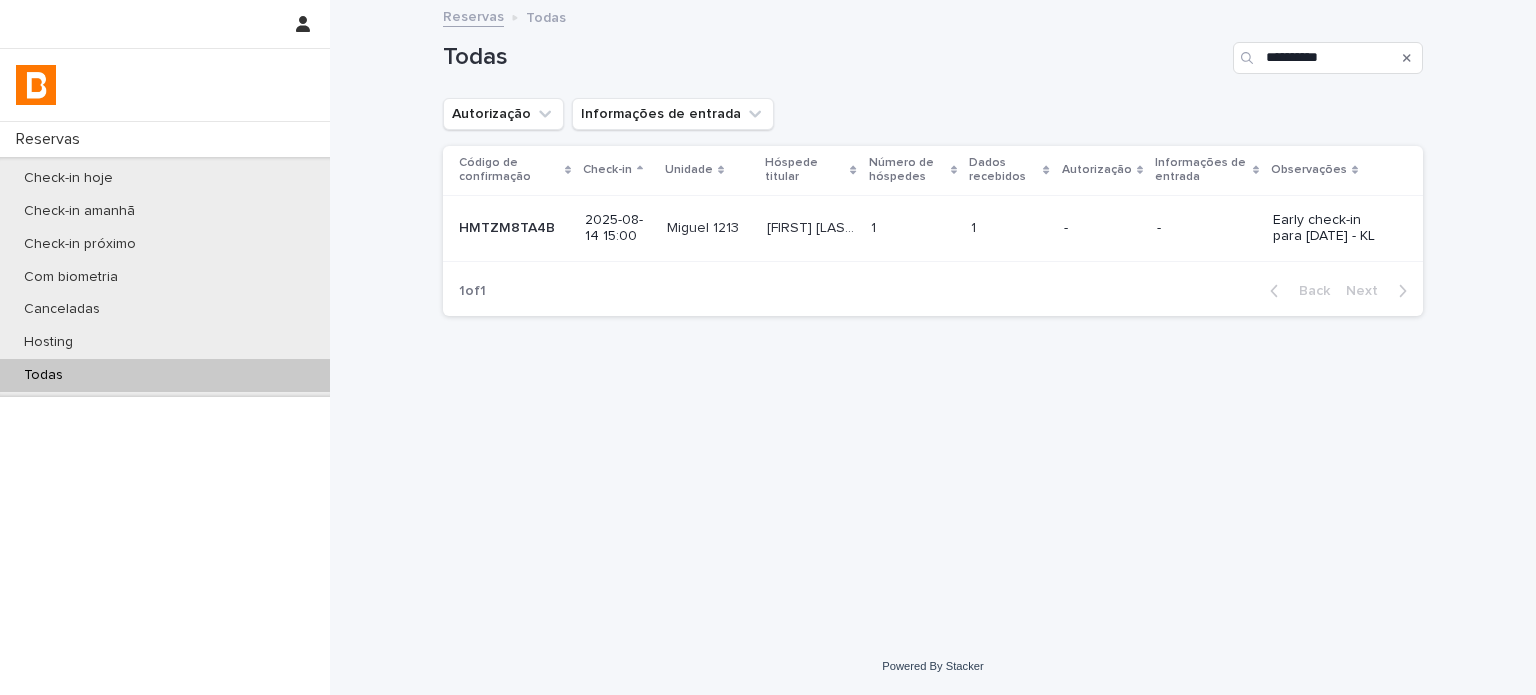 click on "1 1" at bounding box center [913, 228] 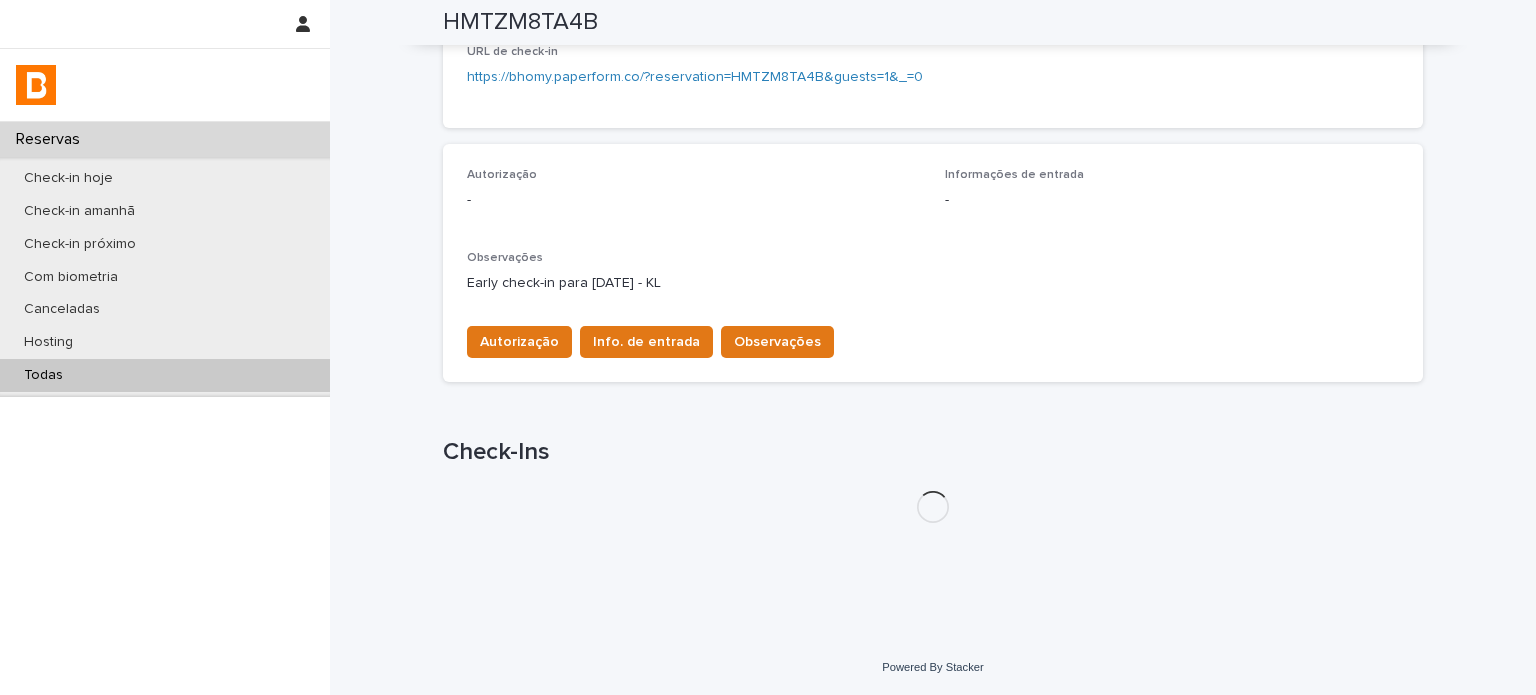 scroll, scrollTop: 512, scrollLeft: 0, axis: vertical 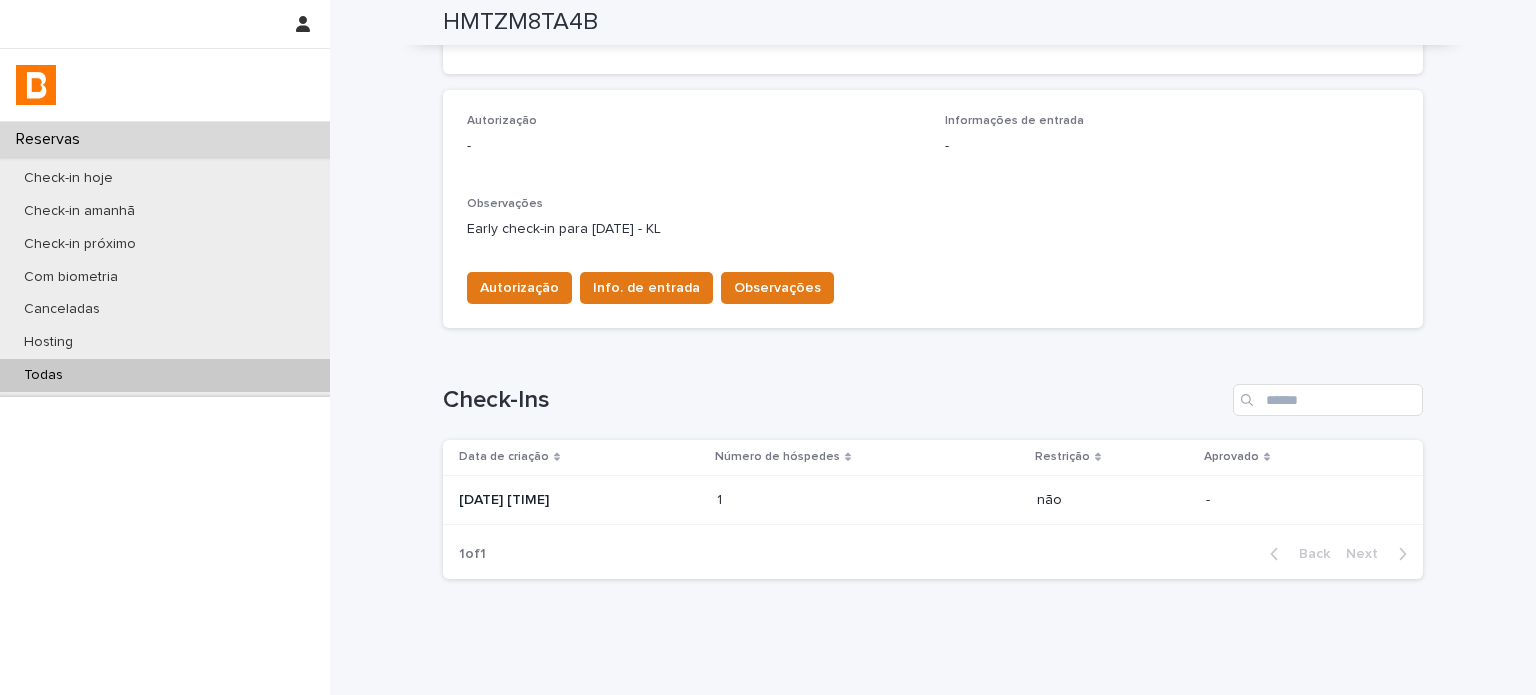 click on "[DATE] [TIME]" at bounding box center (580, 498) 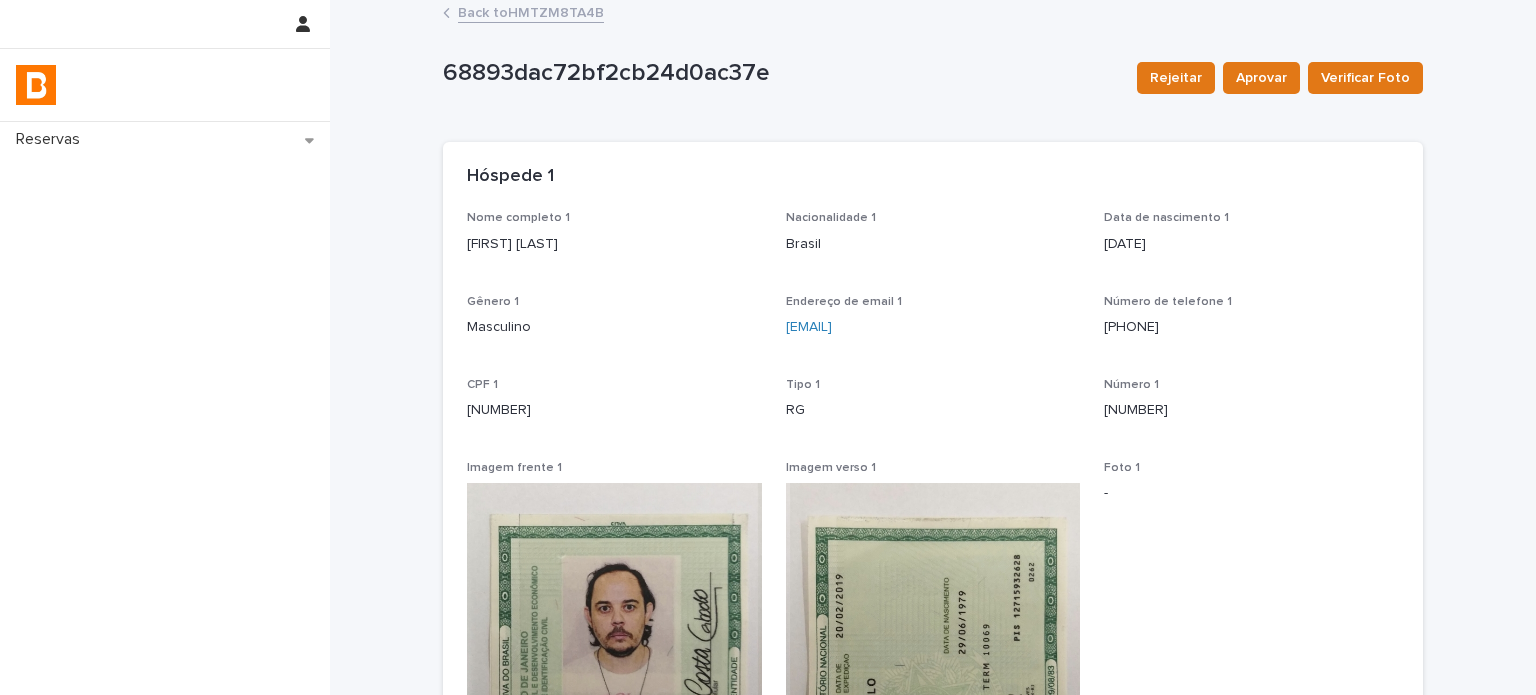 scroll, scrollTop: 0, scrollLeft: 0, axis: both 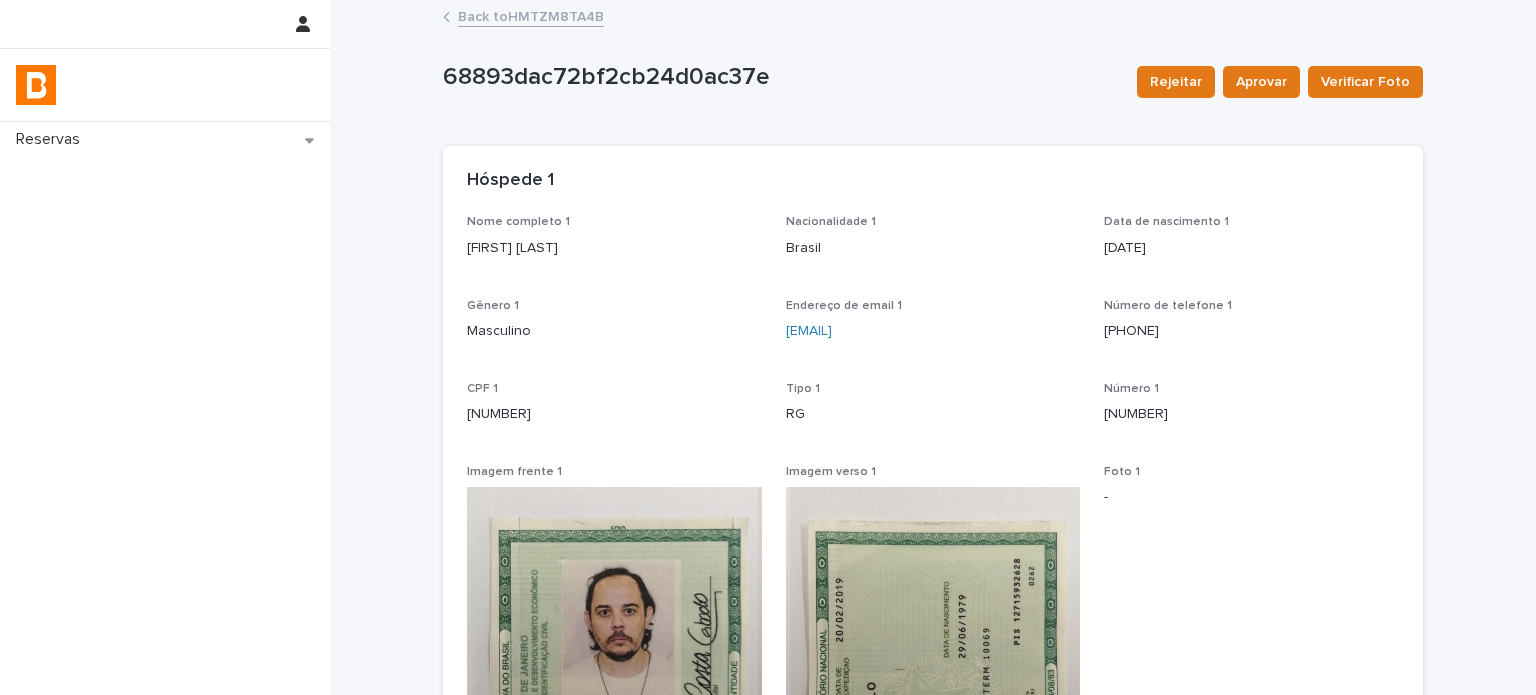 click on "Back to  HMTZM8TA4B" at bounding box center [531, 15] 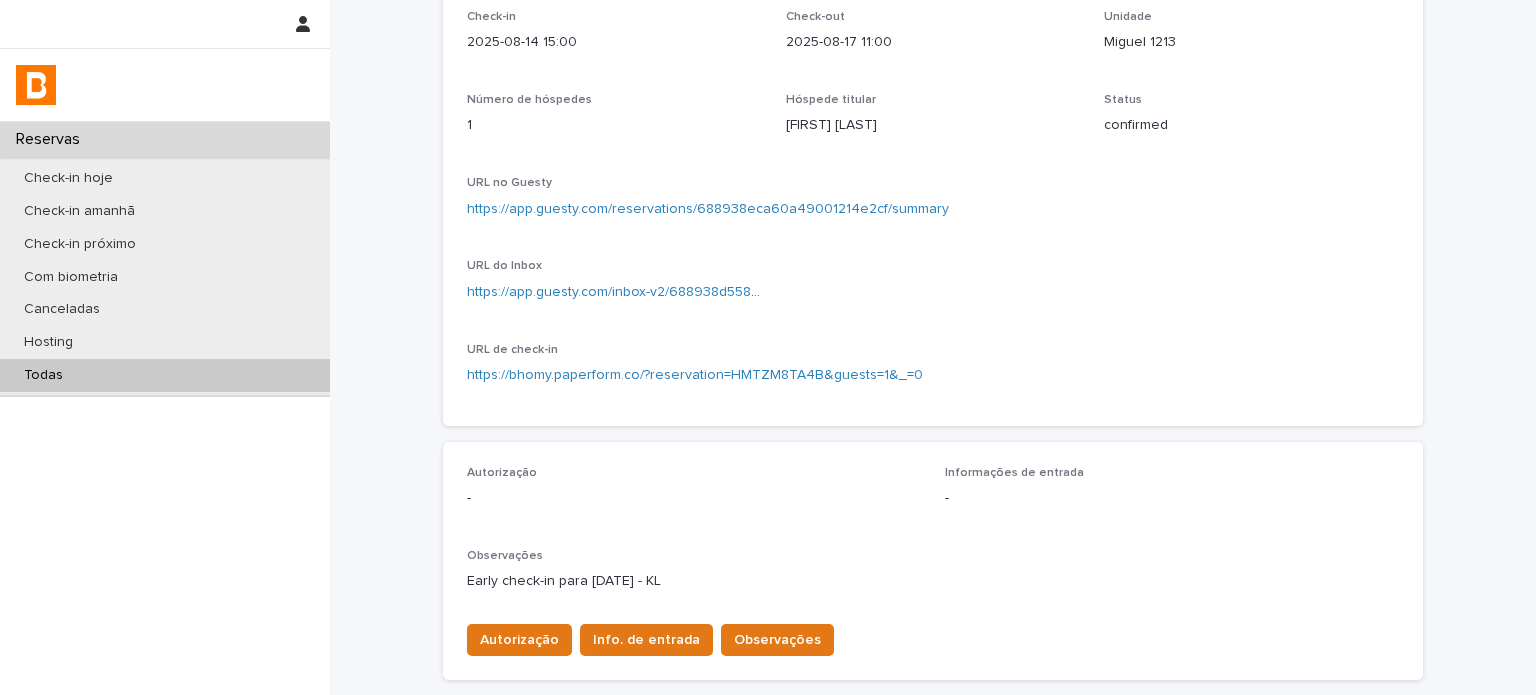 scroll, scrollTop: 166, scrollLeft: 0, axis: vertical 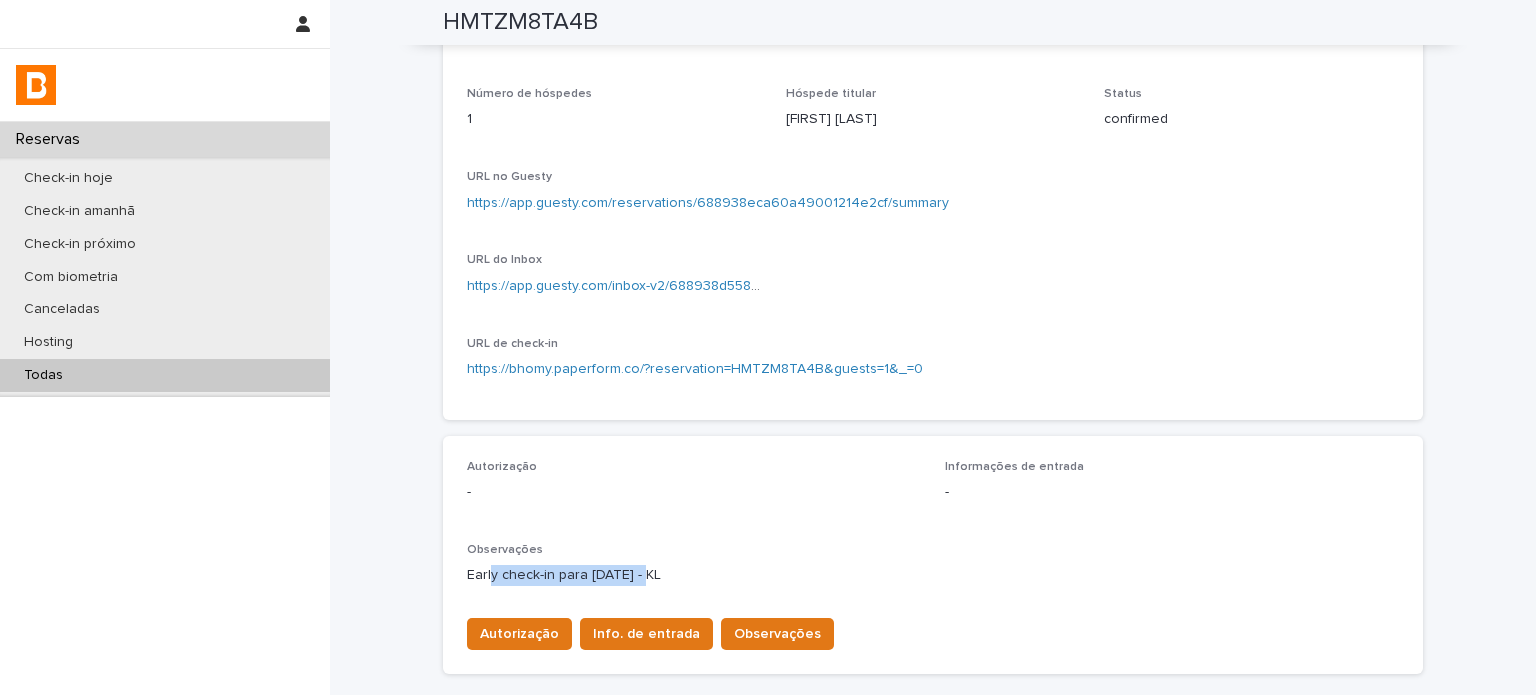 drag, startPoint x: 520, startPoint y: 575, endPoint x: 681, endPoint y: 440, distance: 210.1095 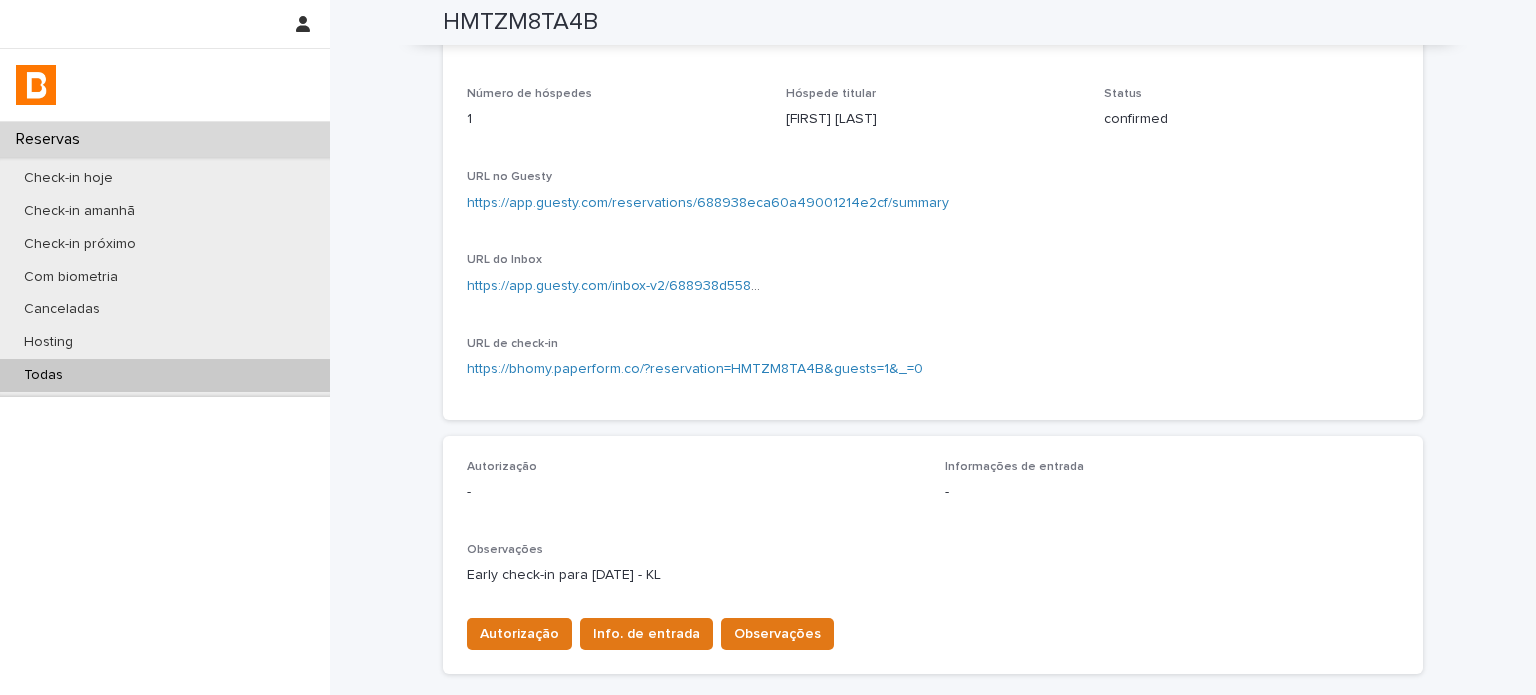 click on "-" at bounding box center [694, 492] 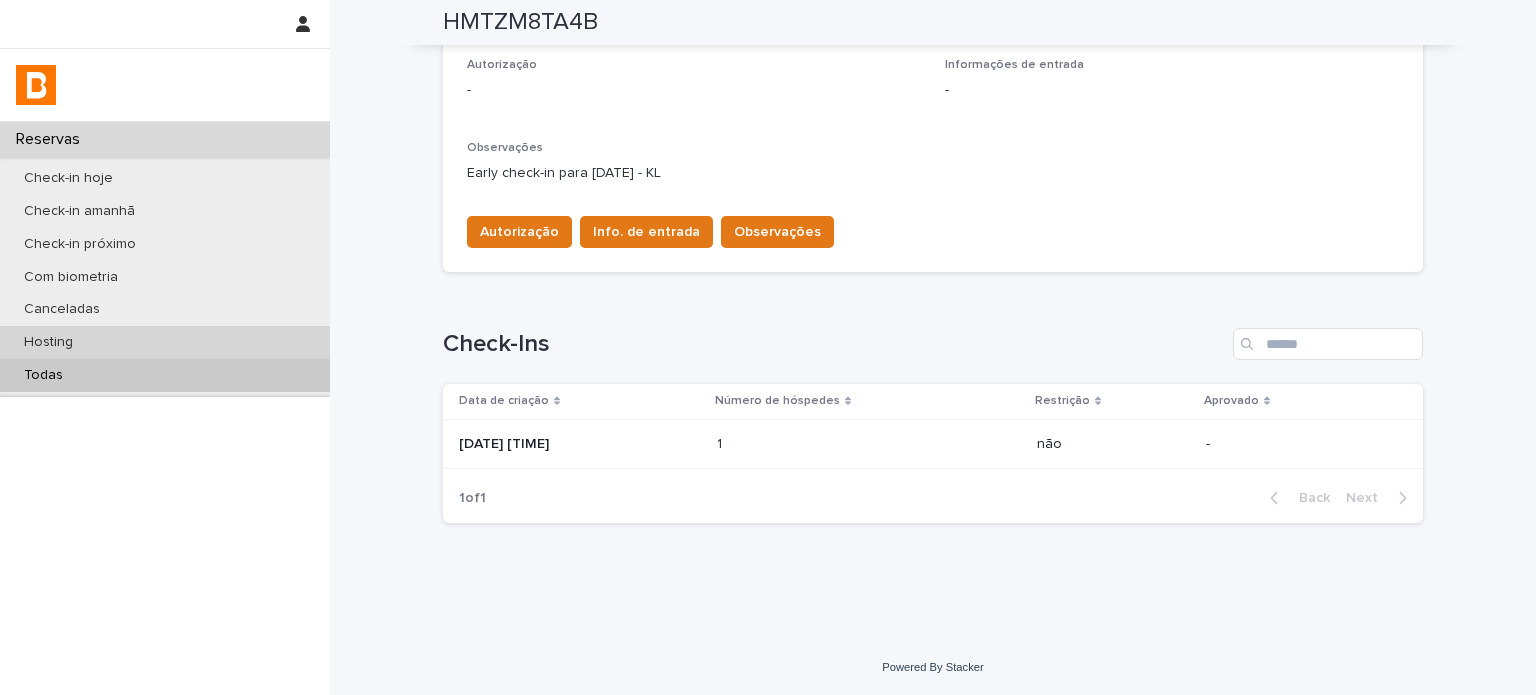 scroll, scrollTop: 568, scrollLeft: 0, axis: vertical 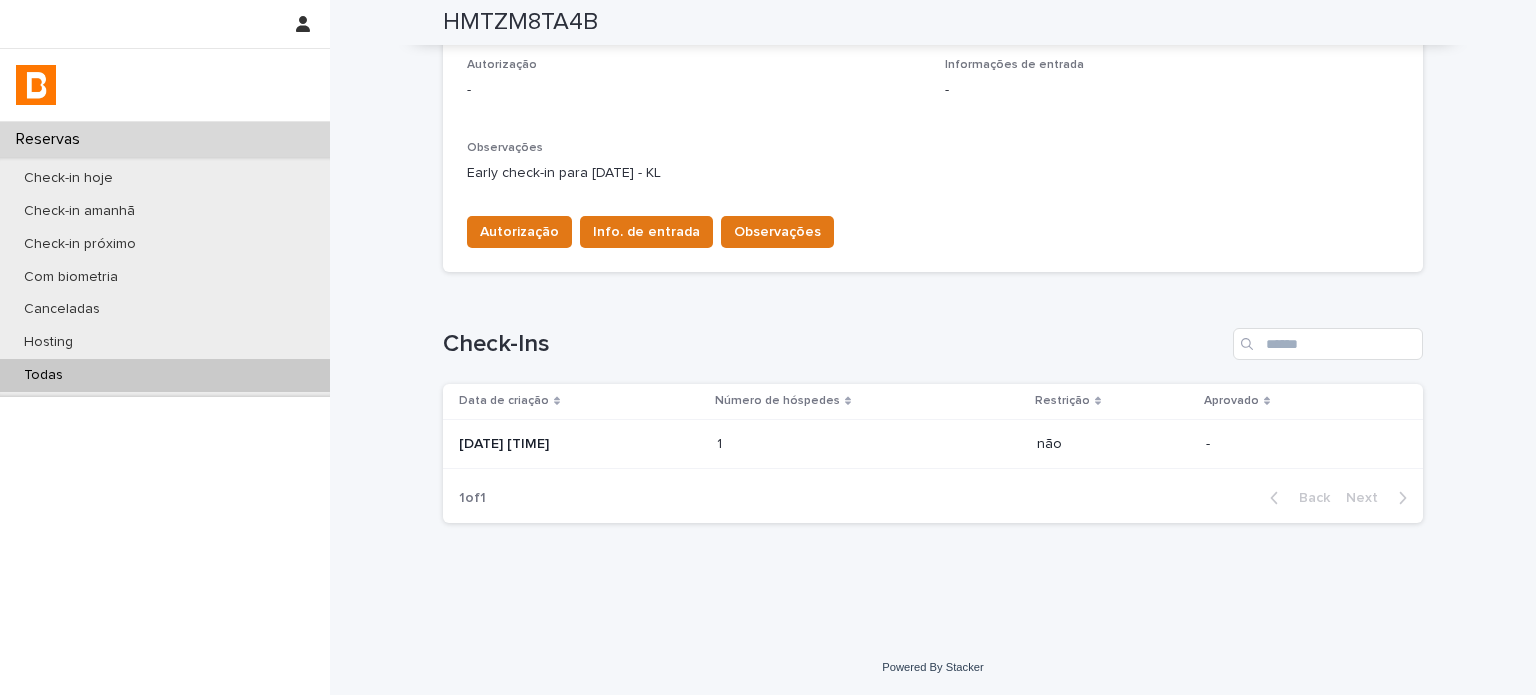 click on "Todas" at bounding box center (165, 375) 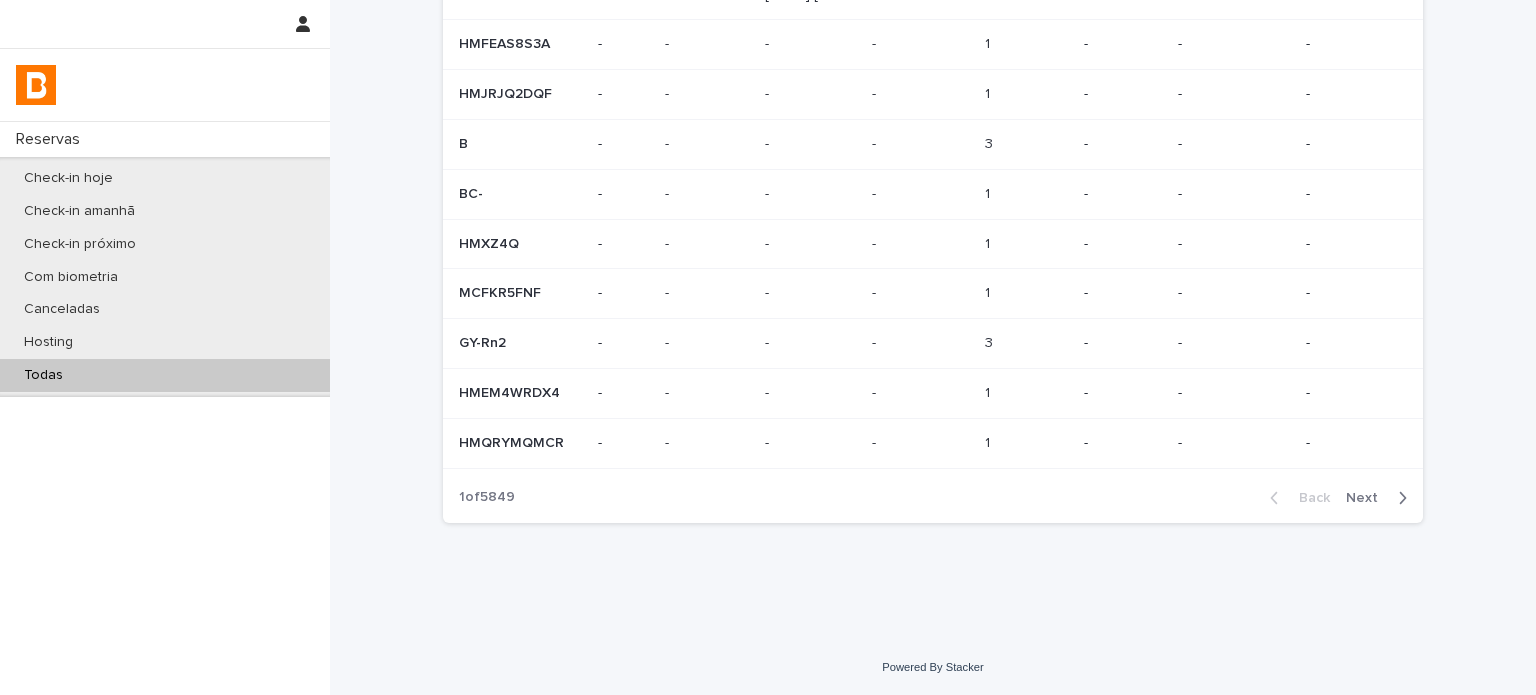 scroll, scrollTop: 0, scrollLeft: 0, axis: both 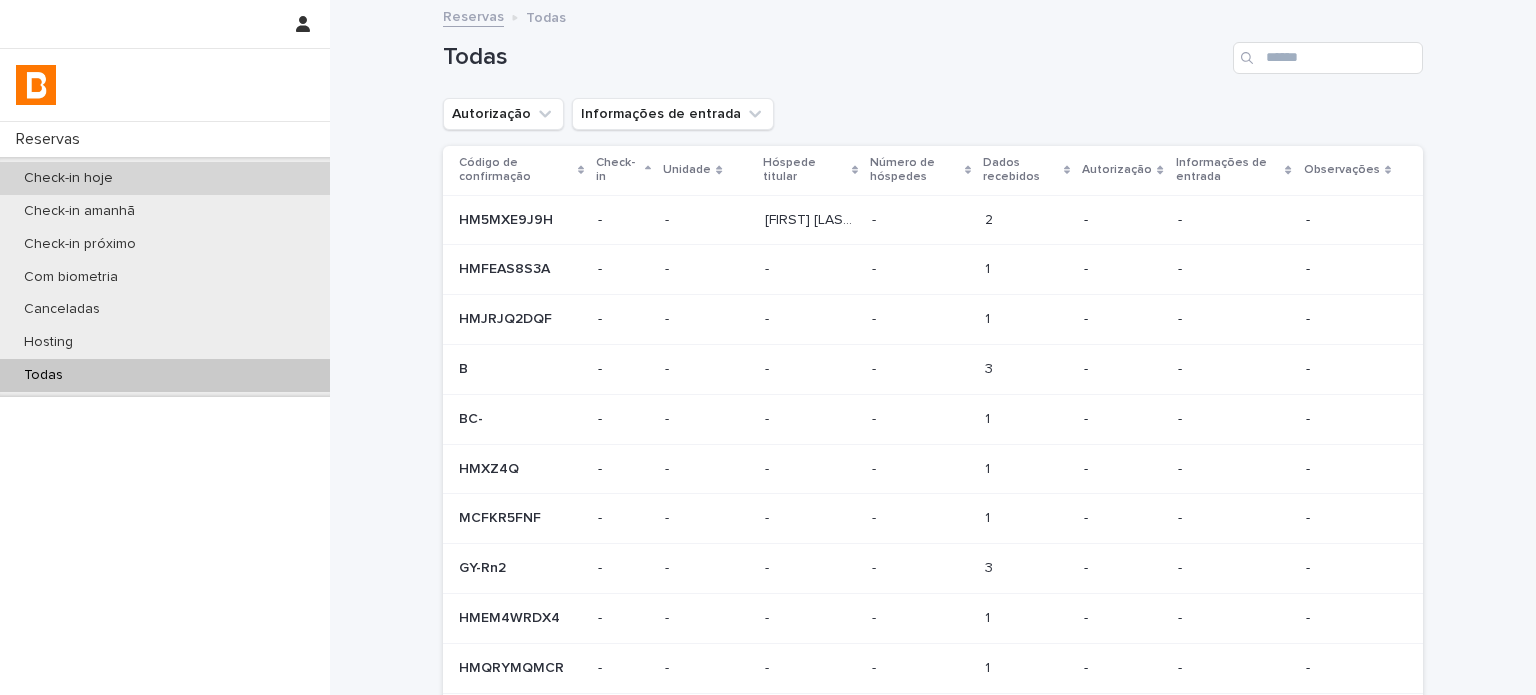 click on "Check-in hoje" at bounding box center [165, 178] 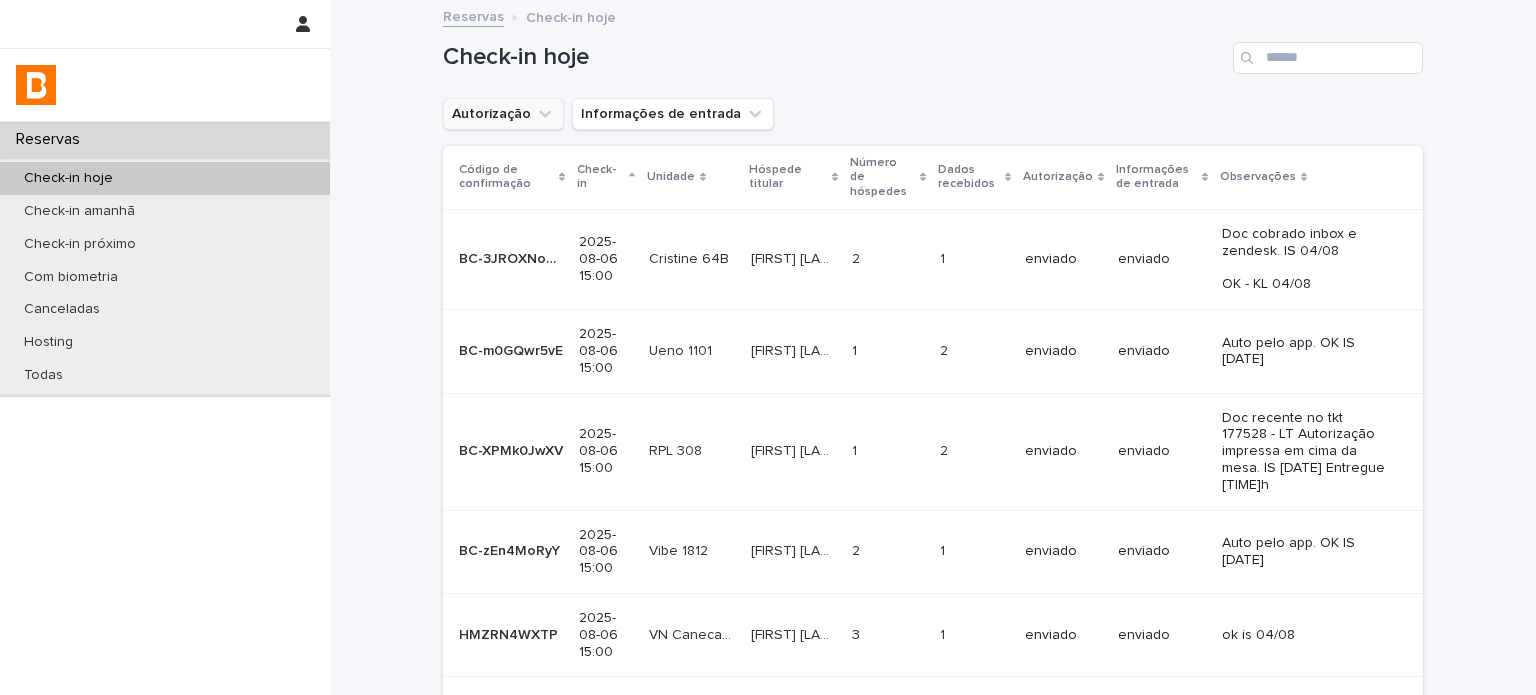 click 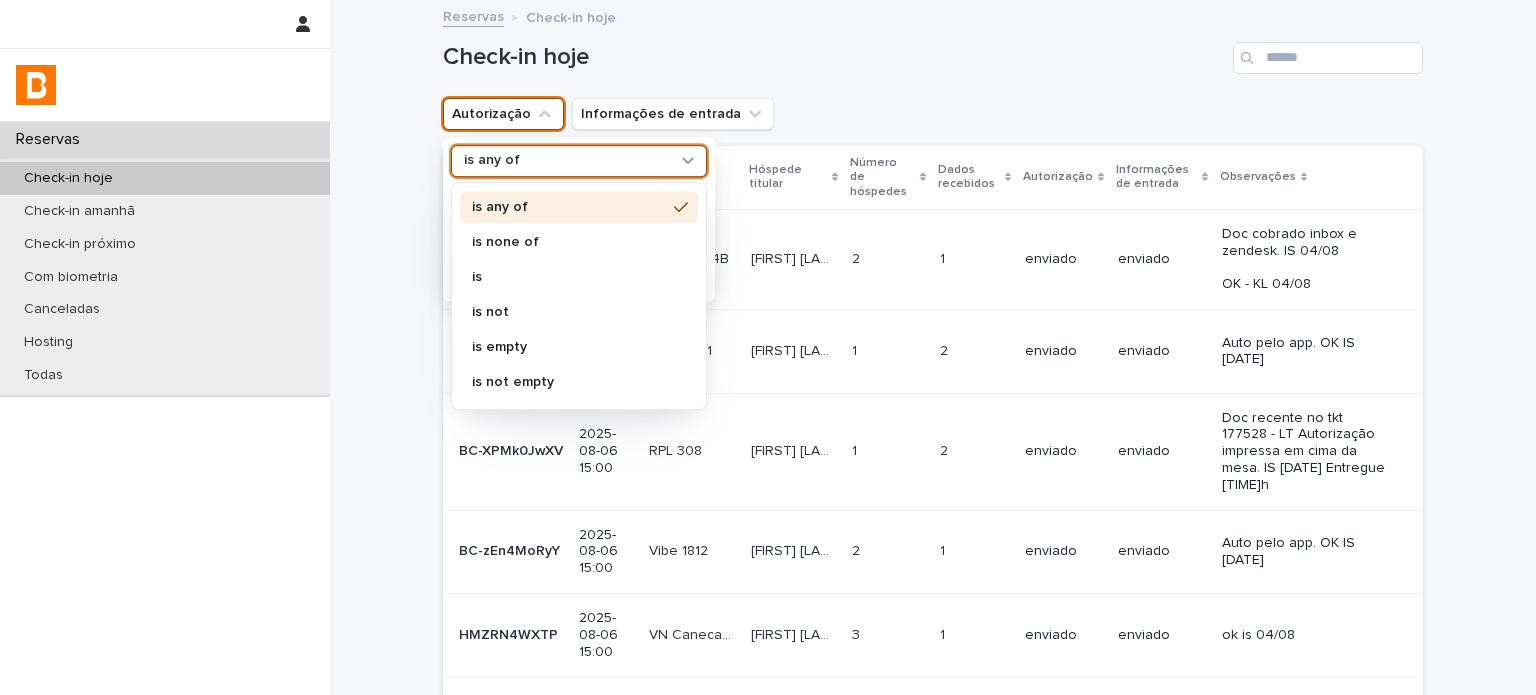 click on "is any of" at bounding box center [566, 161] 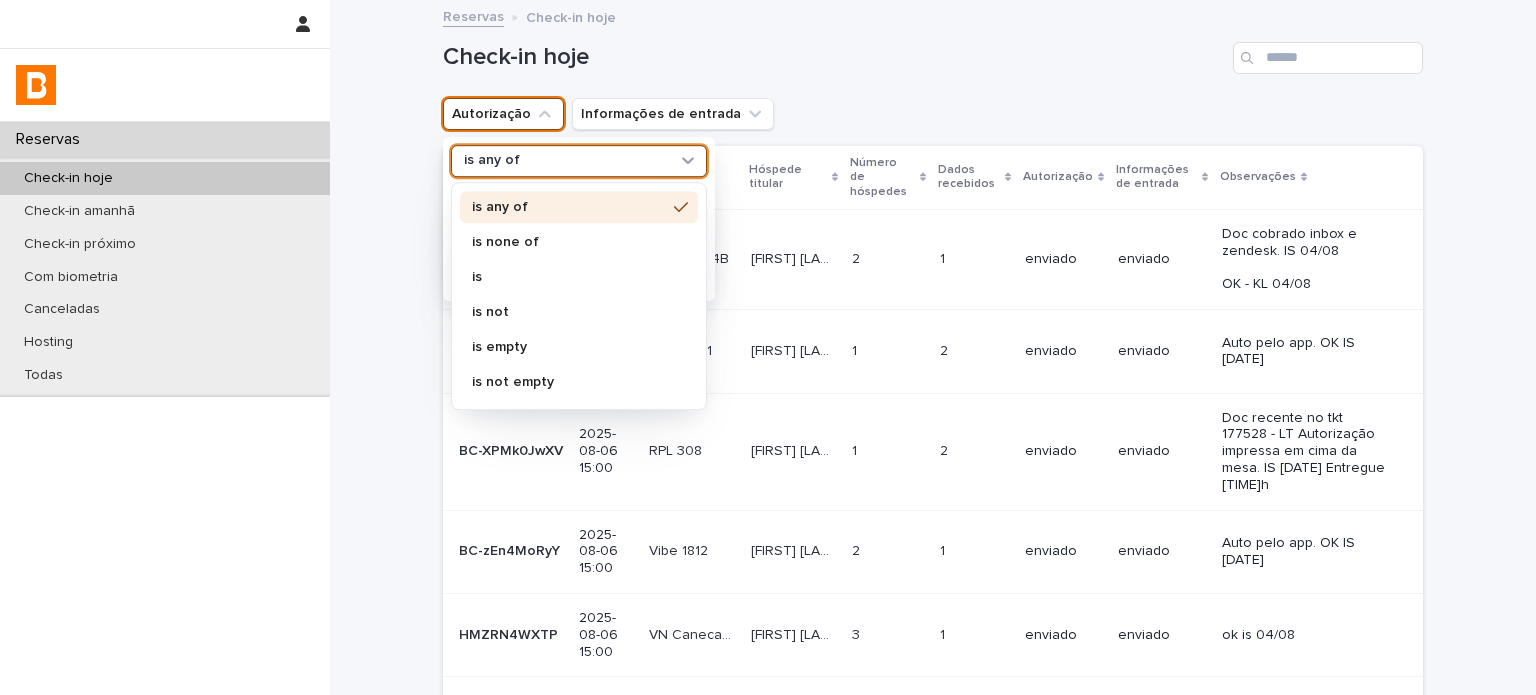 click on "is none of" at bounding box center [569, 242] 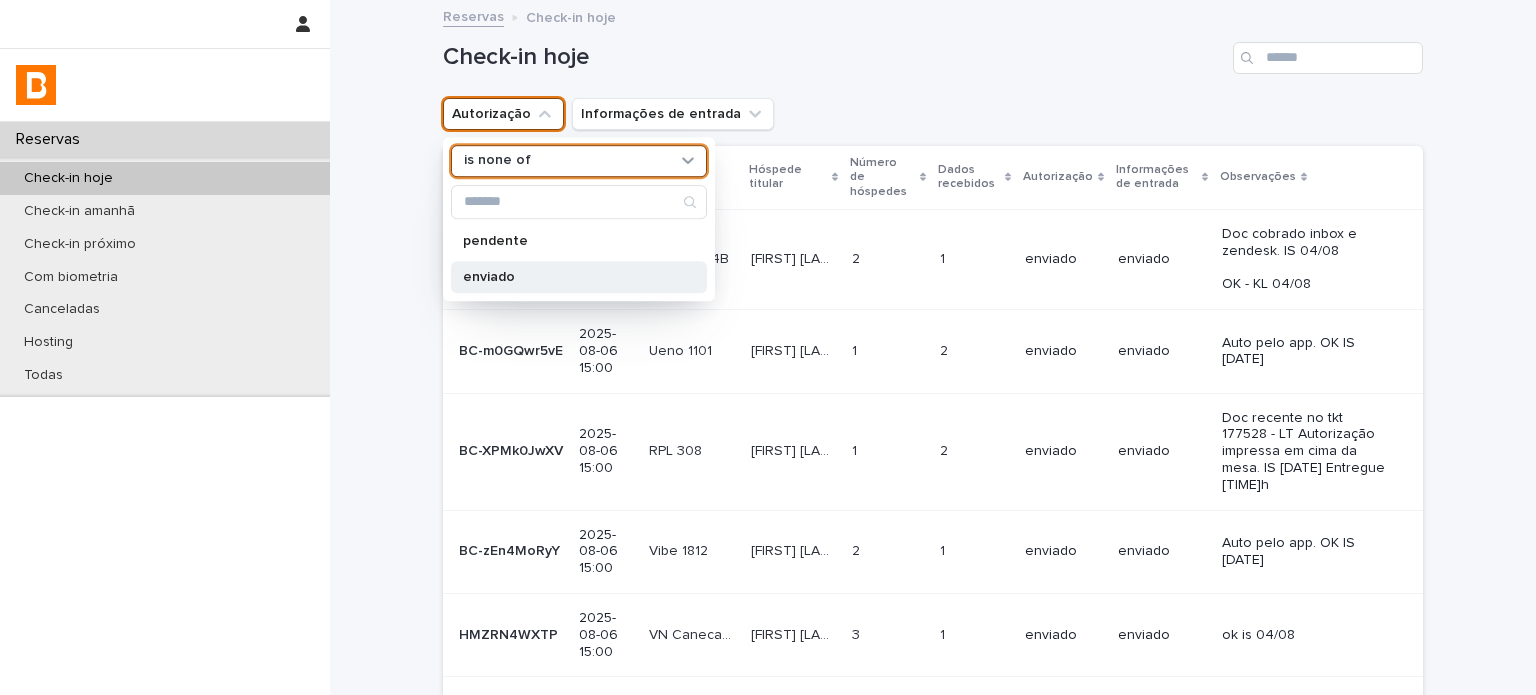 click on "enviado" at bounding box center (579, 277) 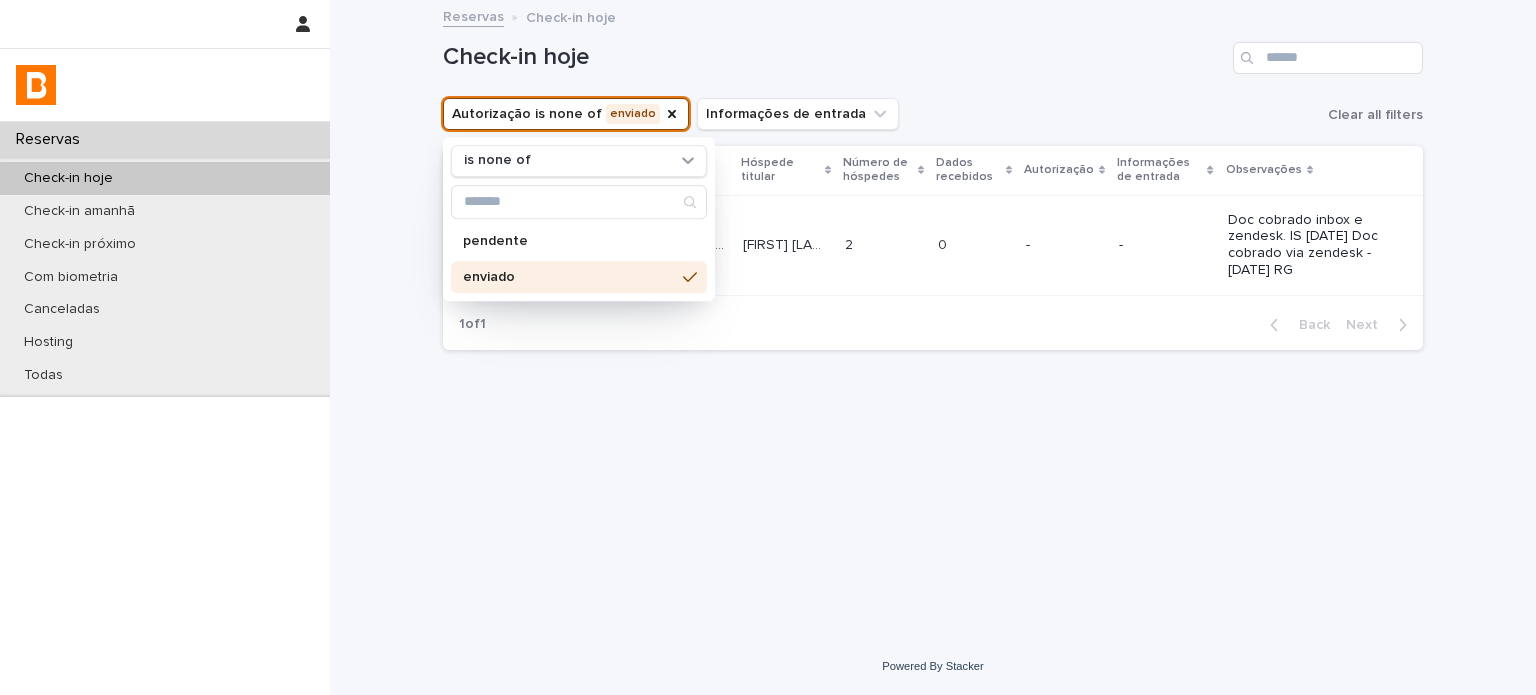 click on "Check-in hoje" at bounding box center (933, 50) 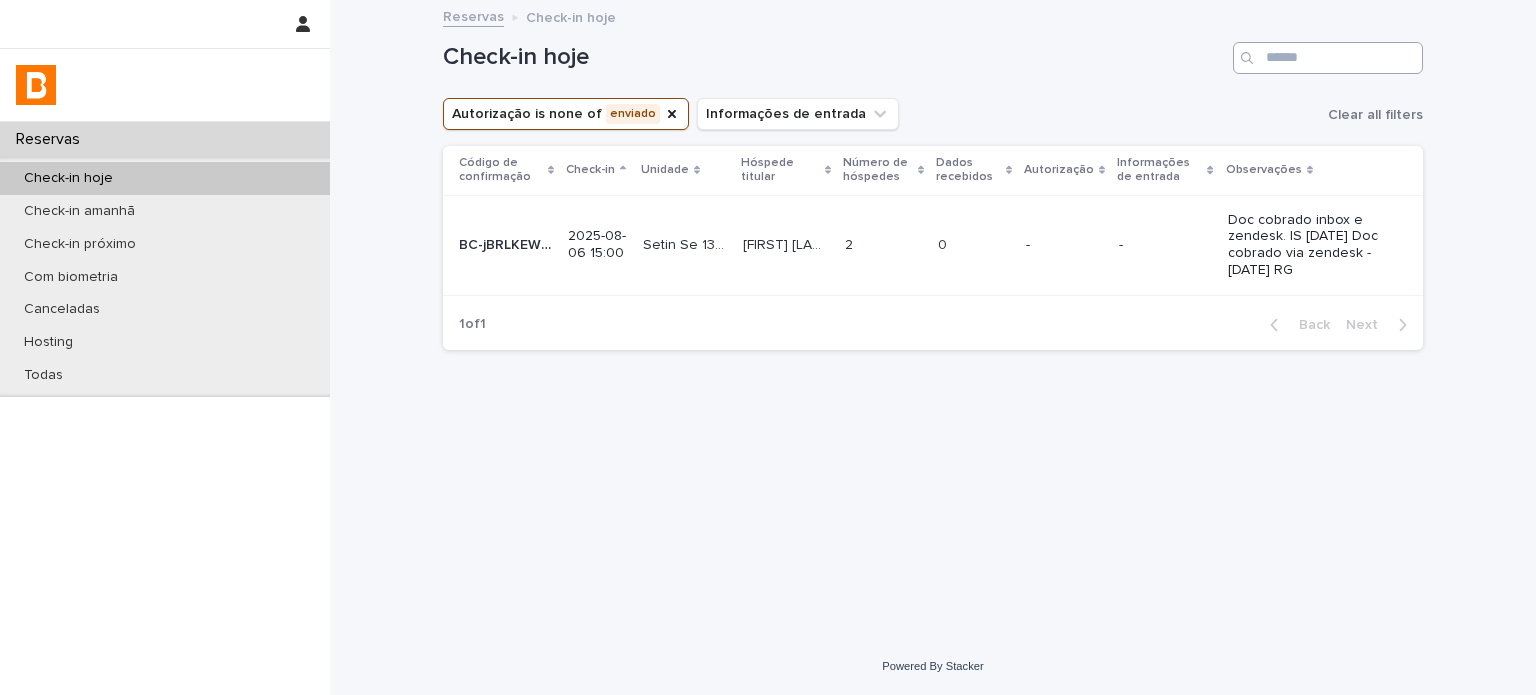 type 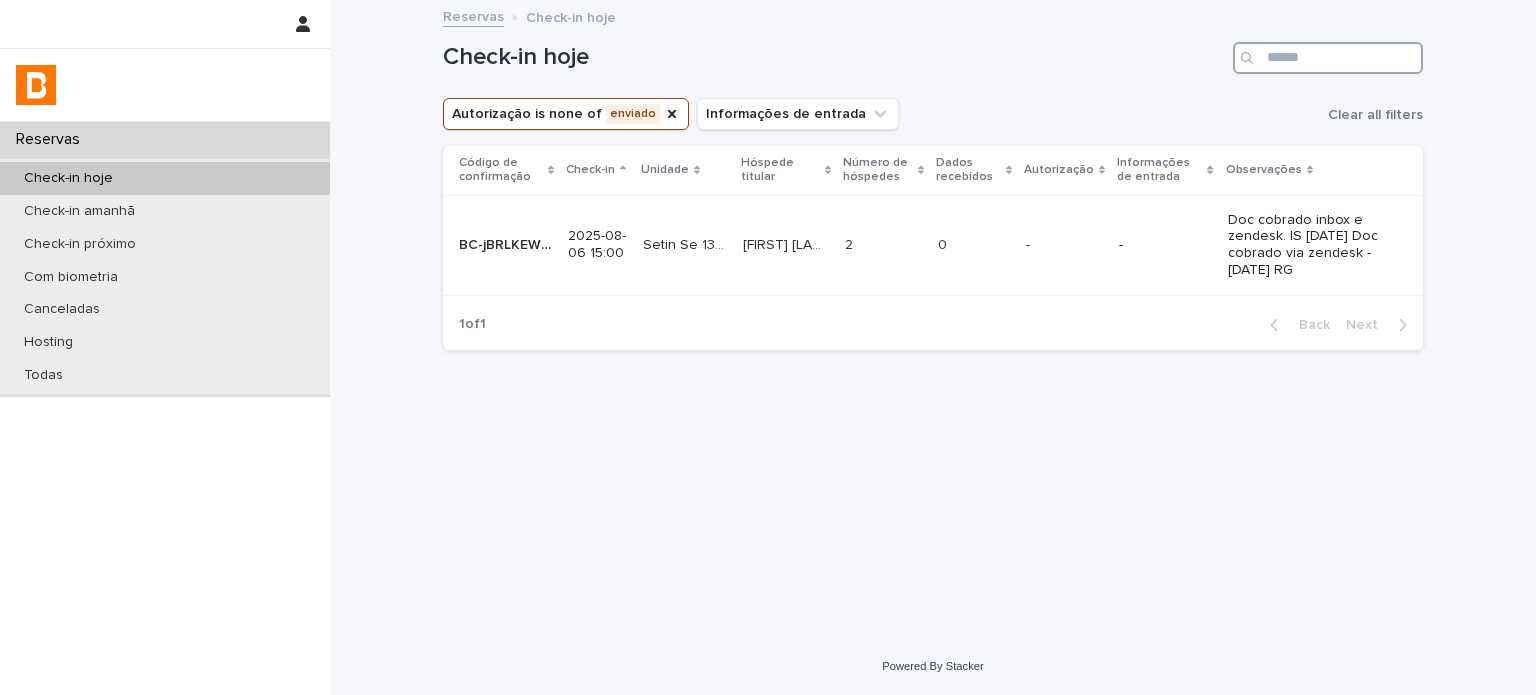 click at bounding box center (1328, 58) 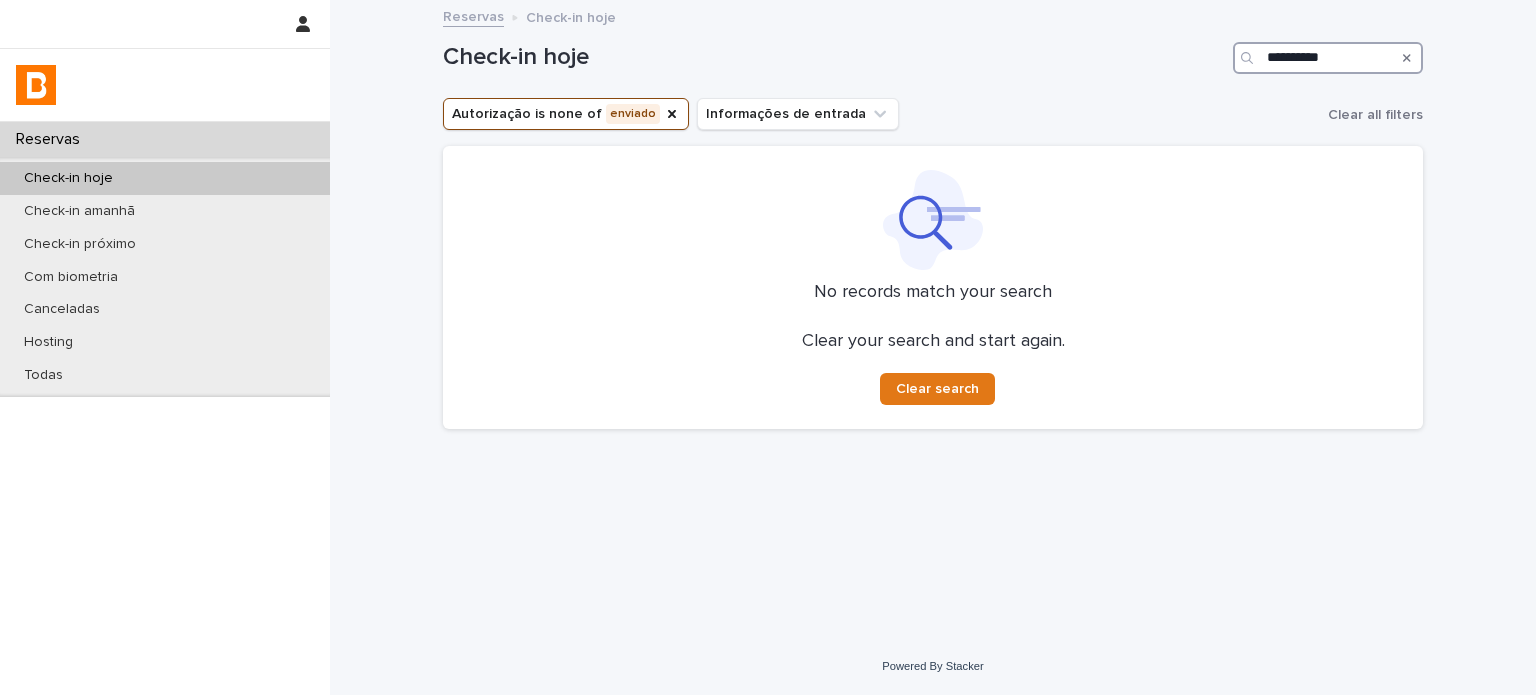 type on "**********" 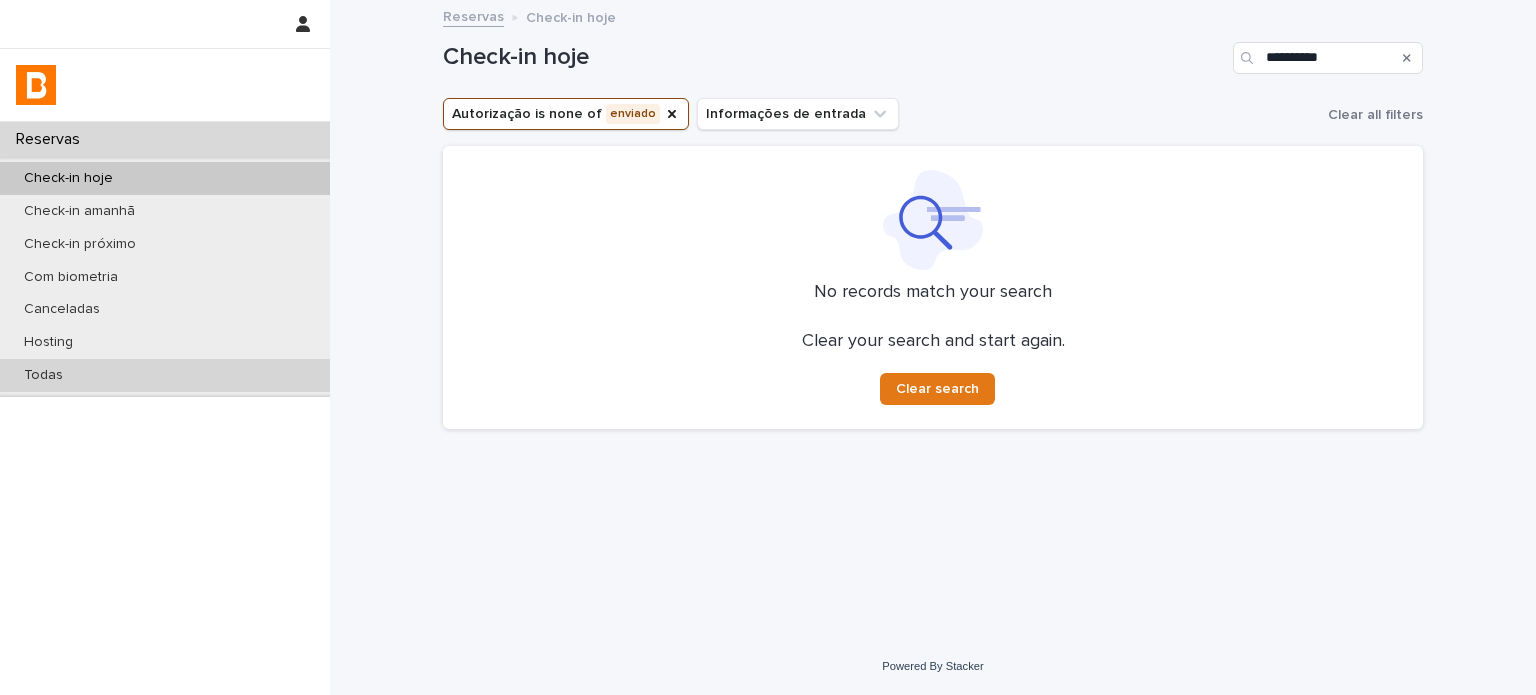 click on "Todas" at bounding box center (165, 375) 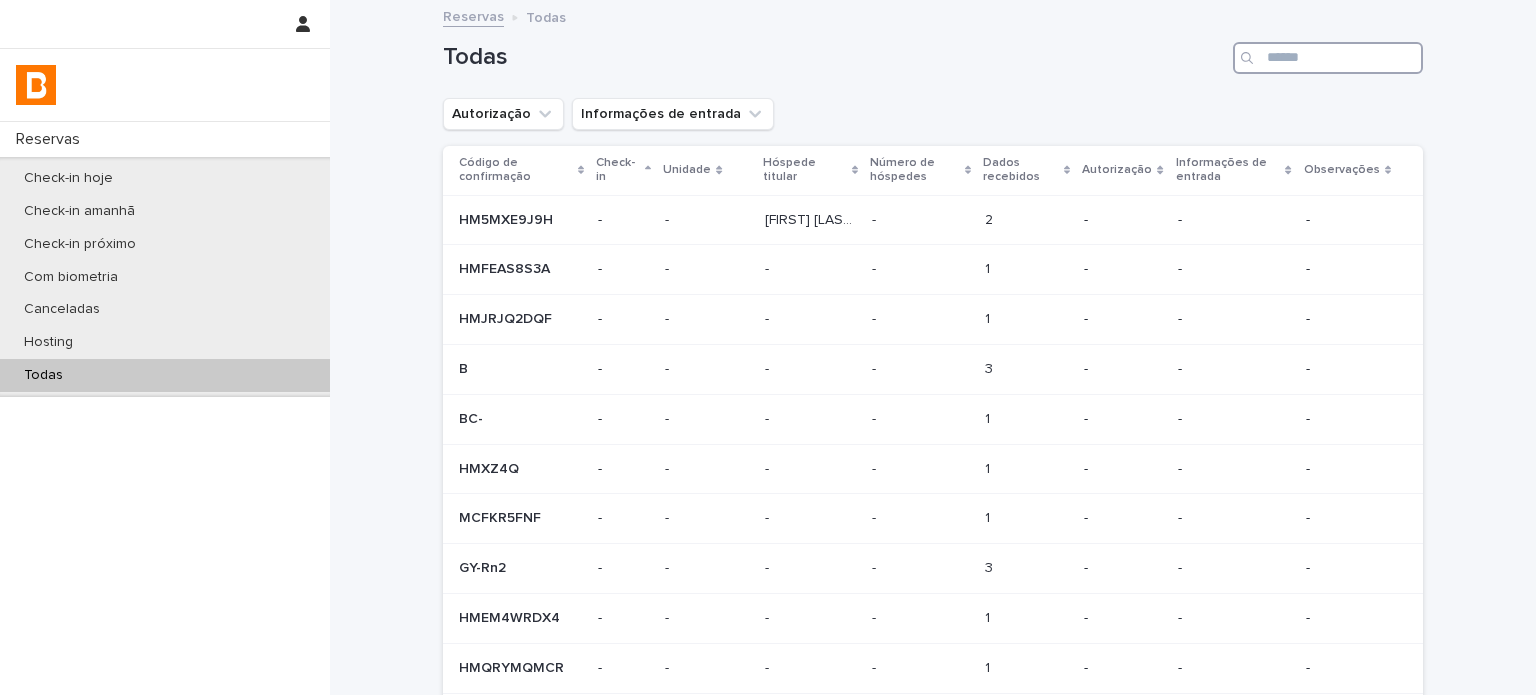 click at bounding box center (1328, 58) 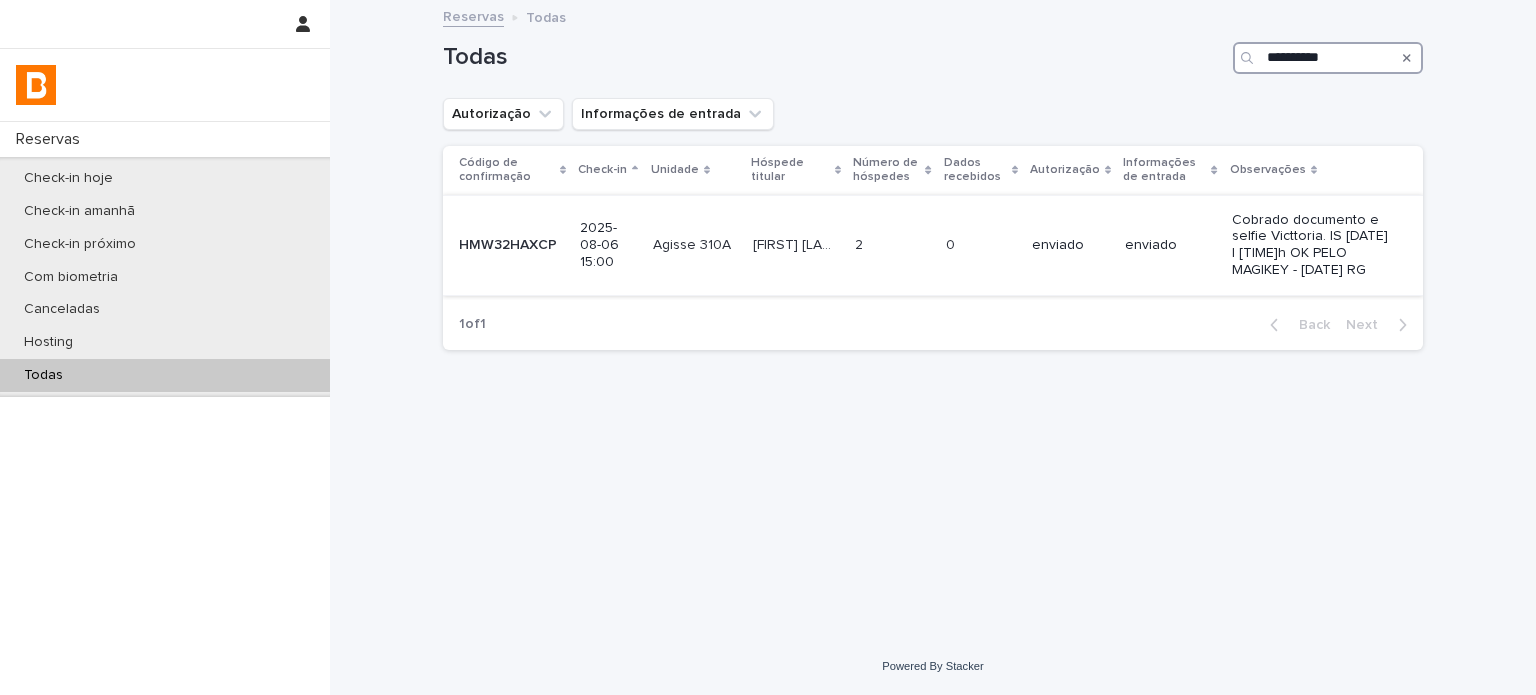 type on "**********" 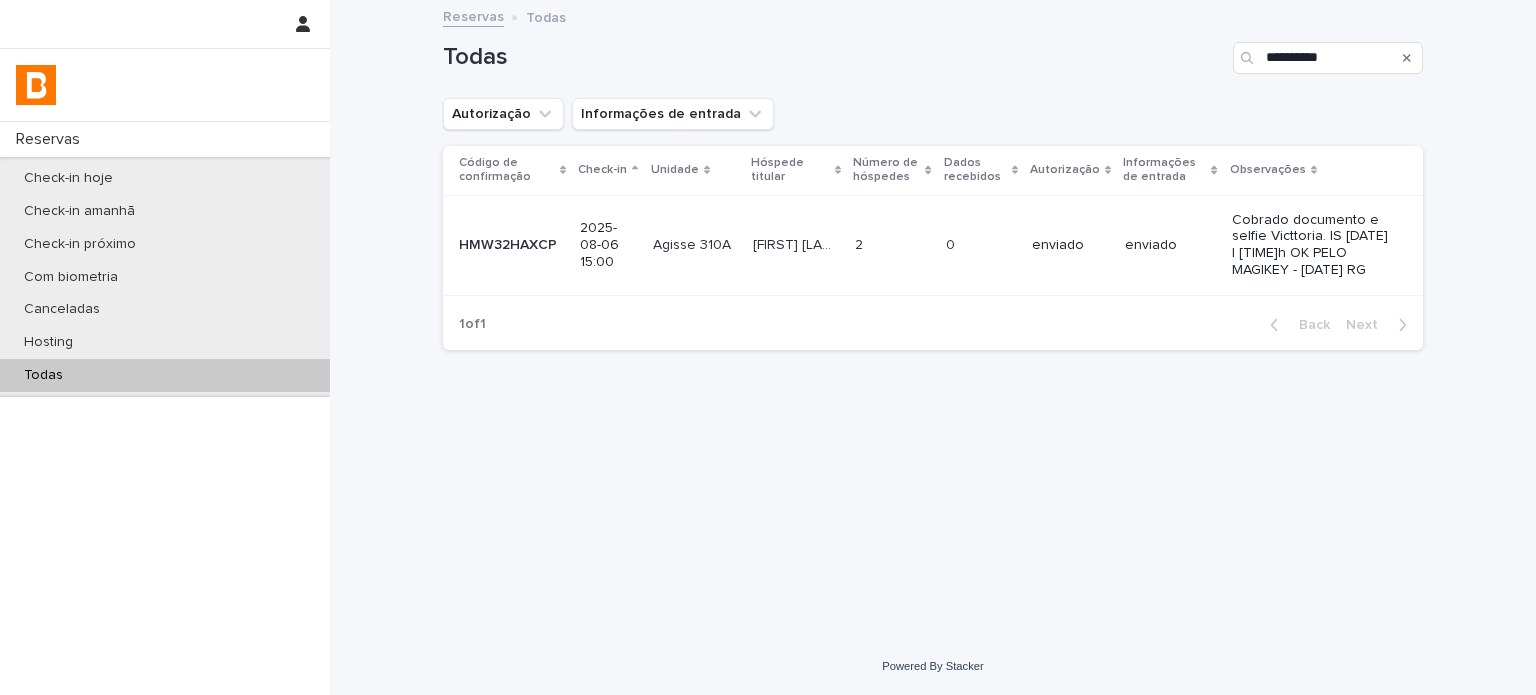 click at bounding box center [892, 245] 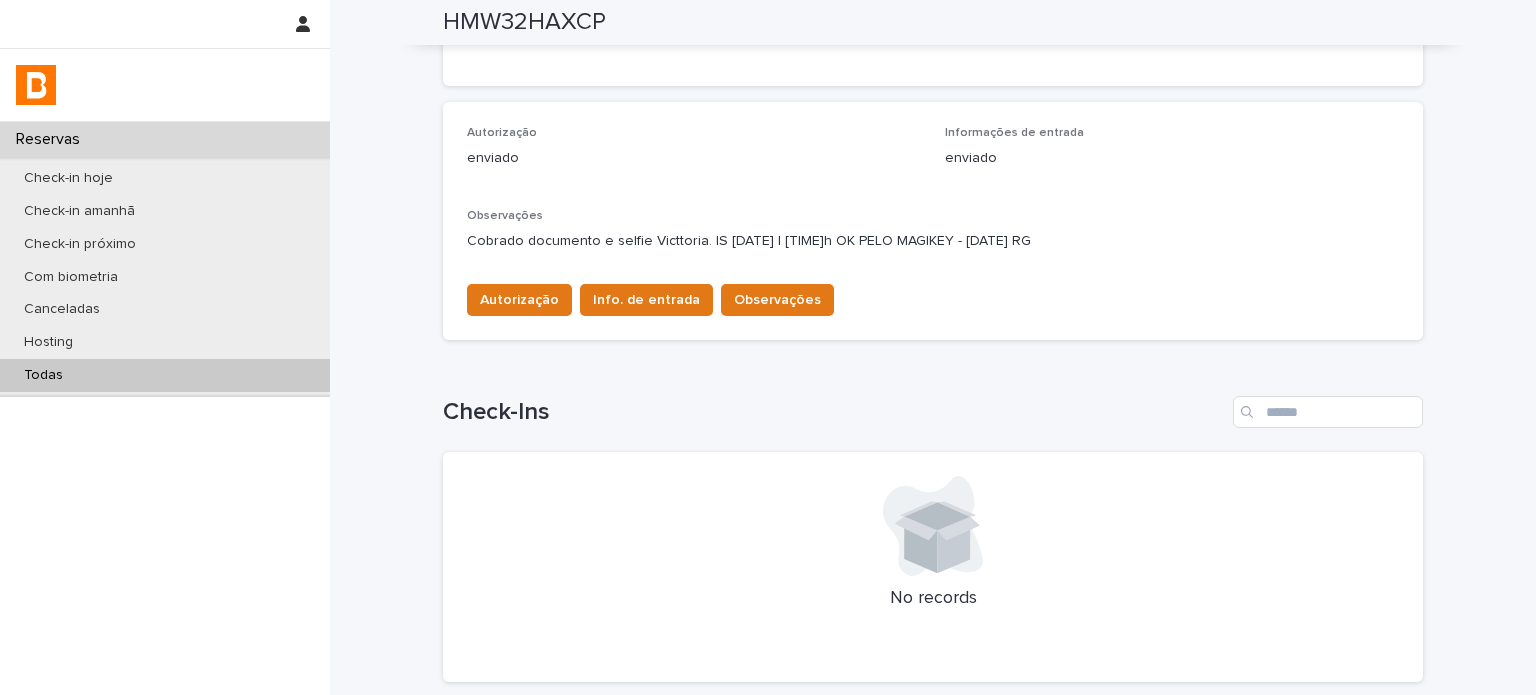 scroll, scrollTop: 366, scrollLeft: 0, axis: vertical 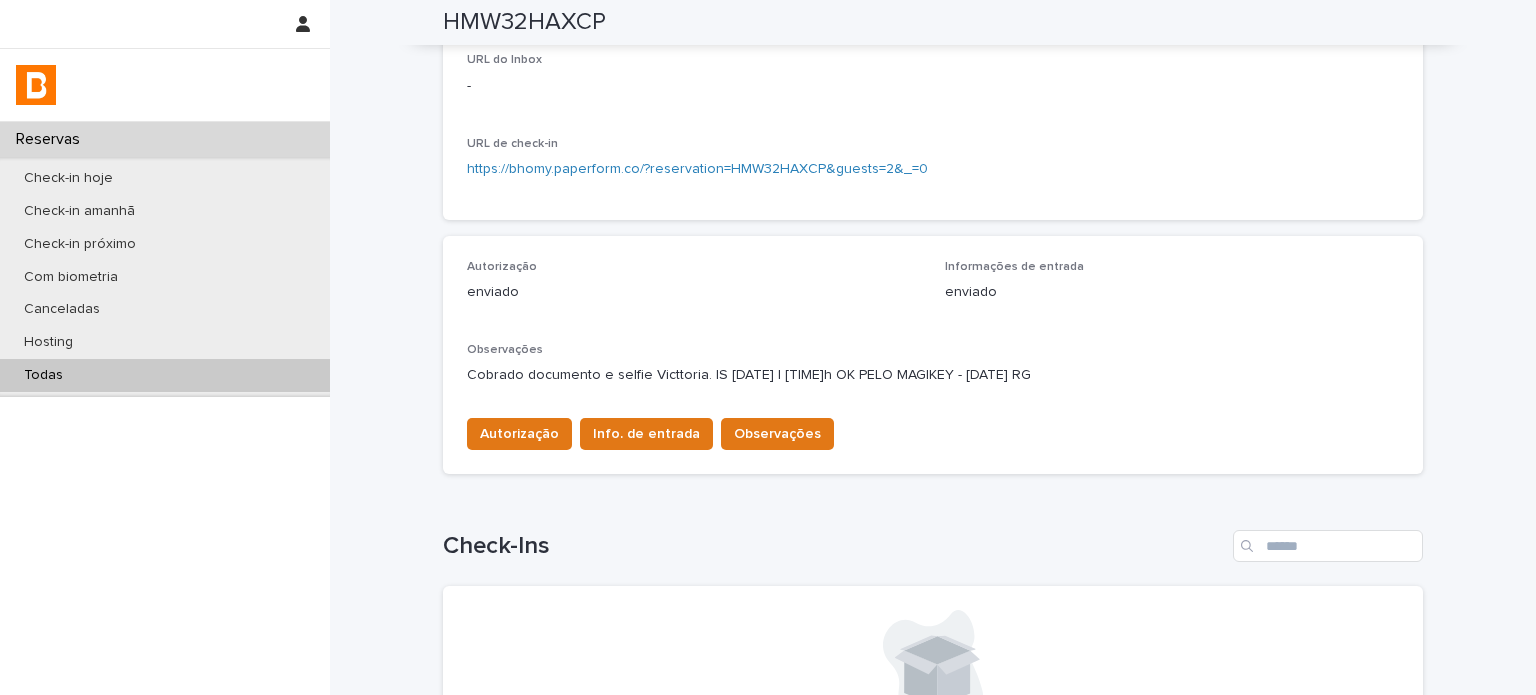 click on "Todas" at bounding box center (165, 375) 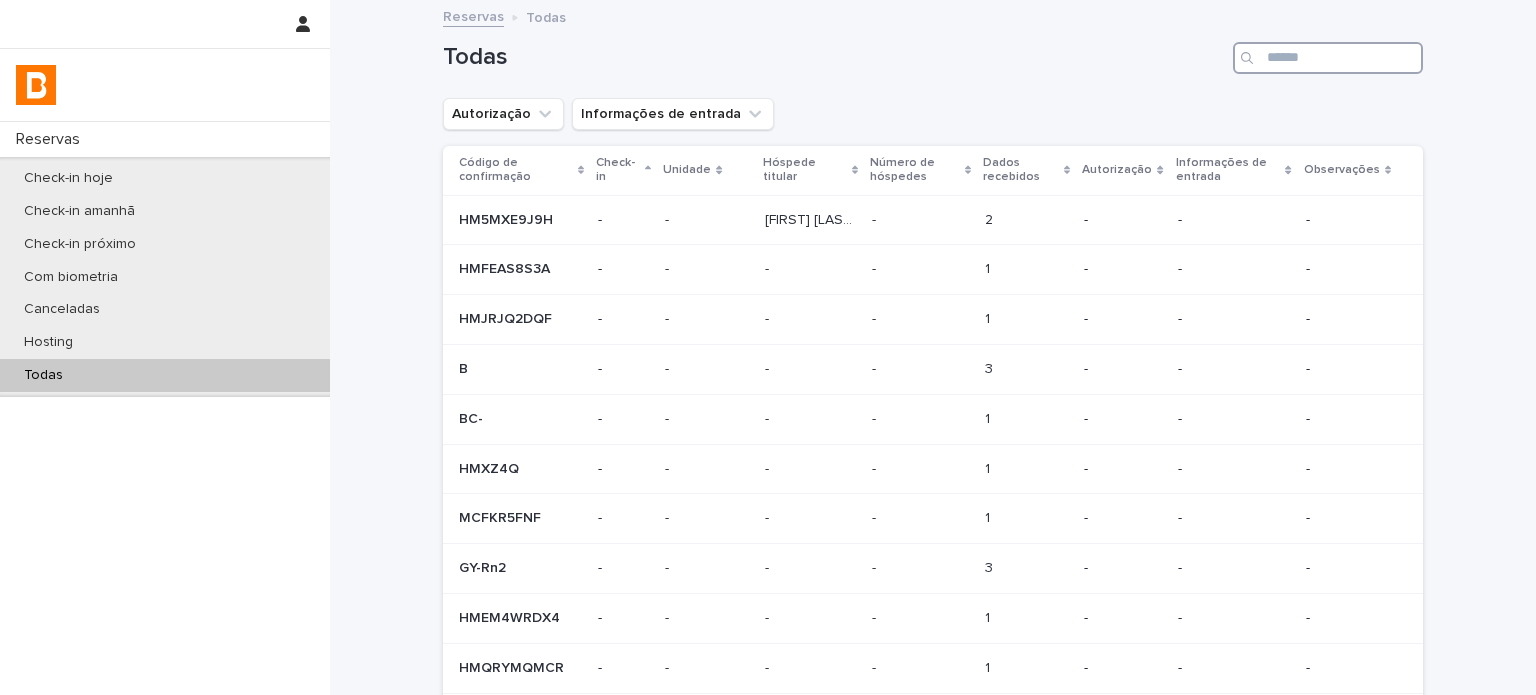 click at bounding box center [1328, 58] 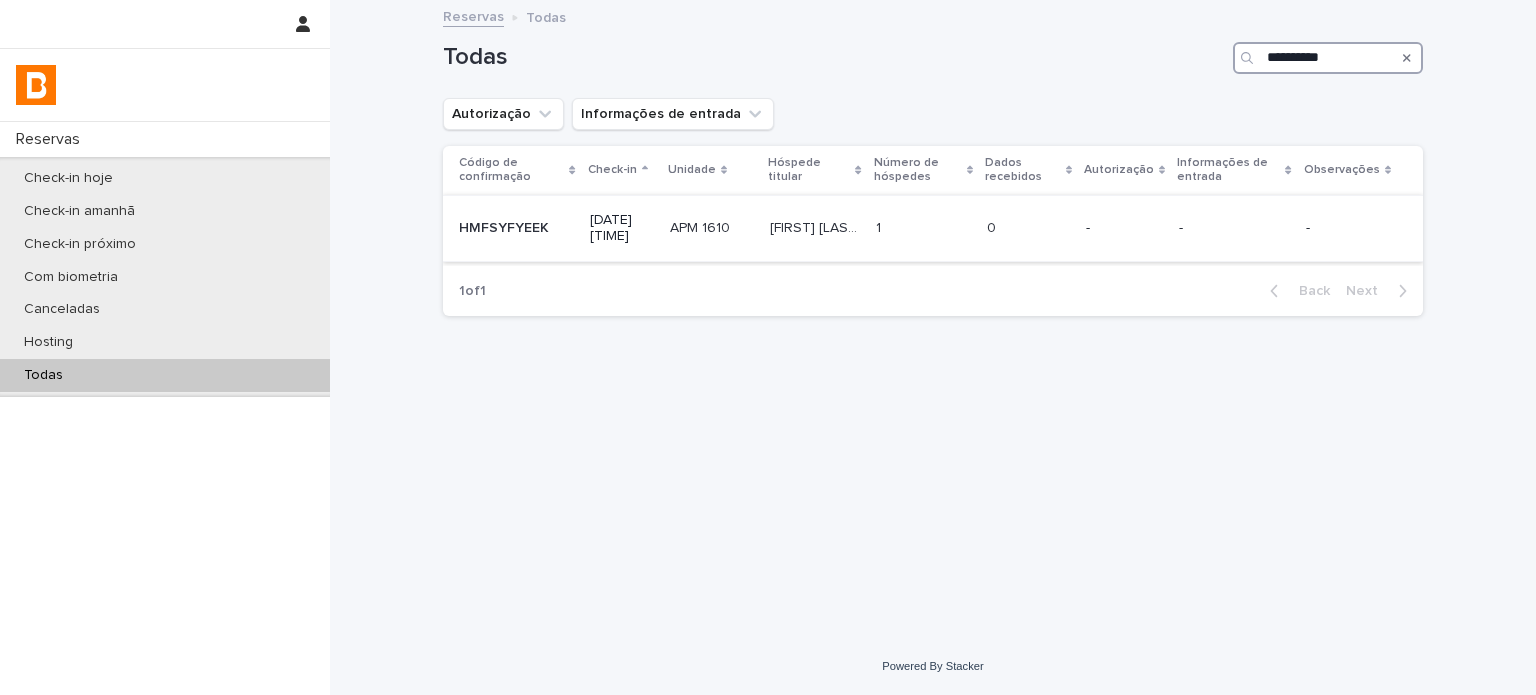 type on "**********" 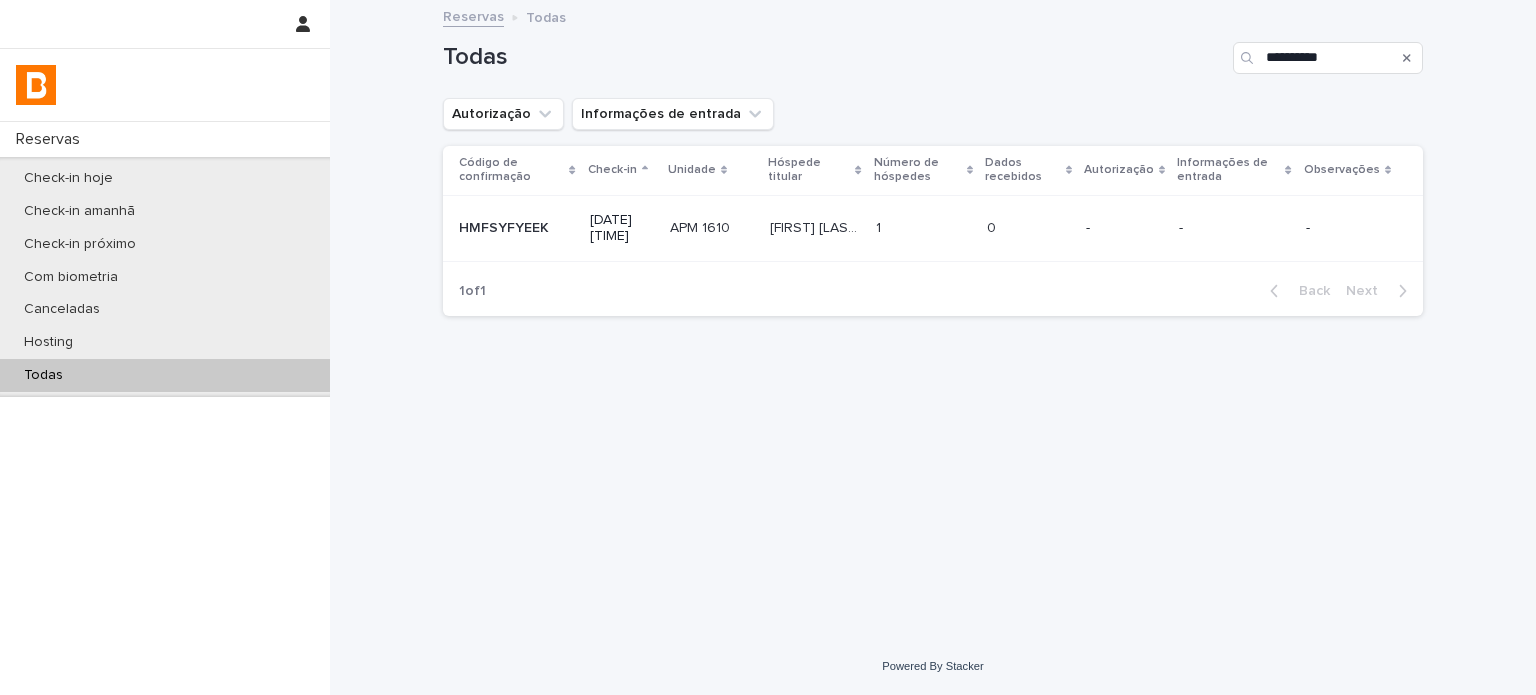 click on "[FIRST] [LAST] [FIRST] [LAST]" at bounding box center (815, 228) 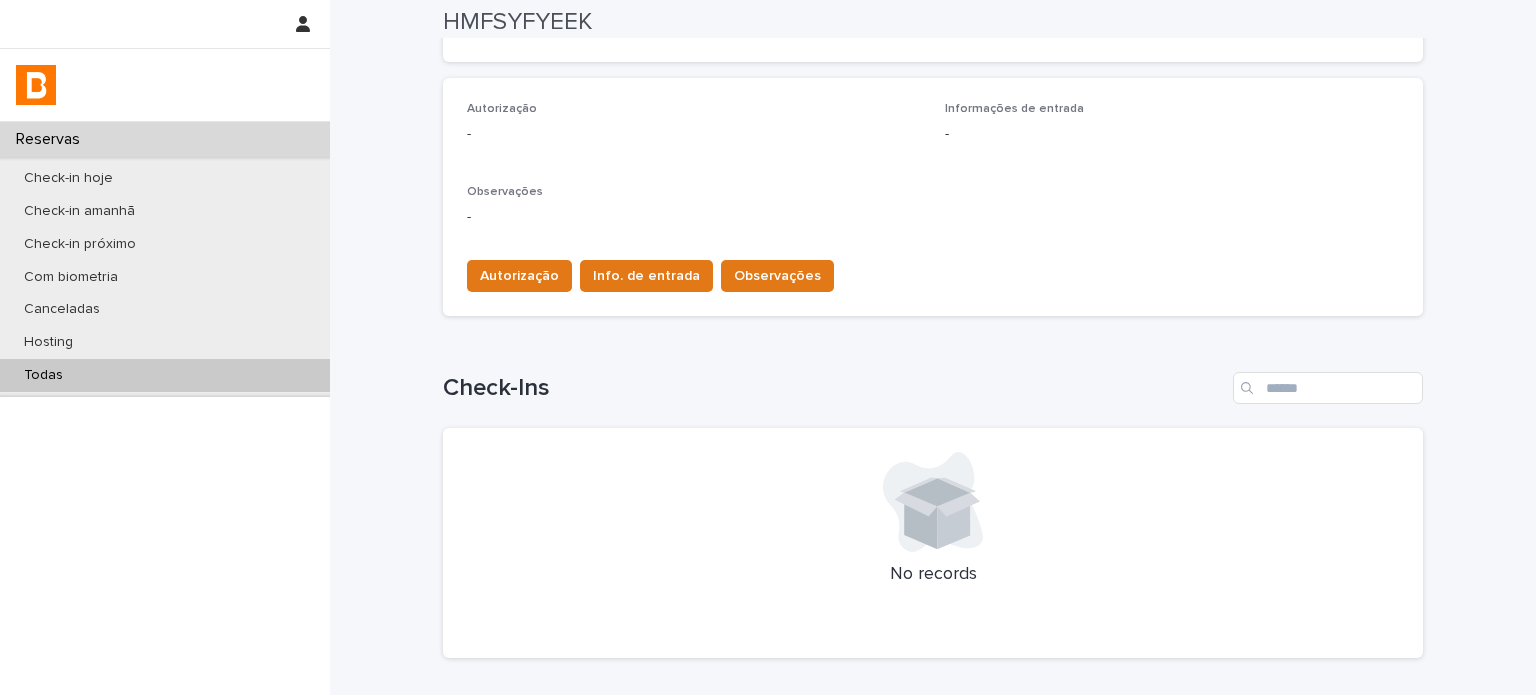 scroll, scrollTop: 659, scrollLeft: 0, axis: vertical 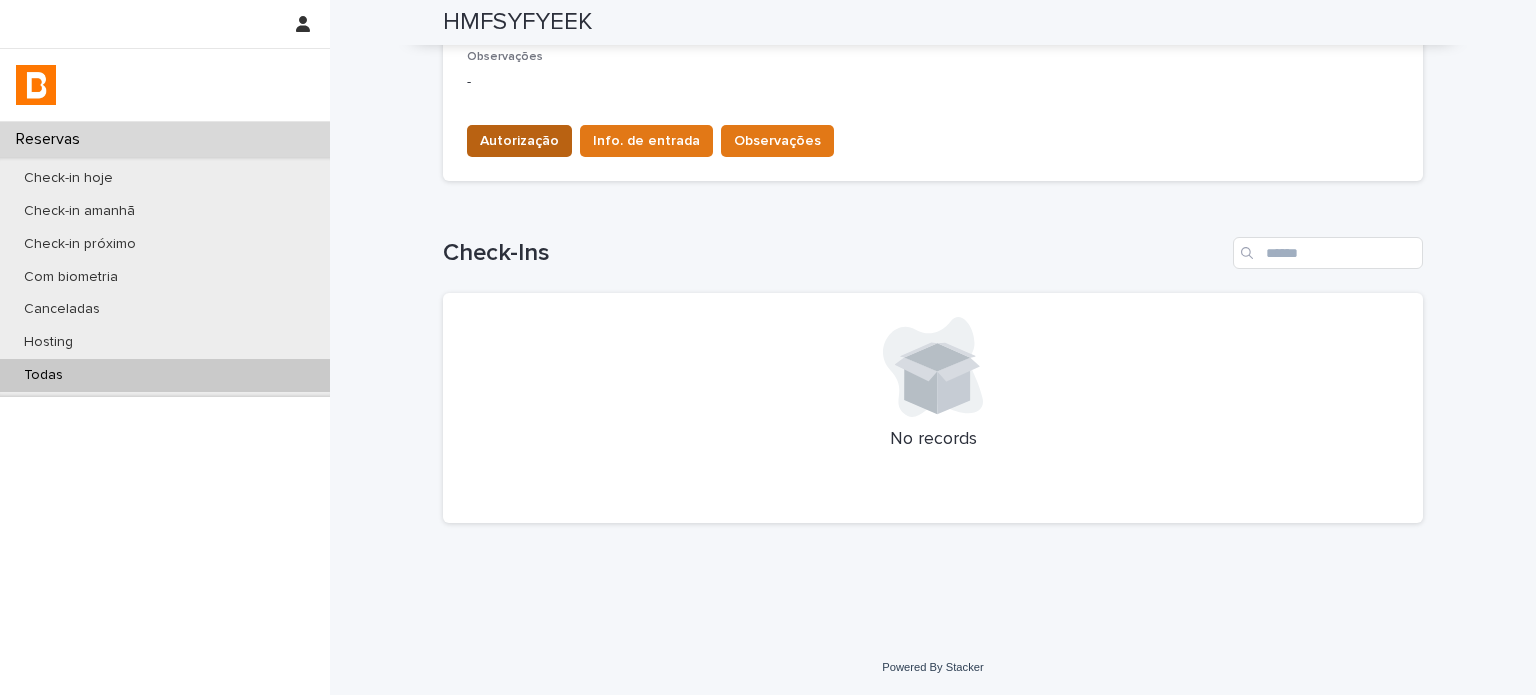 click on "Autorização" at bounding box center [519, 141] 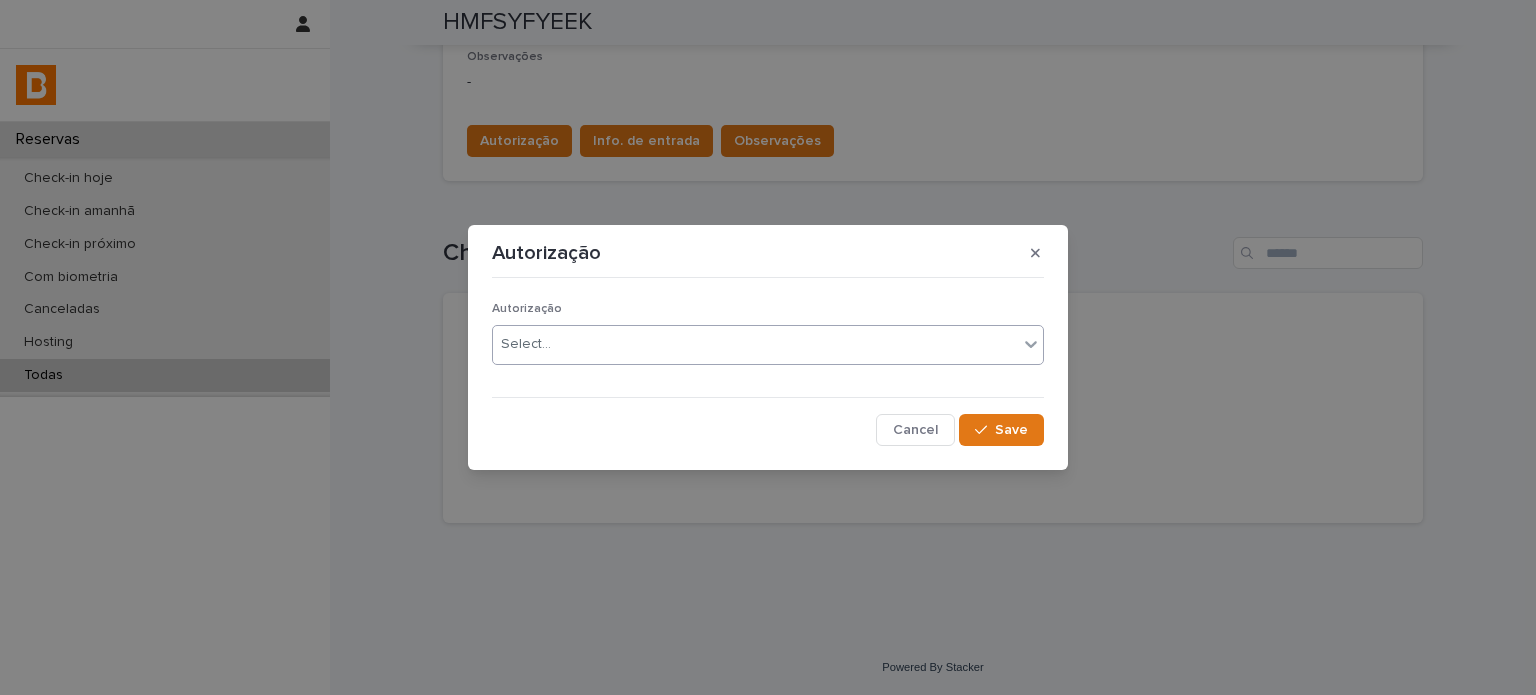 click on "Select..." at bounding box center (526, 344) 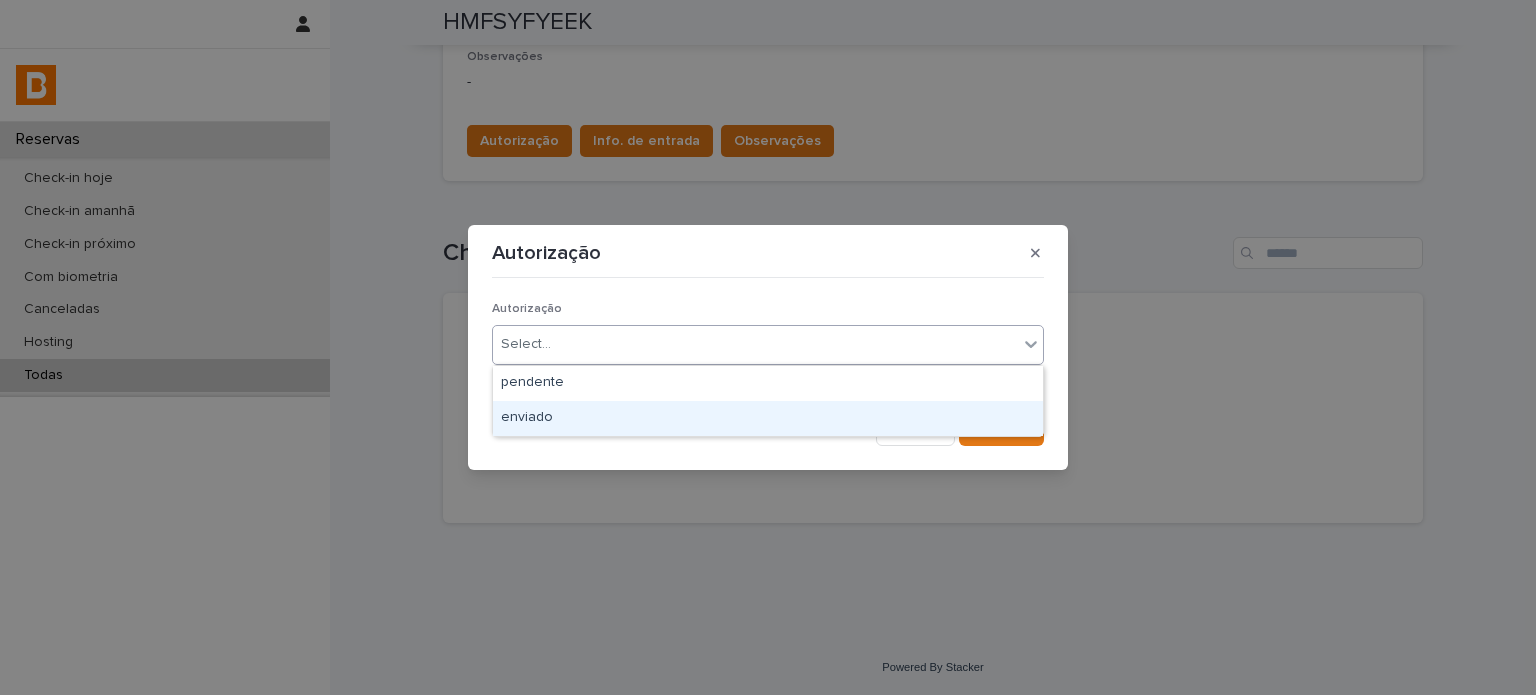 click on "enviado" at bounding box center [768, 418] 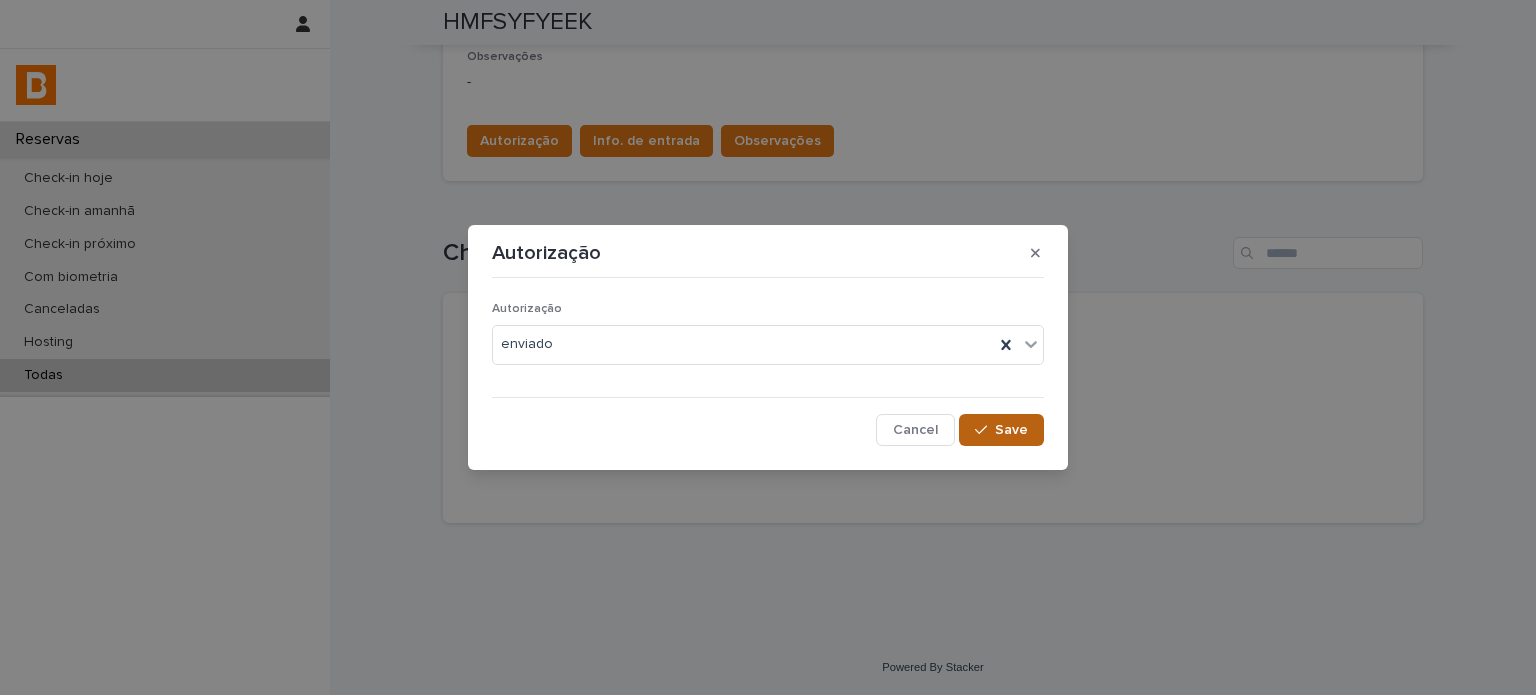 click on "Save" at bounding box center (1011, 430) 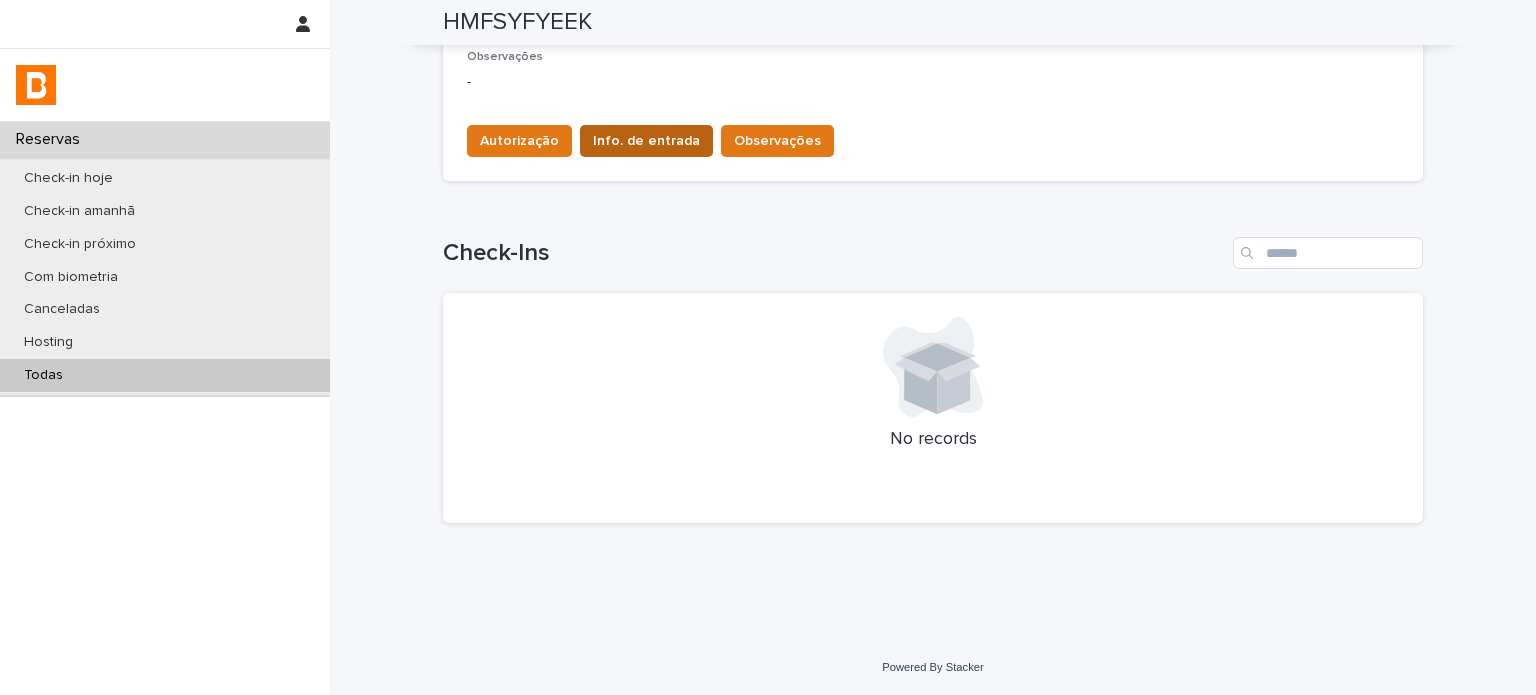 click on "Info. de entrada" at bounding box center (646, 141) 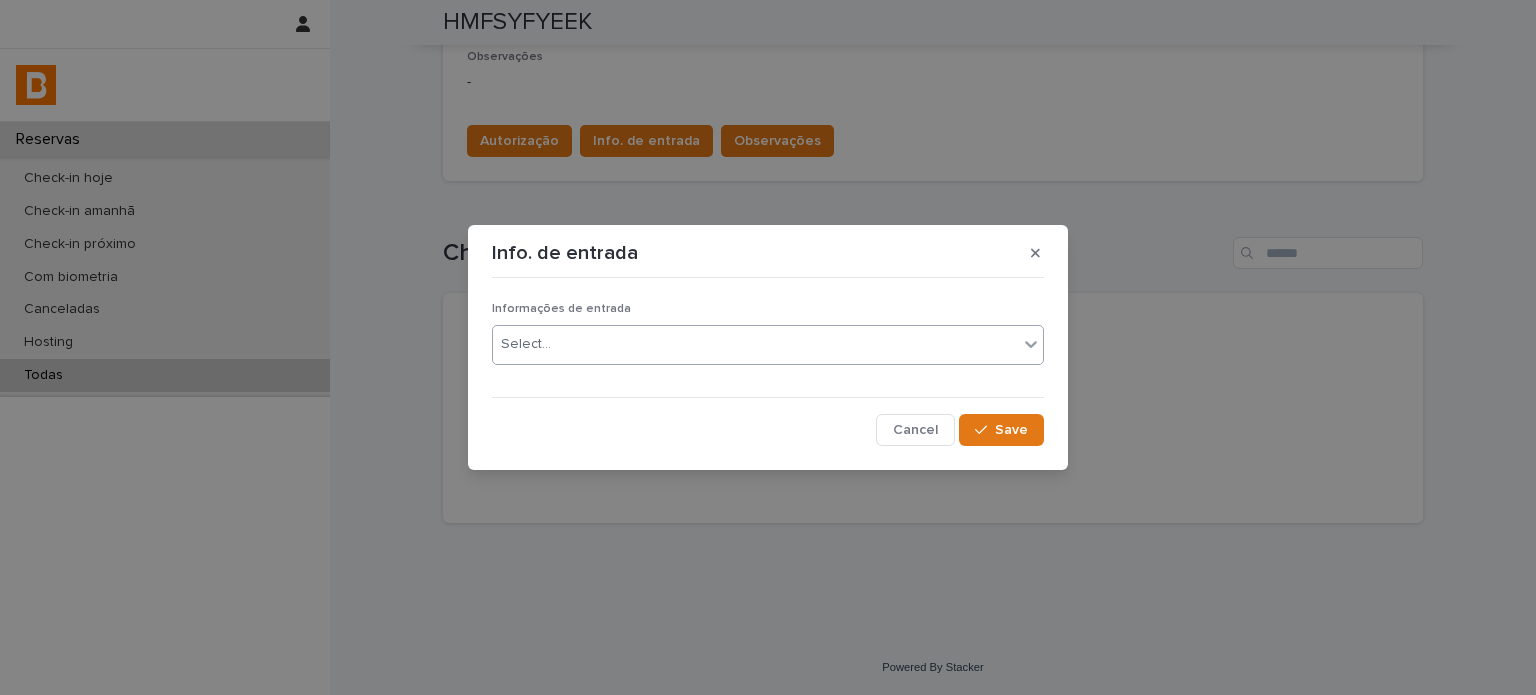 click on "Select..." at bounding box center (755, 344) 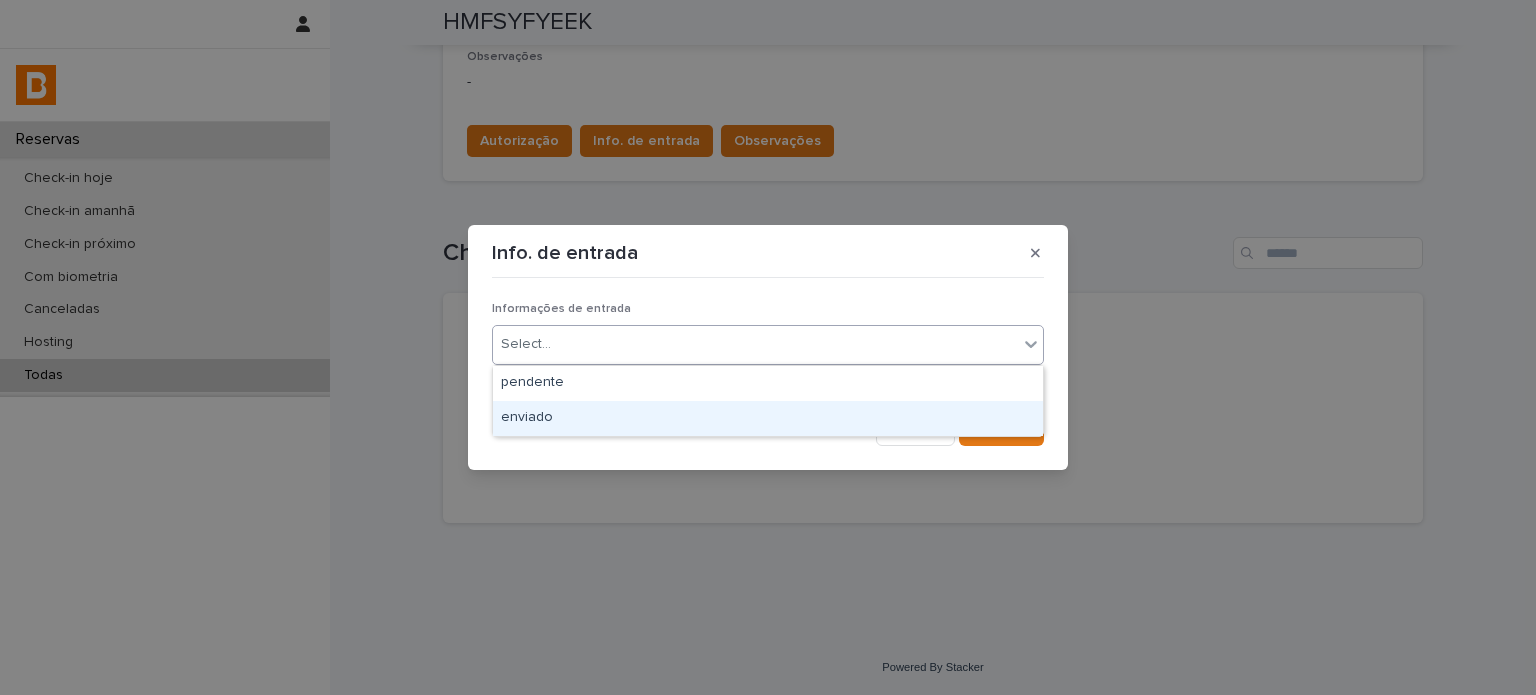 click on "enviado" at bounding box center [768, 418] 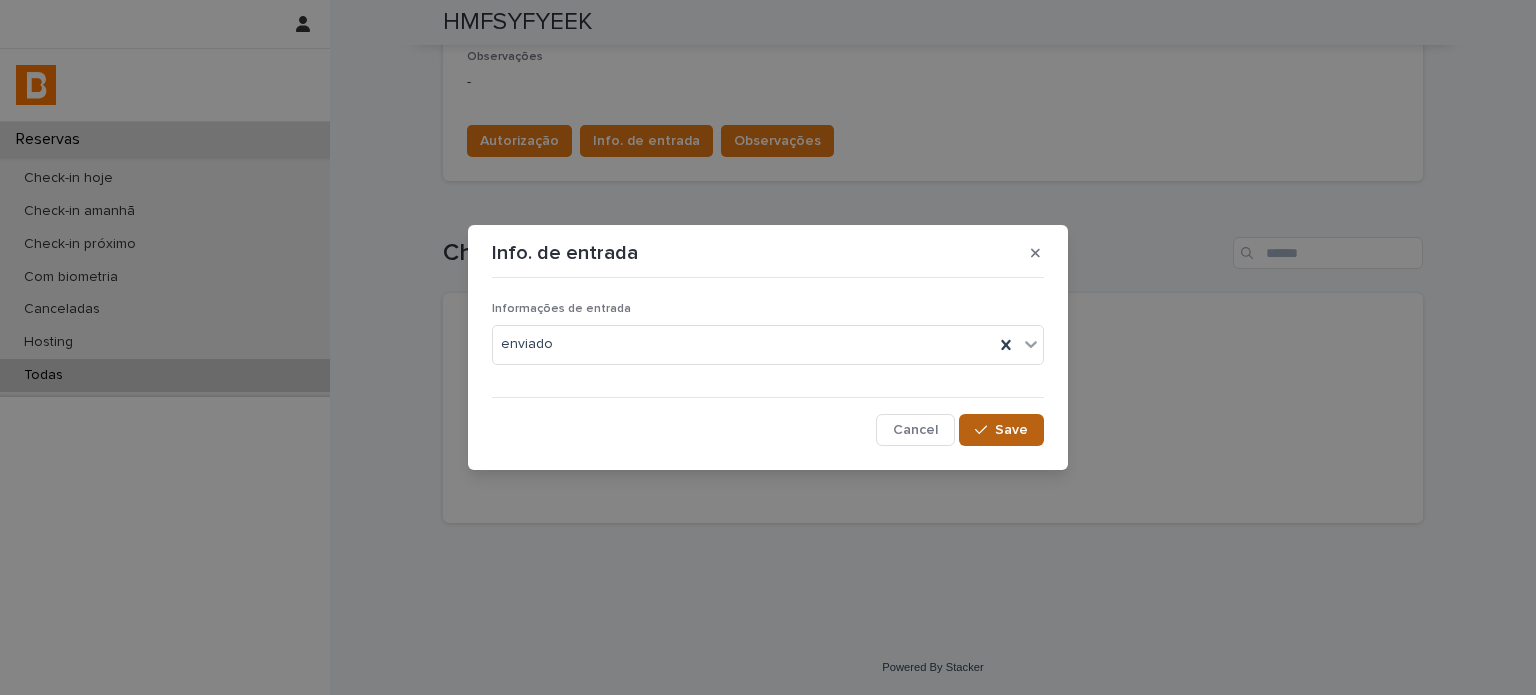 click at bounding box center (985, 430) 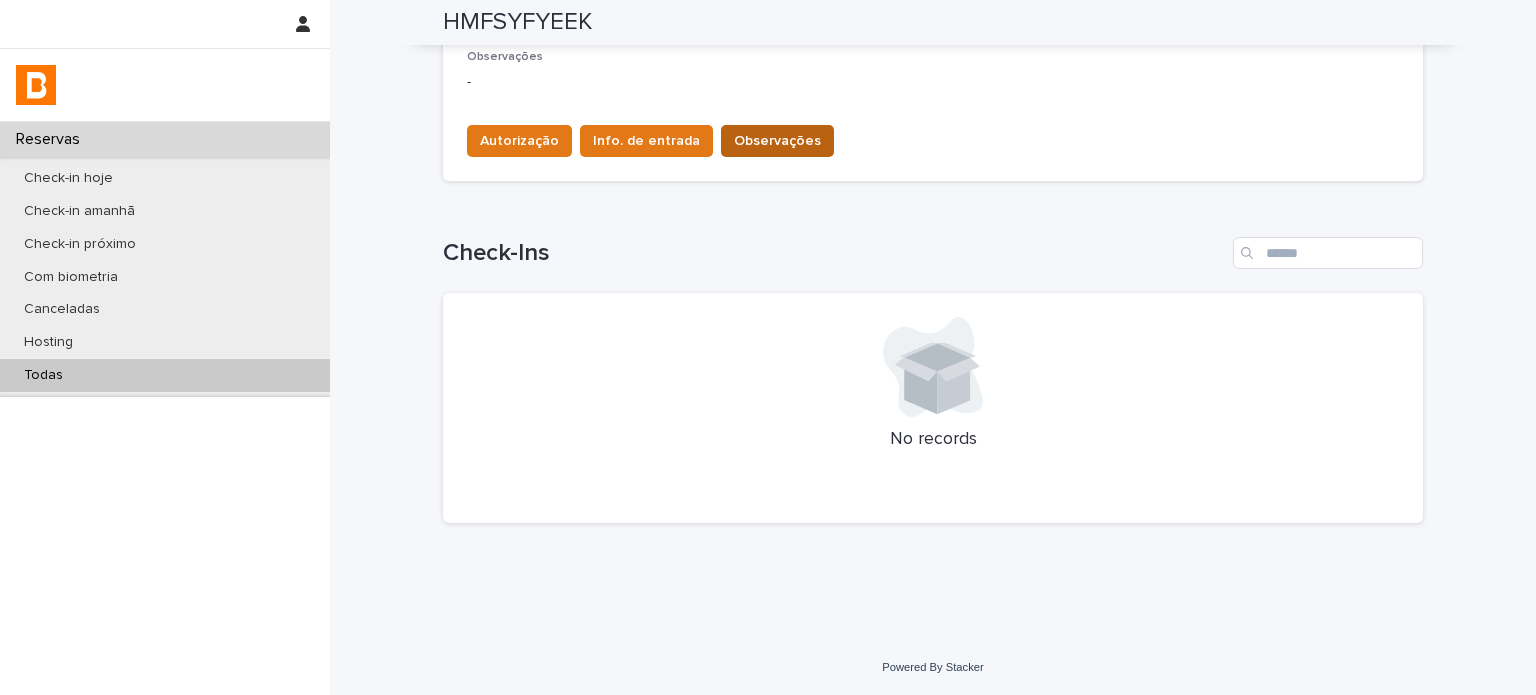 click on "Observações" at bounding box center (777, 141) 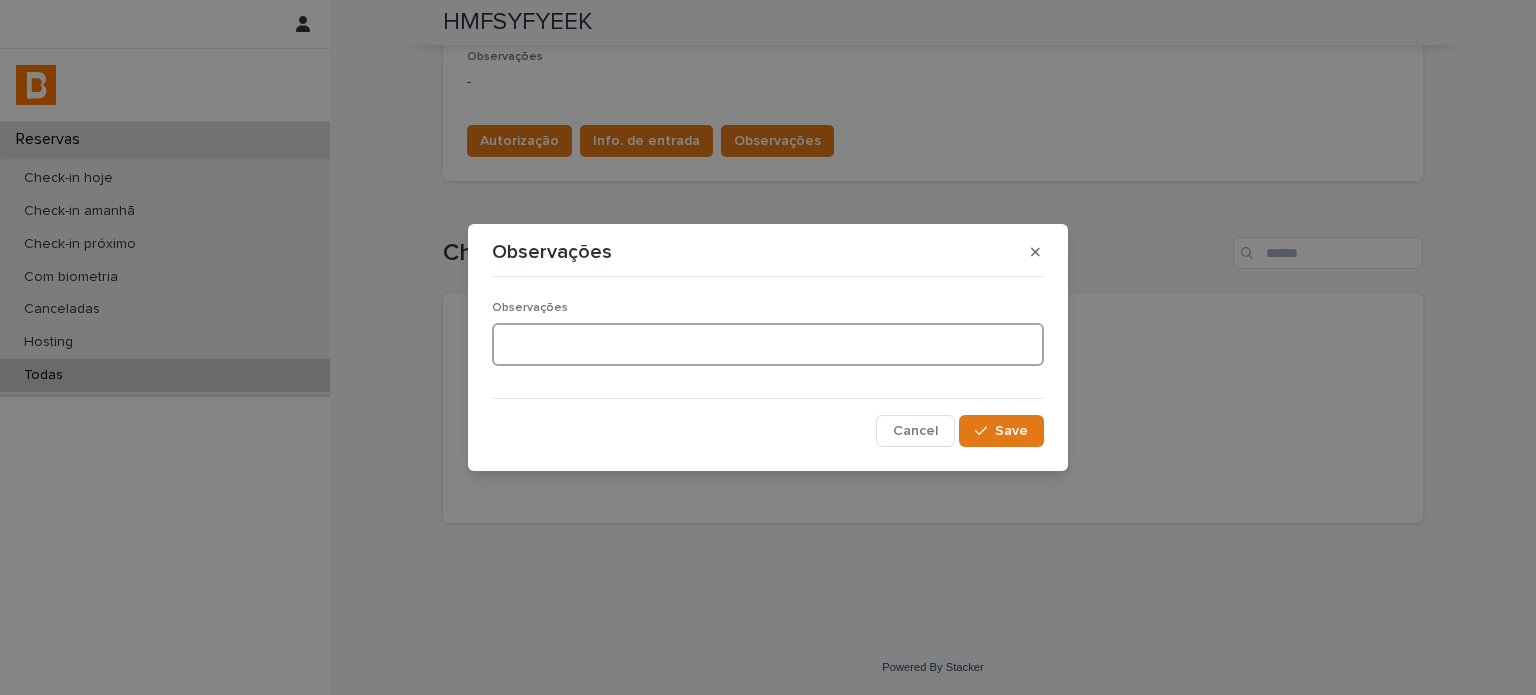 click at bounding box center [768, 344] 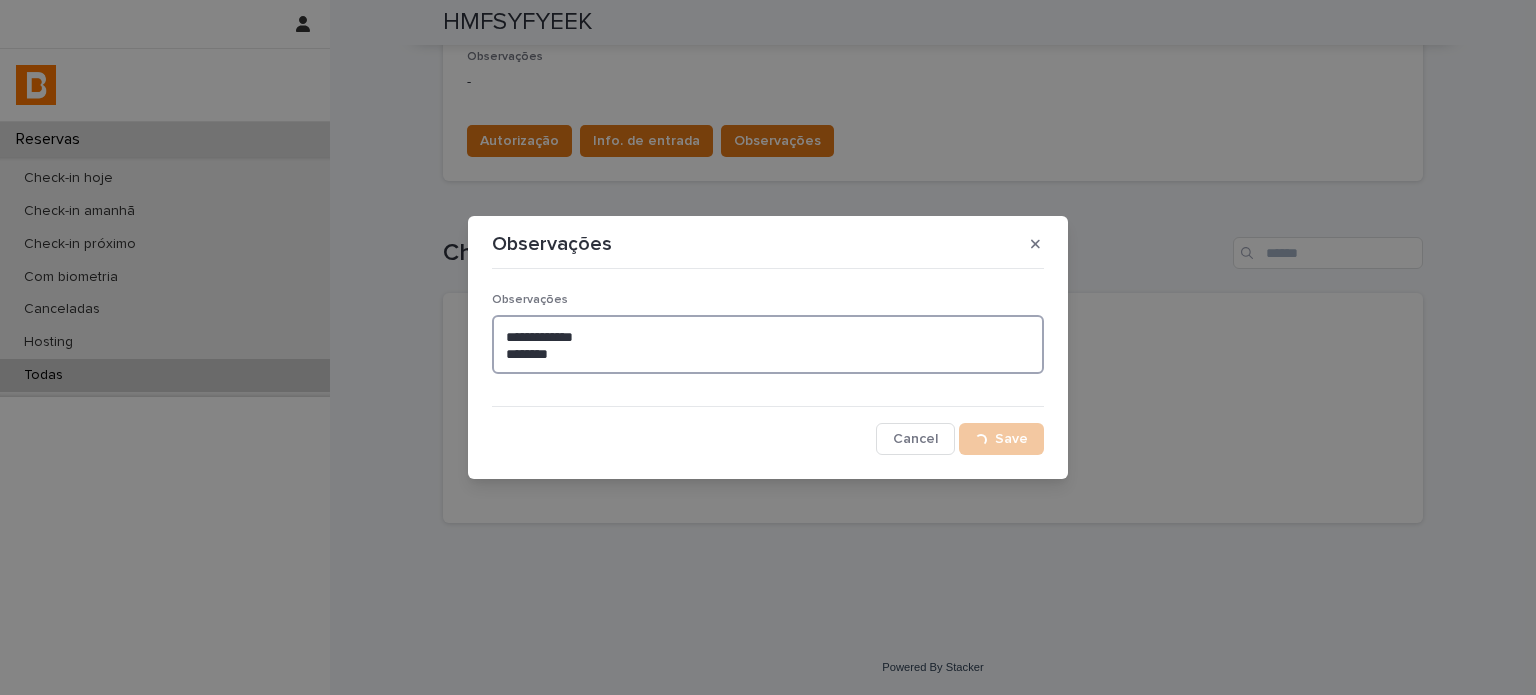 type on "**********" 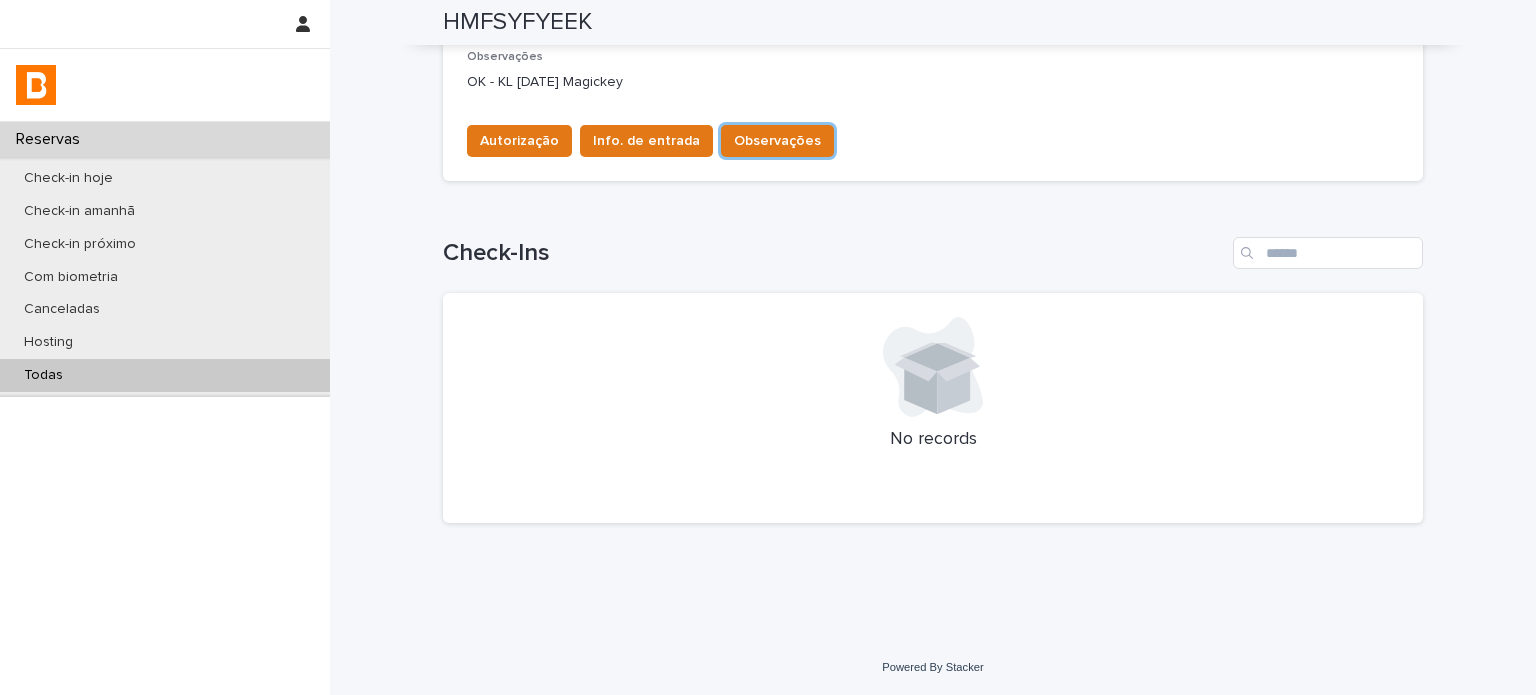 click on "Todas" at bounding box center (165, 375) 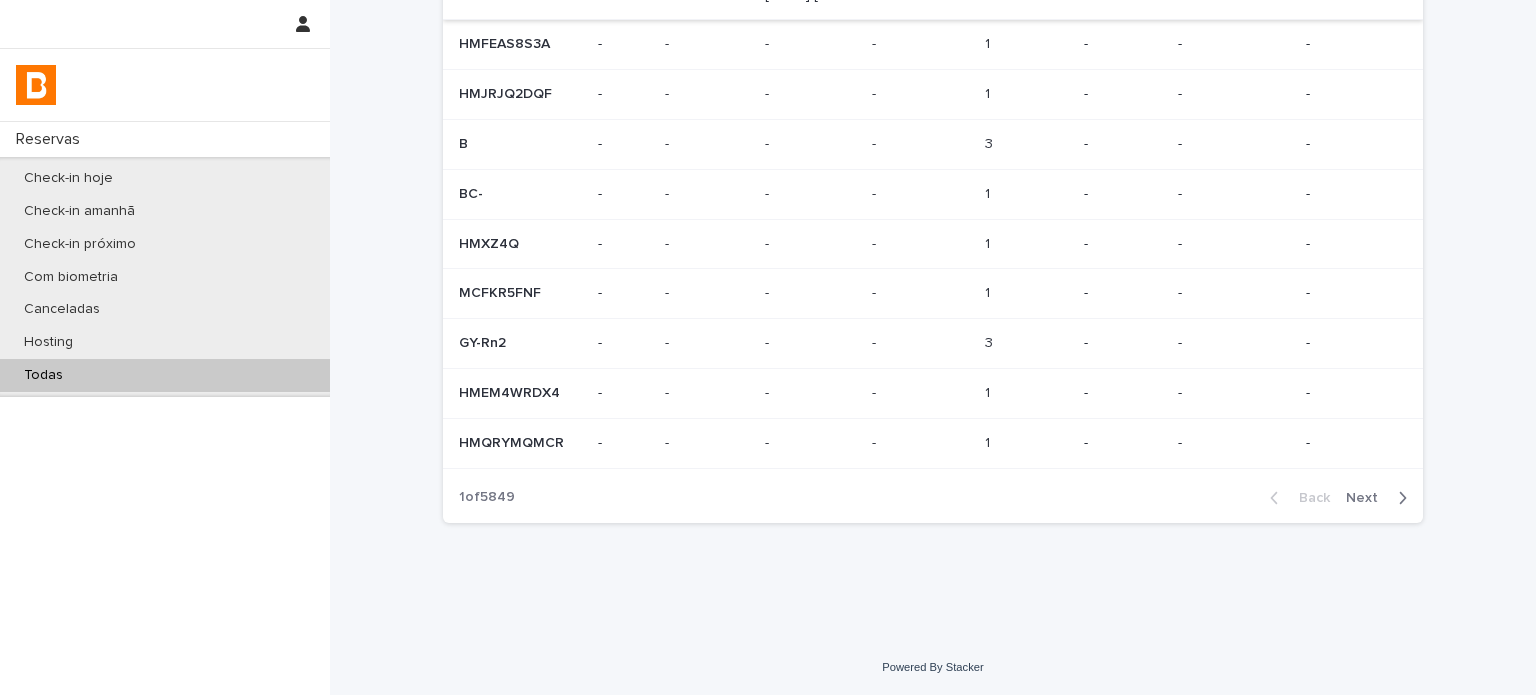 scroll, scrollTop: 0, scrollLeft: 0, axis: both 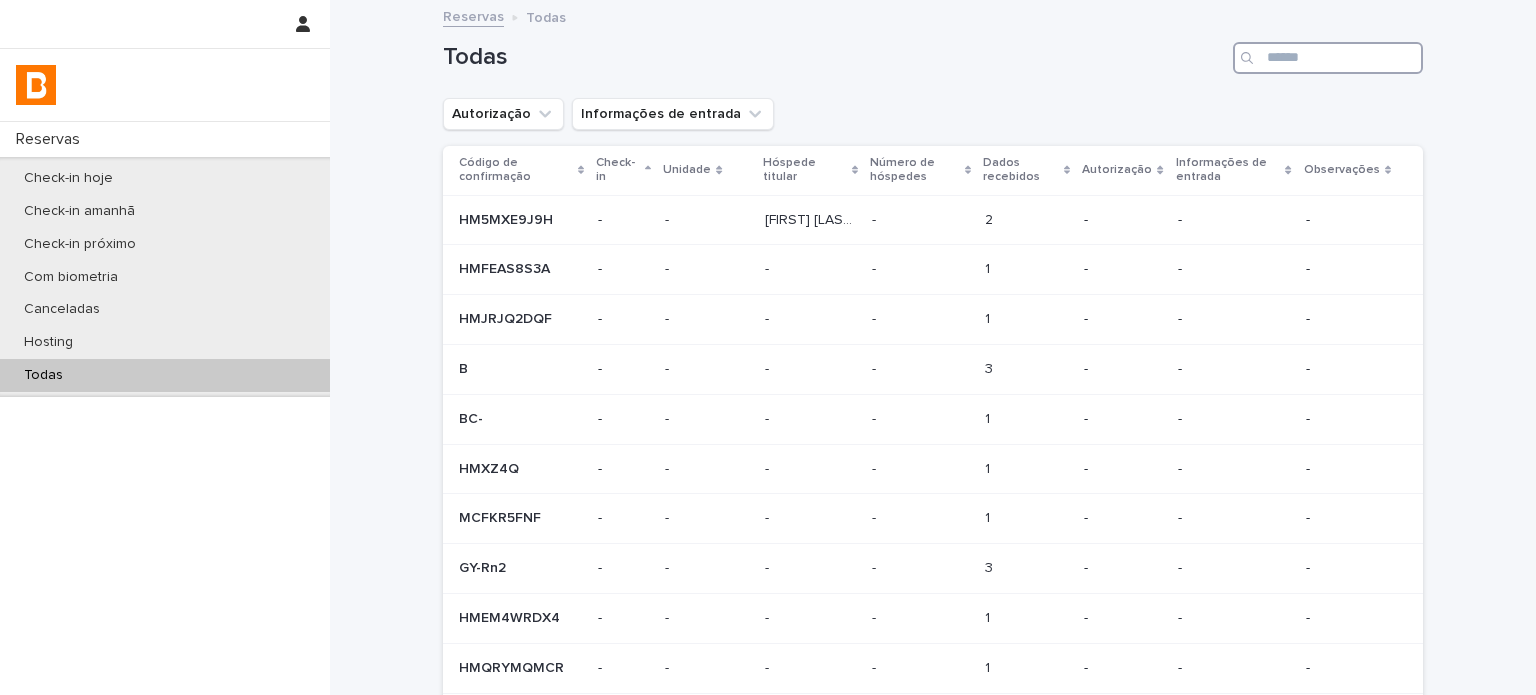 click at bounding box center (1328, 58) 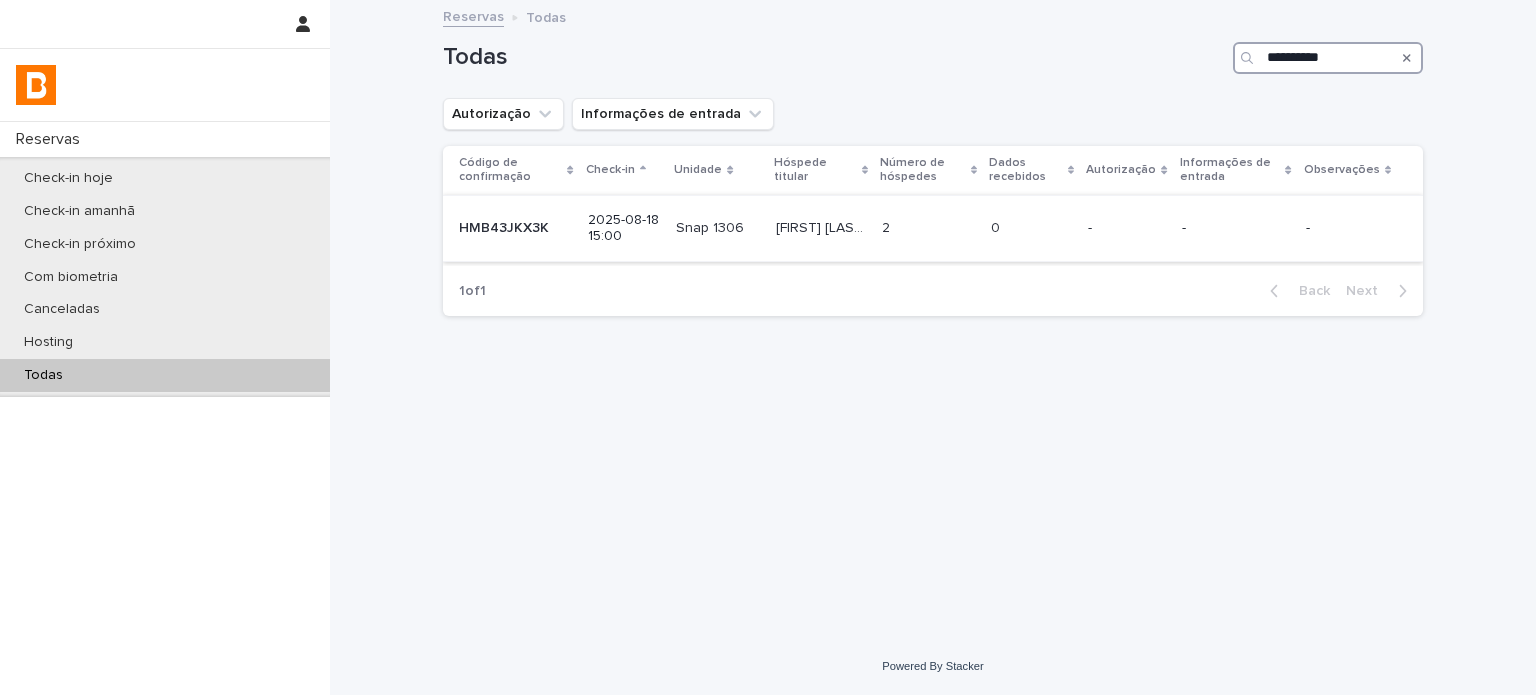 type on "**********" 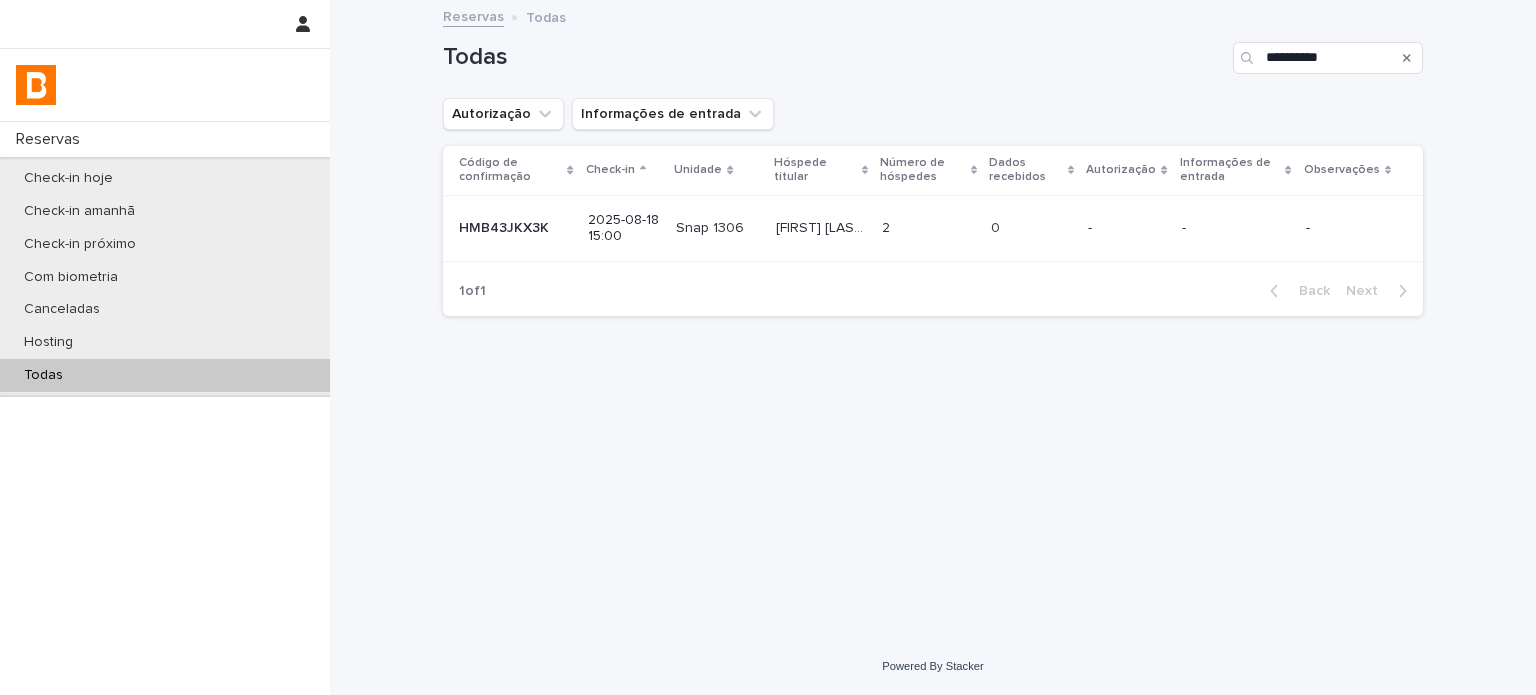 drag, startPoint x: 1098, startPoint y: 243, endPoint x: 1073, endPoint y: 243, distance: 25 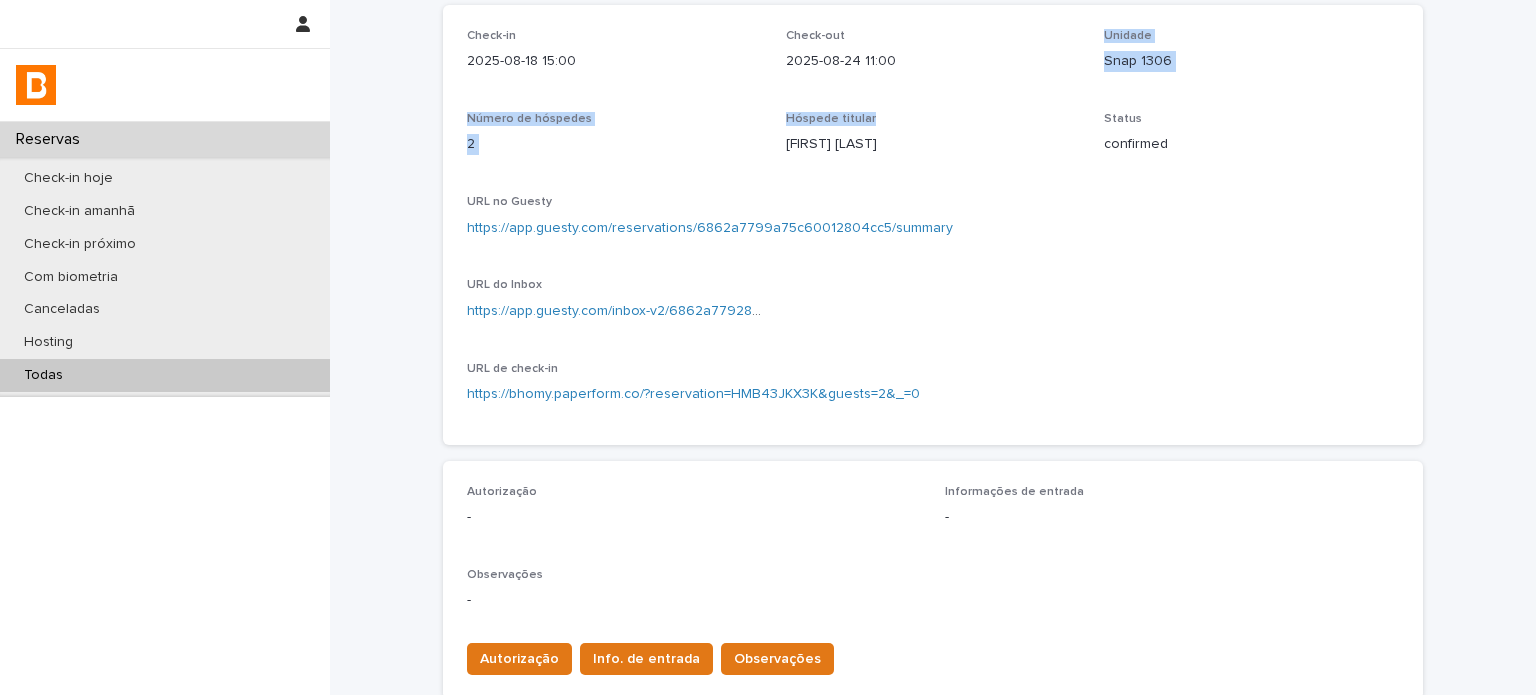 drag, startPoint x: 888, startPoint y: 206, endPoint x: 871, endPoint y: 192, distance: 22.022715 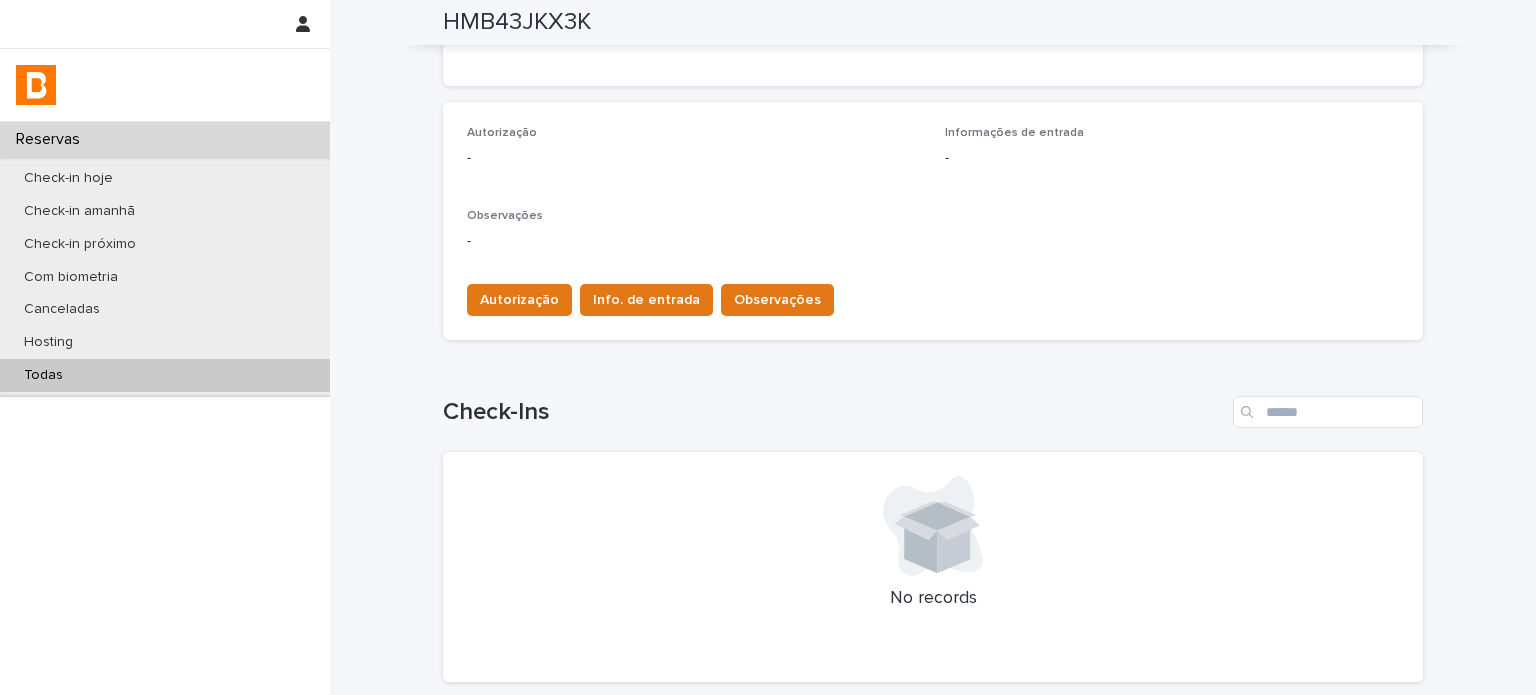 click on "Autorização Info. de entrada Observações" at bounding box center (933, 296) 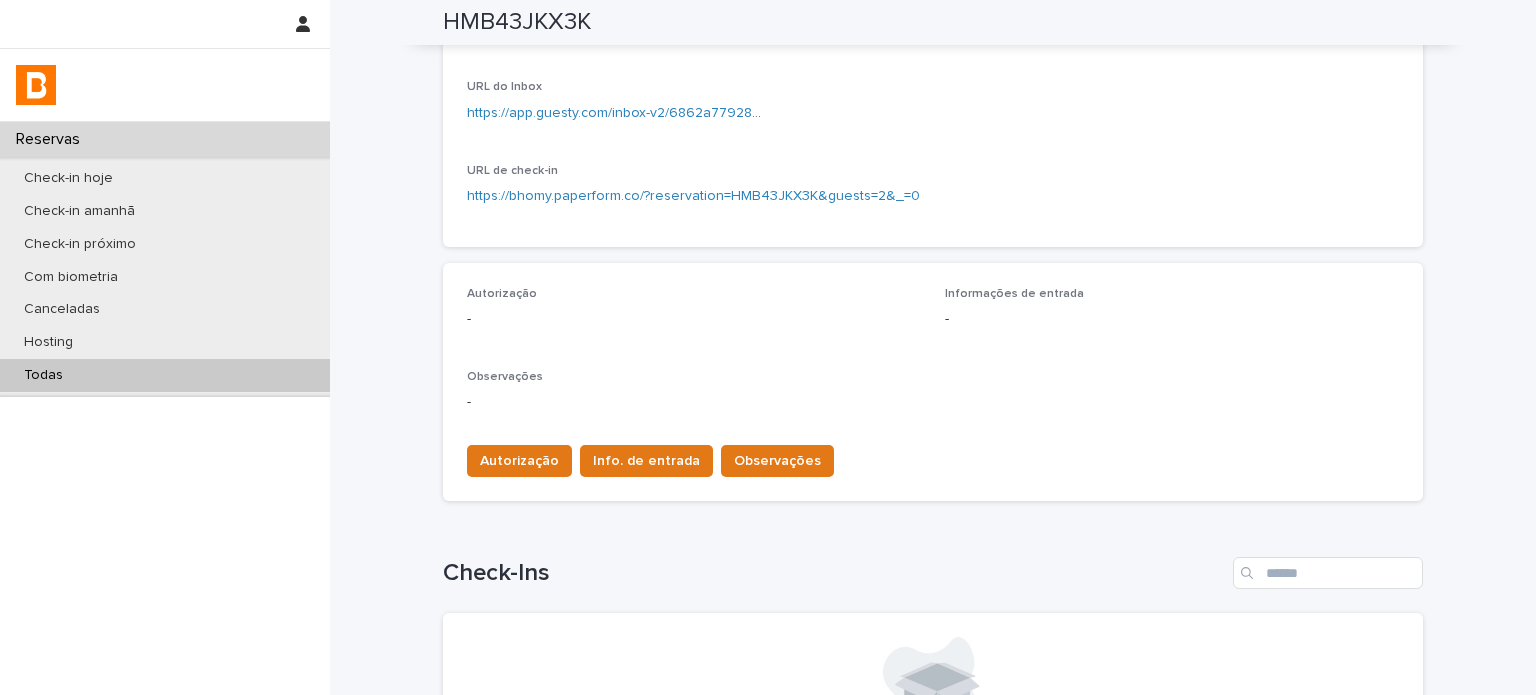 scroll, scrollTop: 333, scrollLeft: 0, axis: vertical 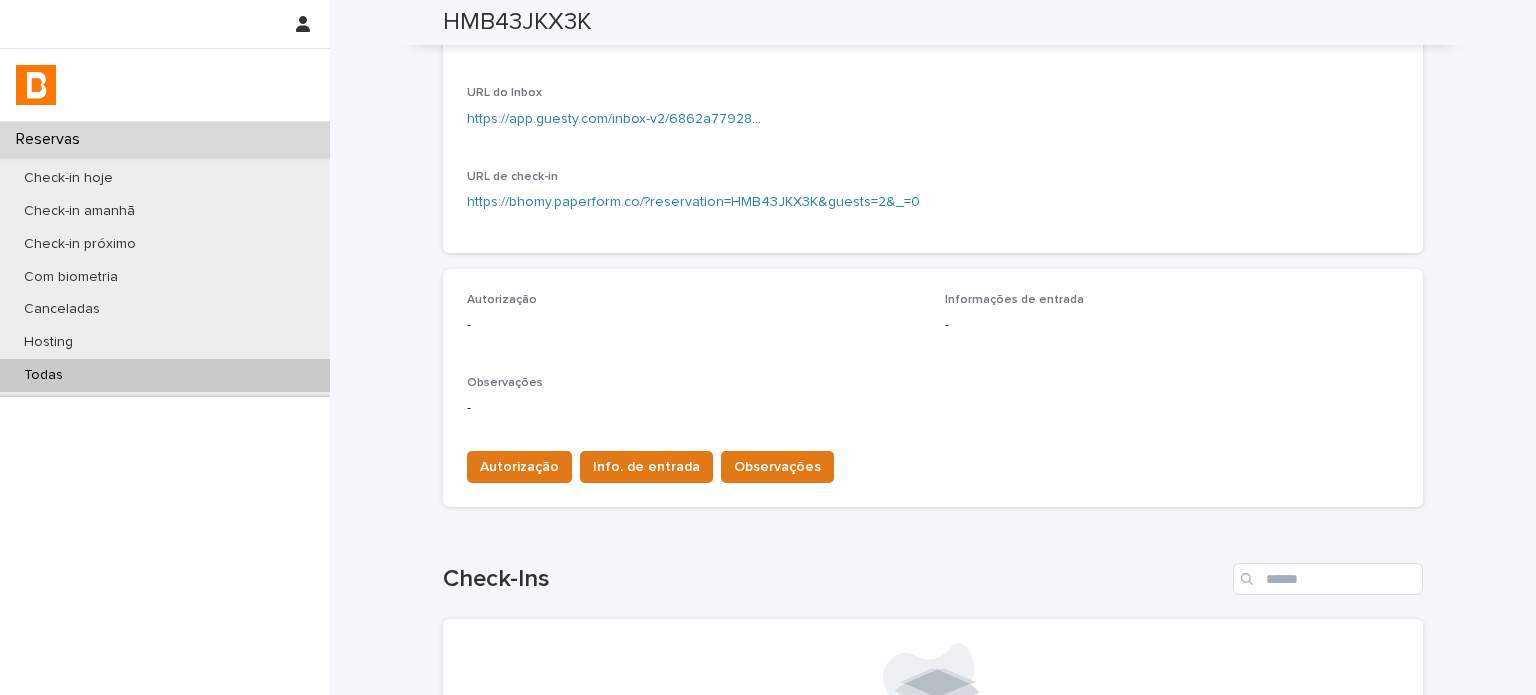 click on "Todas" at bounding box center [43, 375] 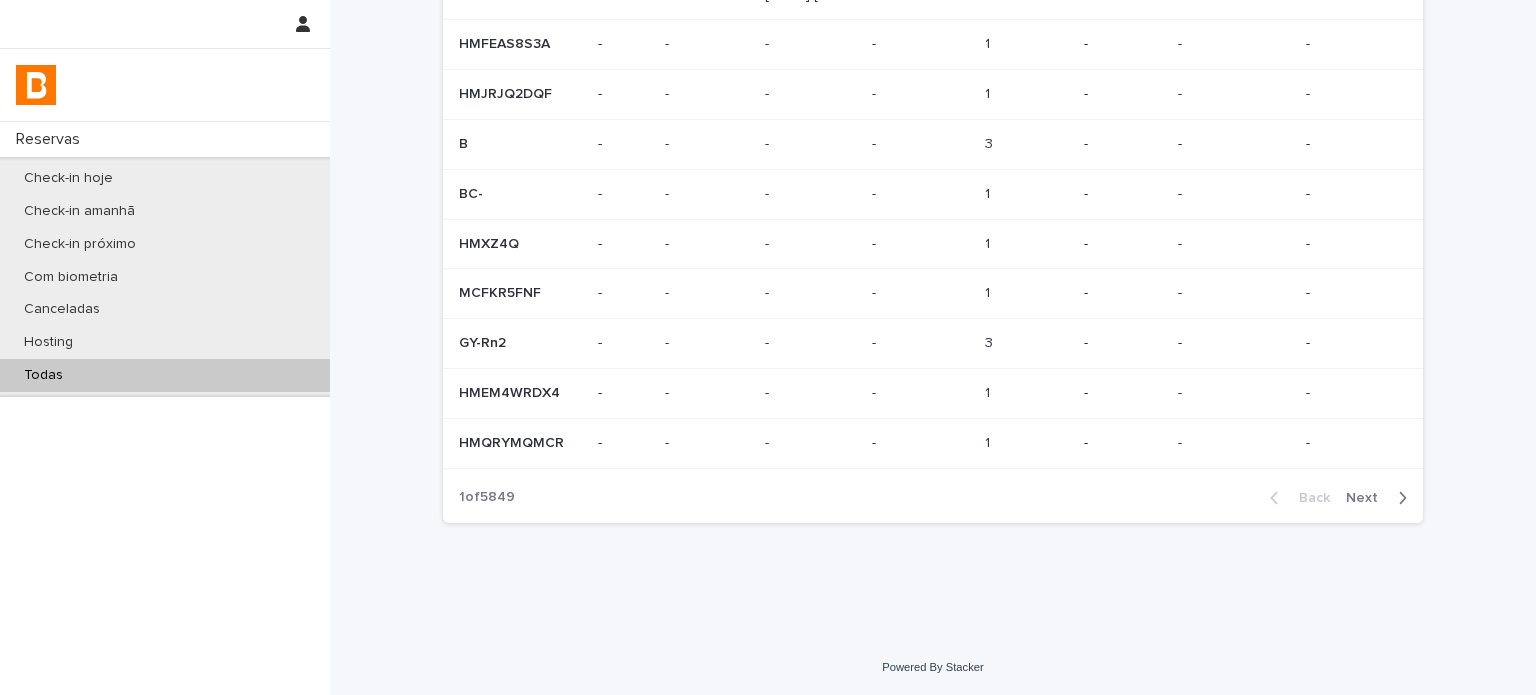 scroll, scrollTop: 0, scrollLeft: 0, axis: both 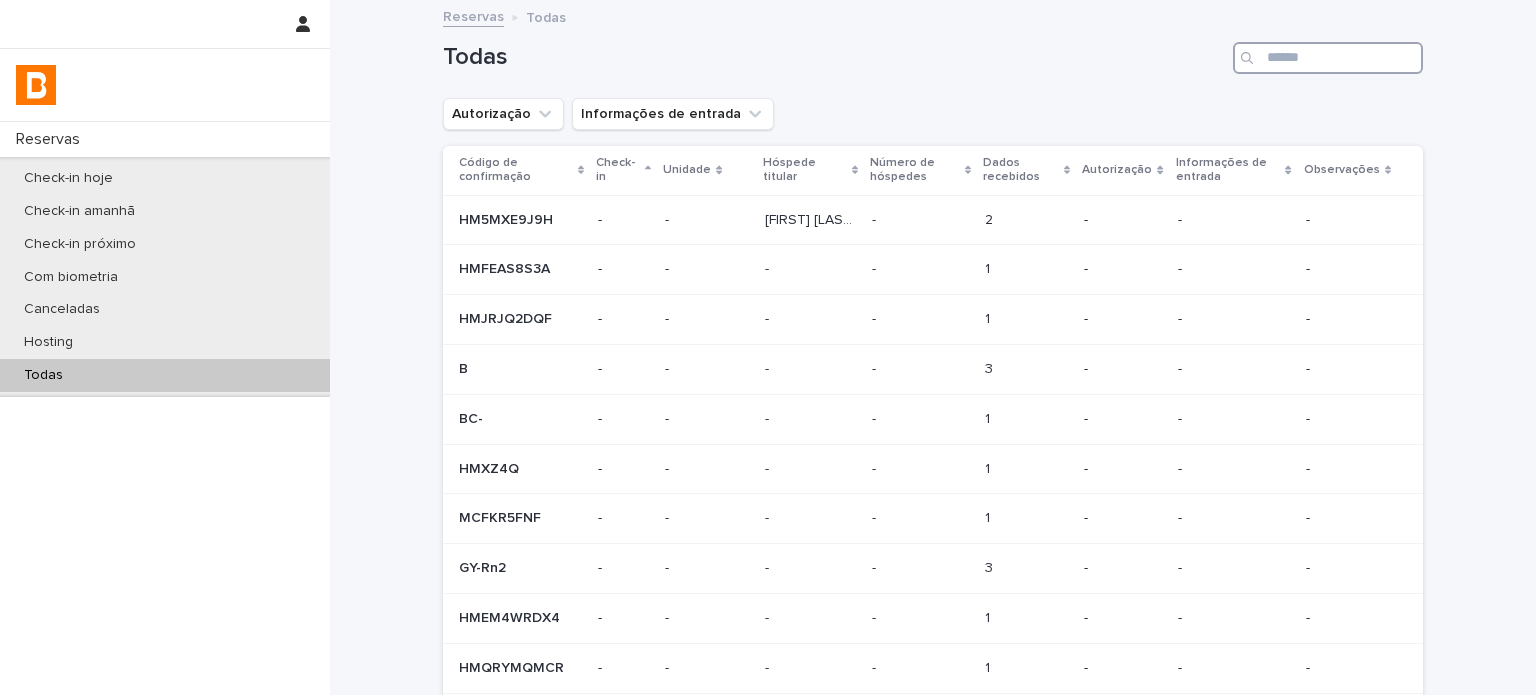click at bounding box center [1328, 58] 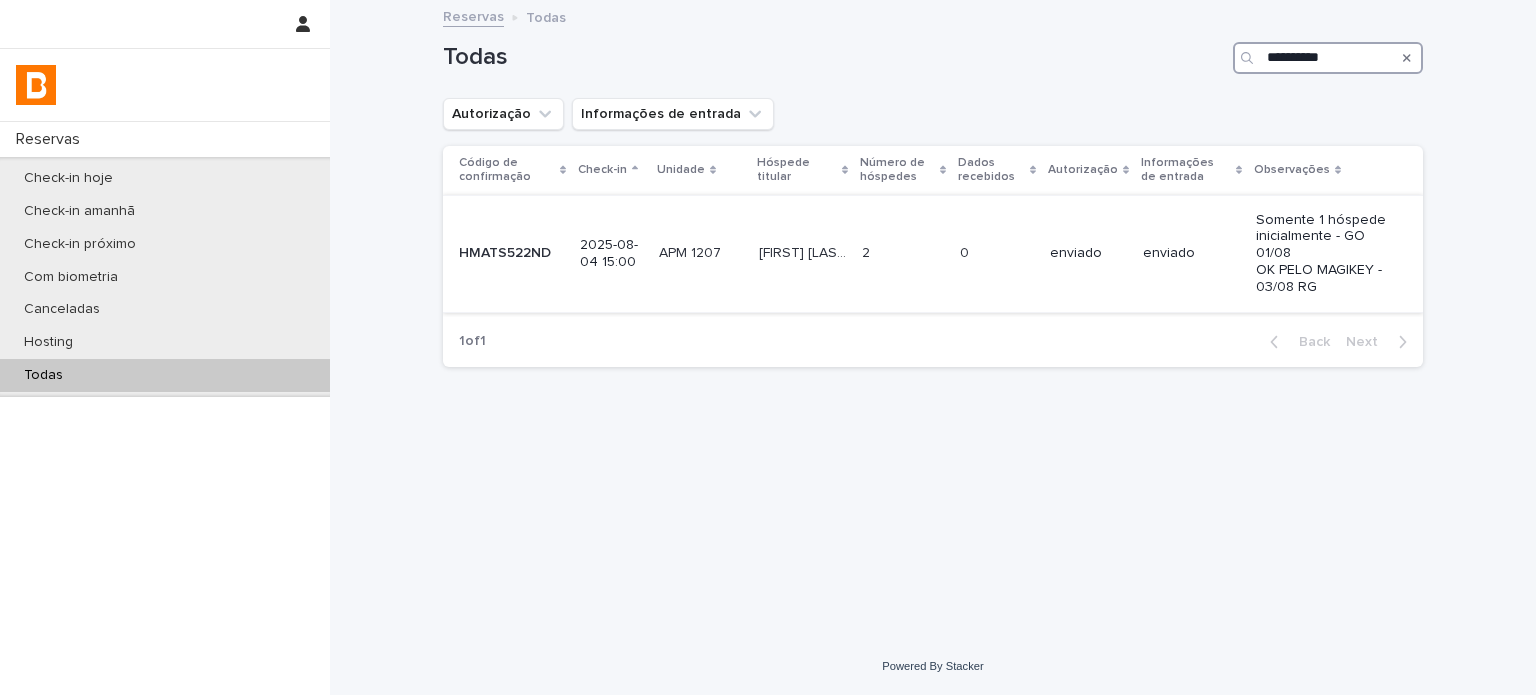 type on "**********" 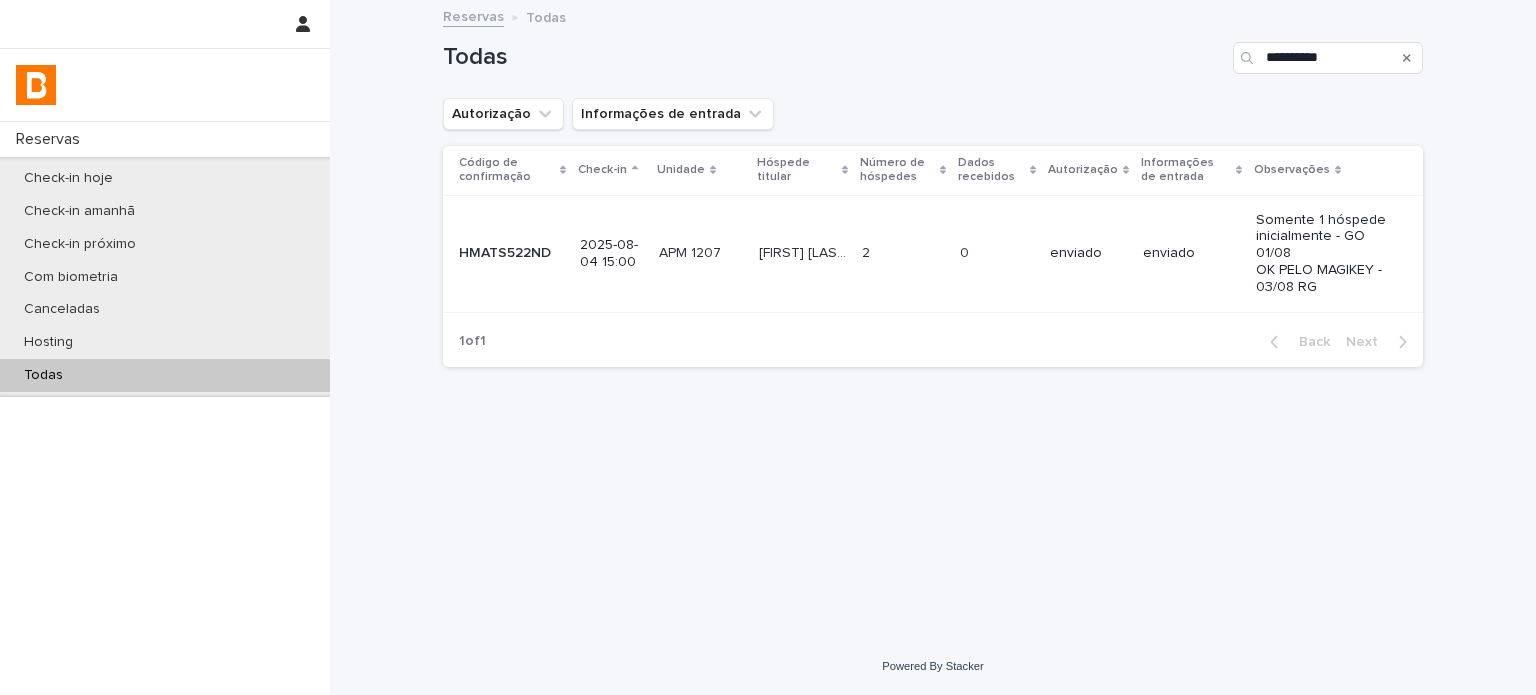click on "enviado" at bounding box center [1088, 253] 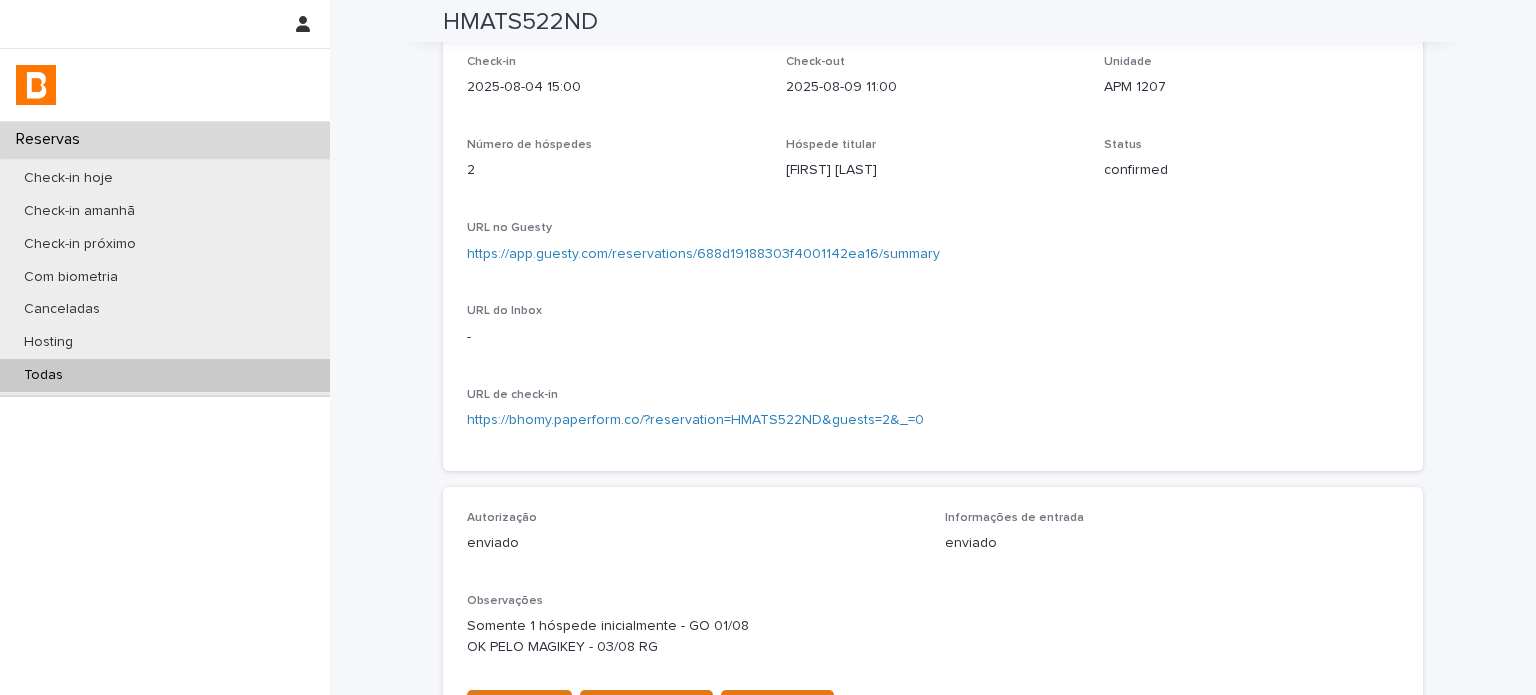 scroll, scrollTop: 0, scrollLeft: 0, axis: both 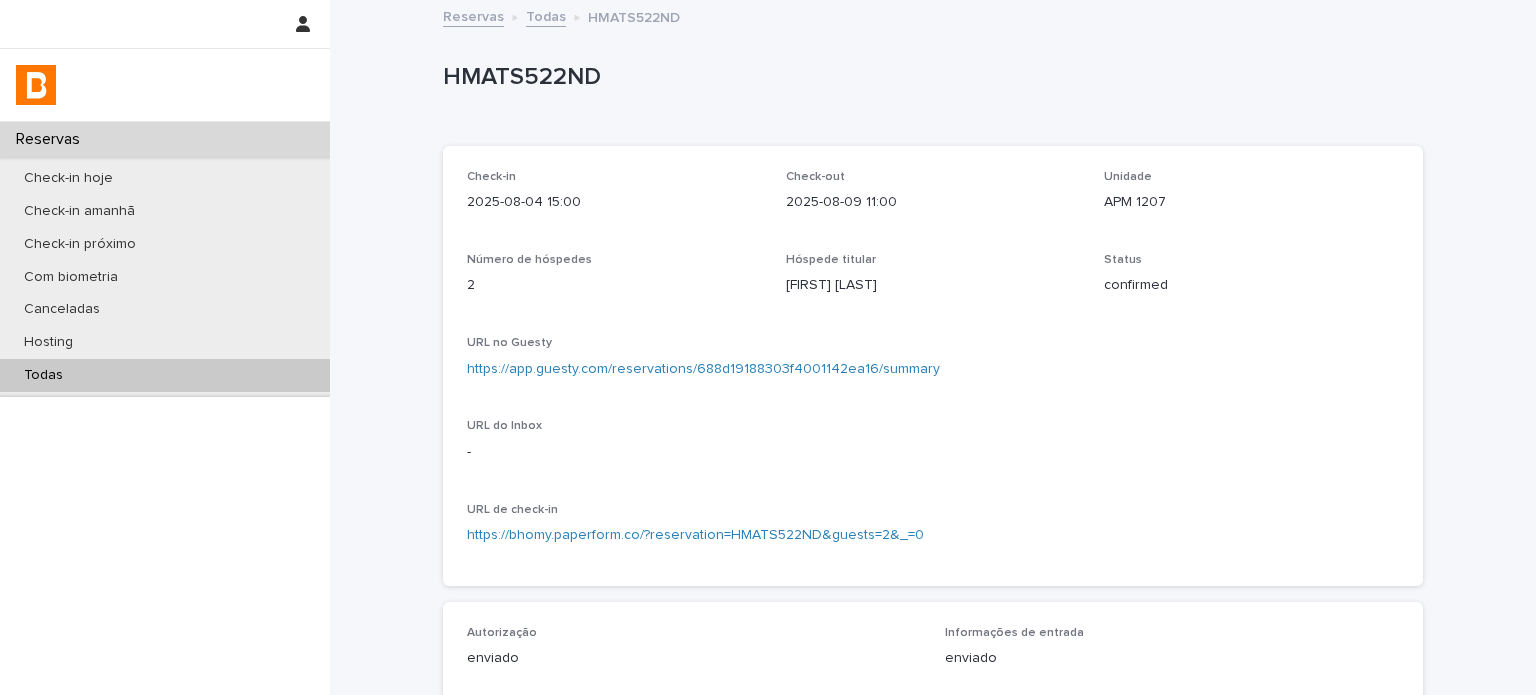 click on "HMATS522ND" at bounding box center [929, 77] 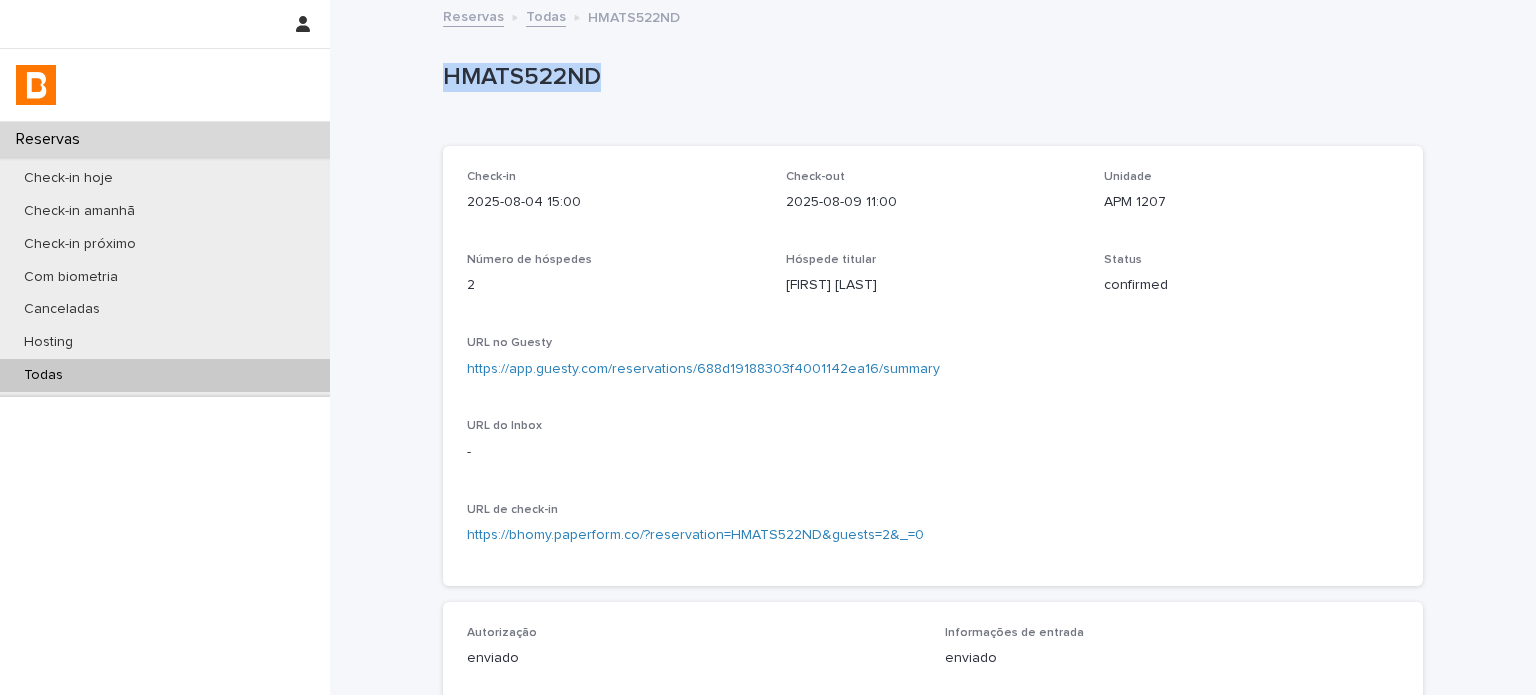 click on "HMATS522ND" at bounding box center (929, 77) 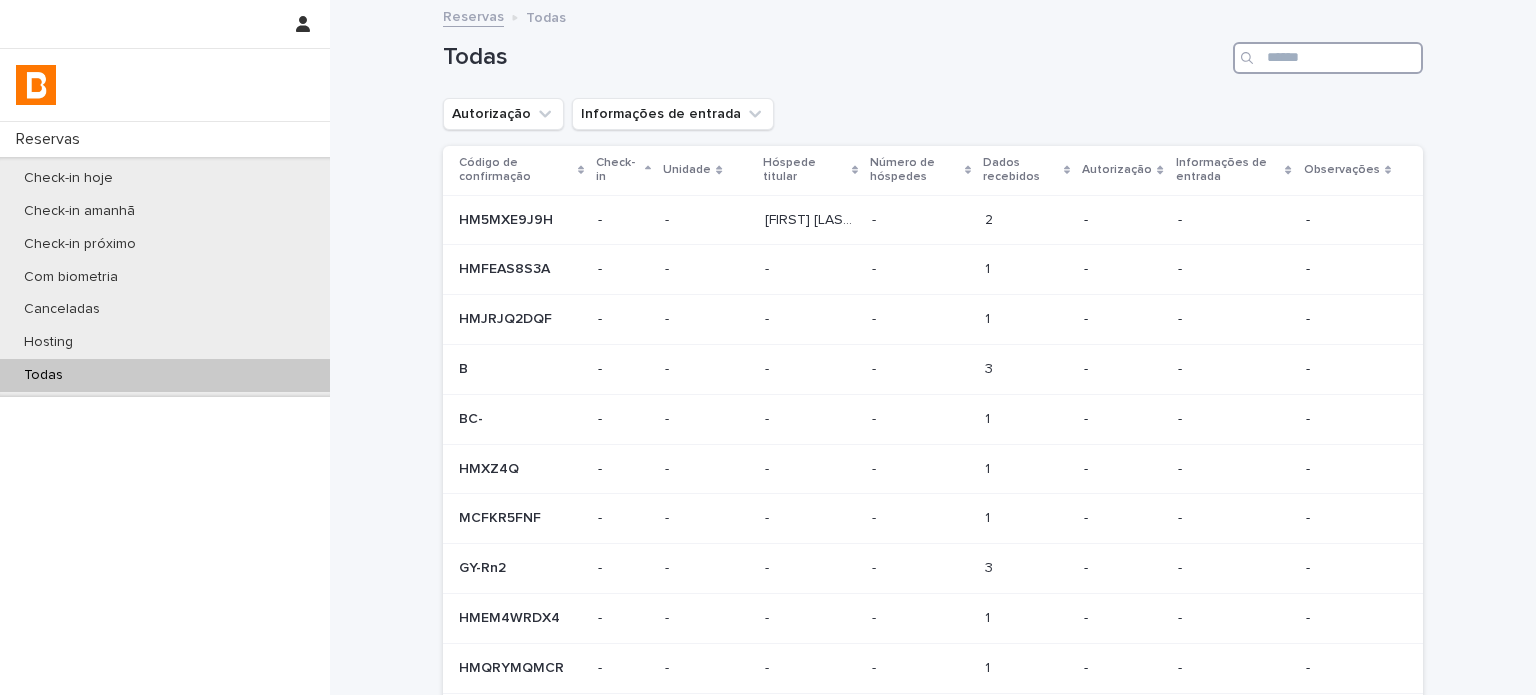 click at bounding box center (1328, 58) 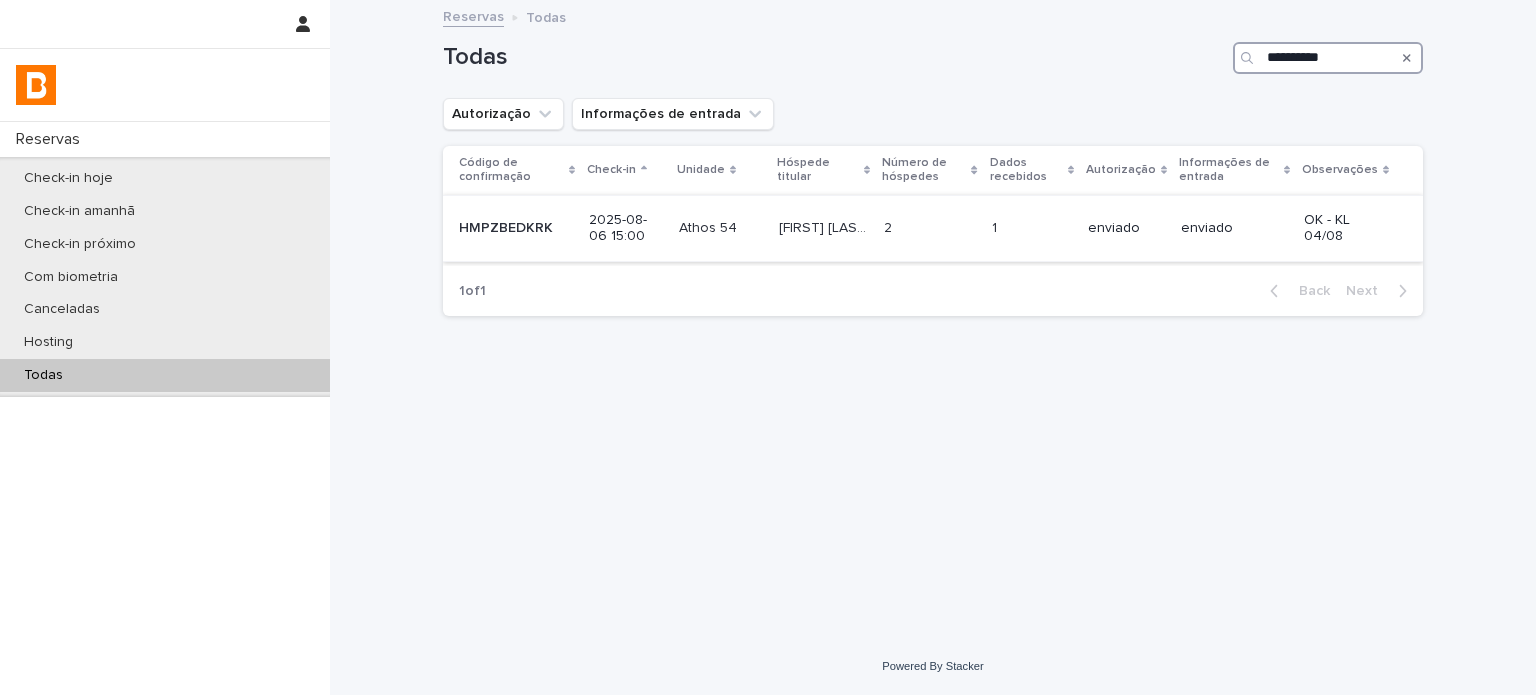 type on "**********" 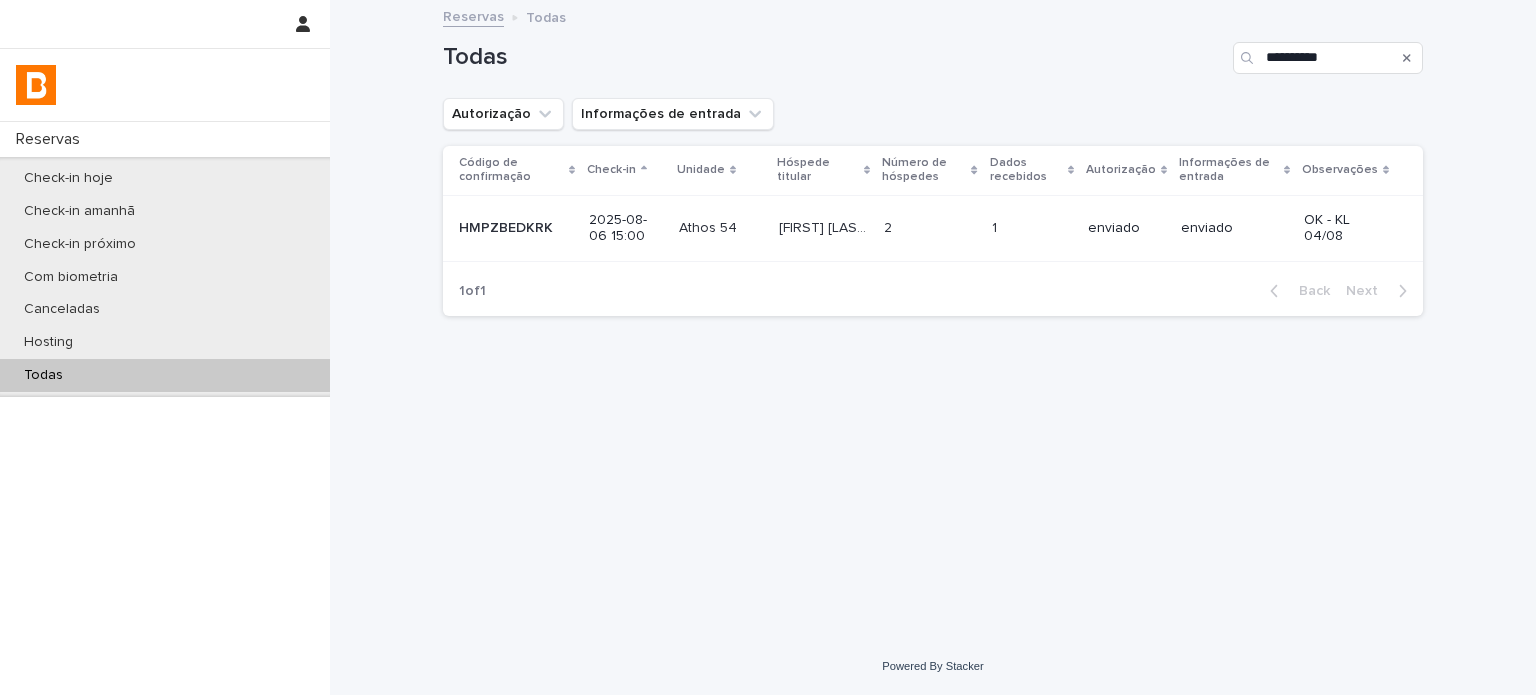 click on "1 1" at bounding box center (1032, 228) 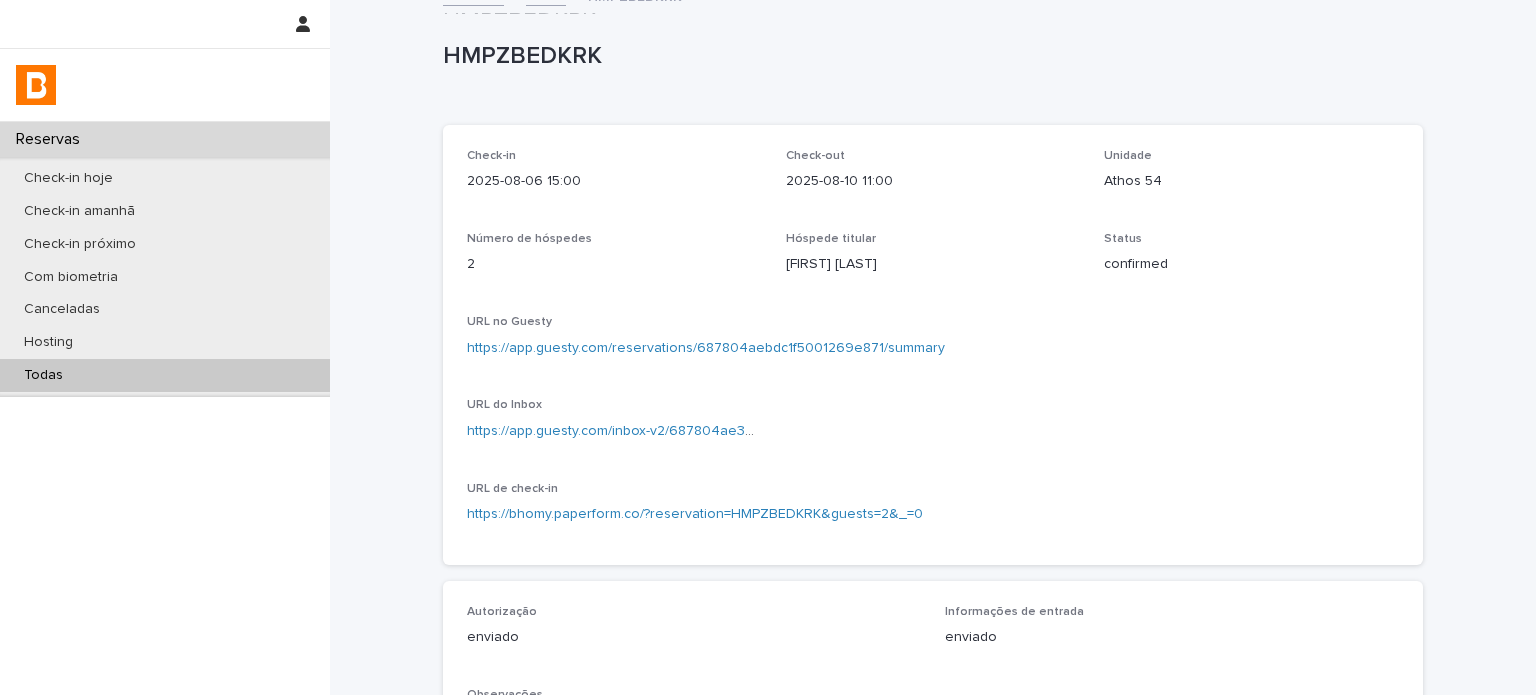 scroll, scrollTop: 0, scrollLeft: 0, axis: both 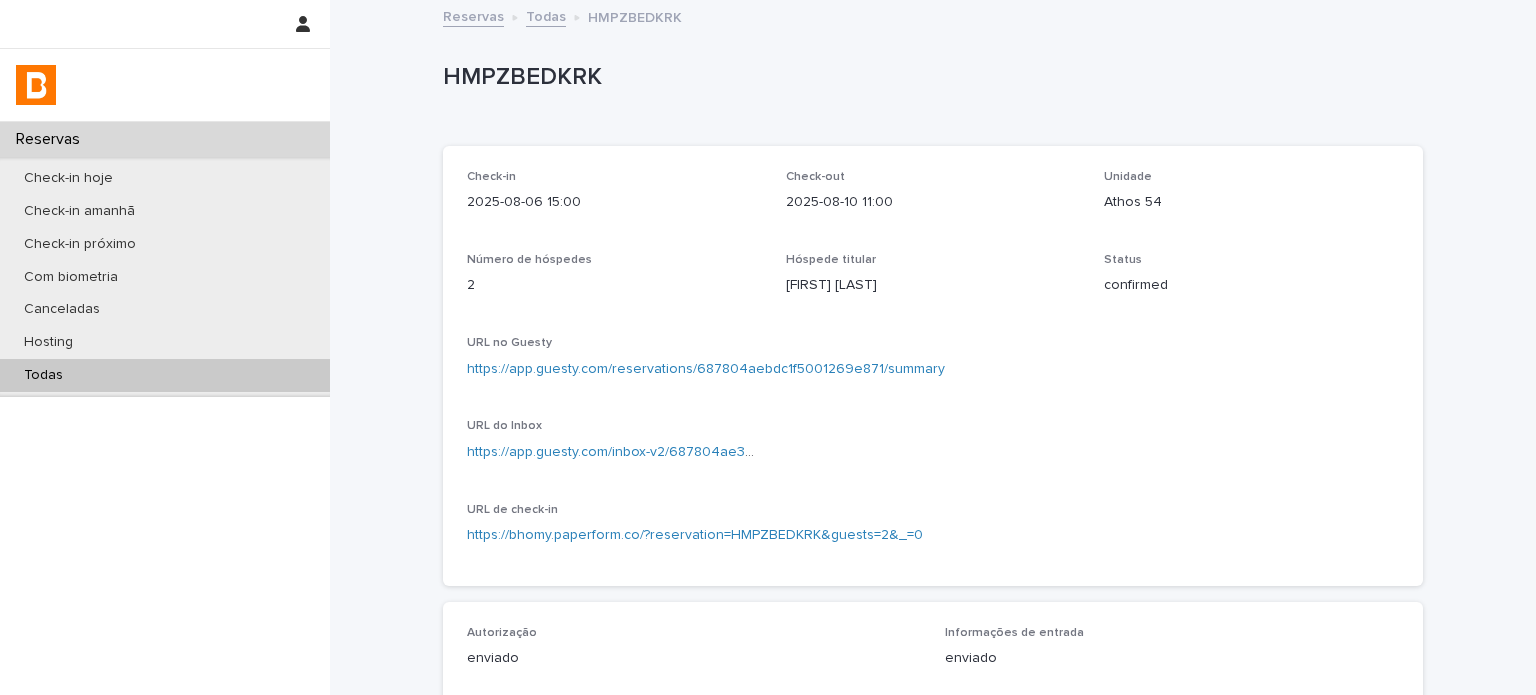 click on "Athos 54" at bounding box center [1251, 202] 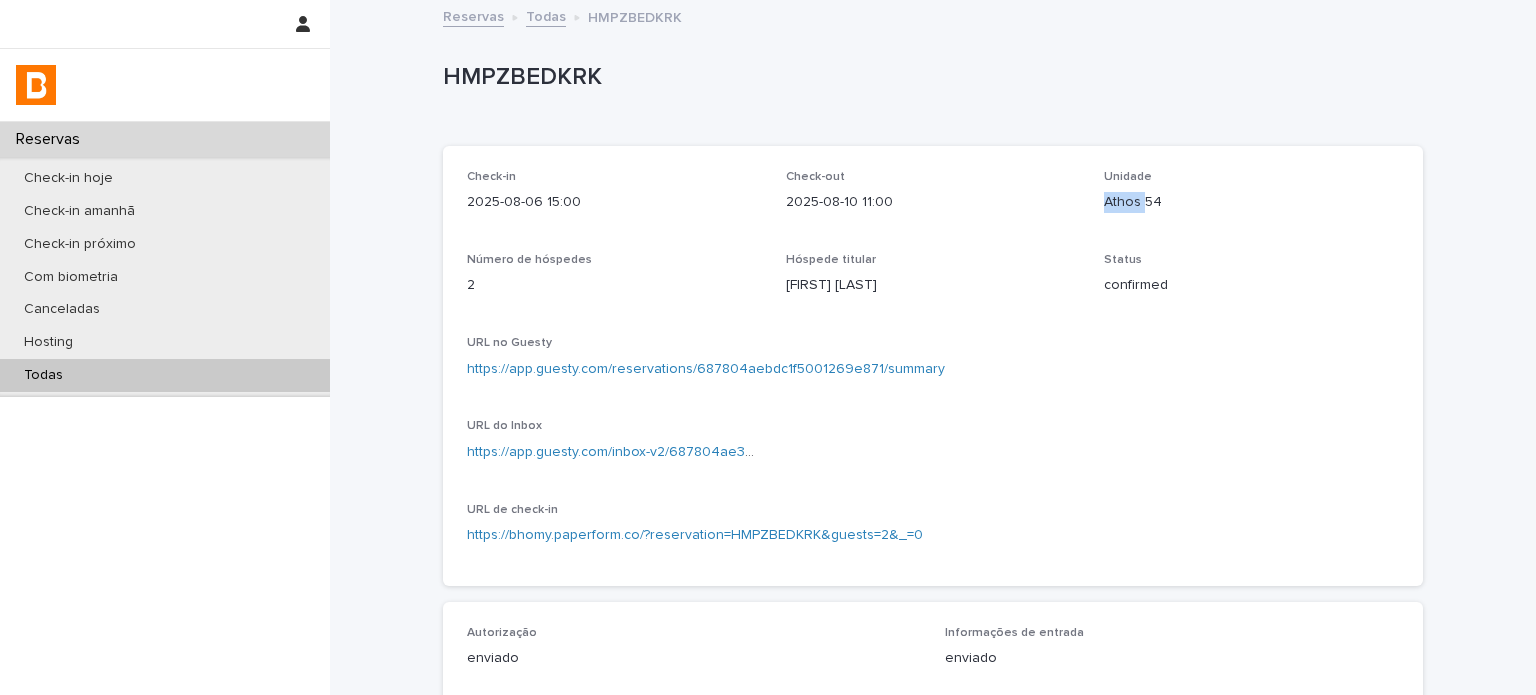 click on "Athos 54" at bounding box center (1251, 202) 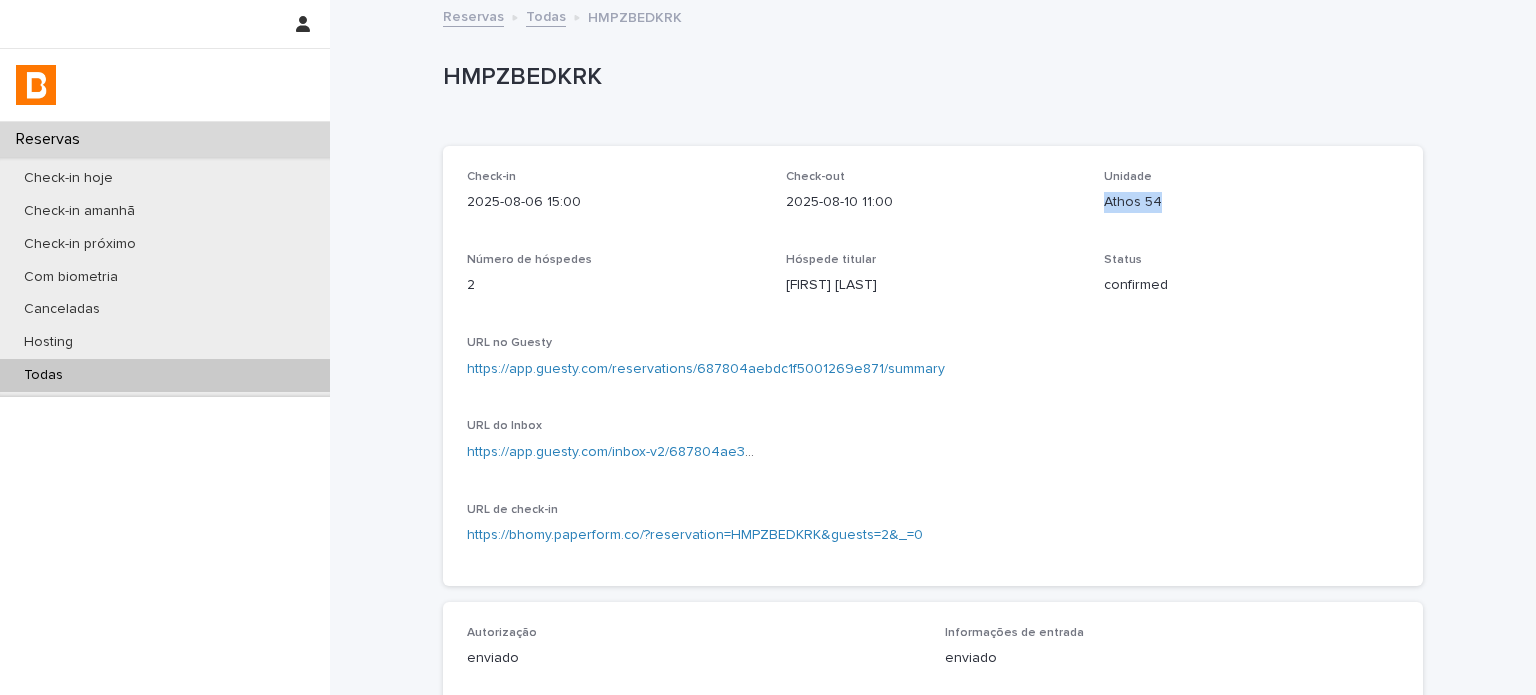 click on "Athos 54" at bounding box center (1251, 202) 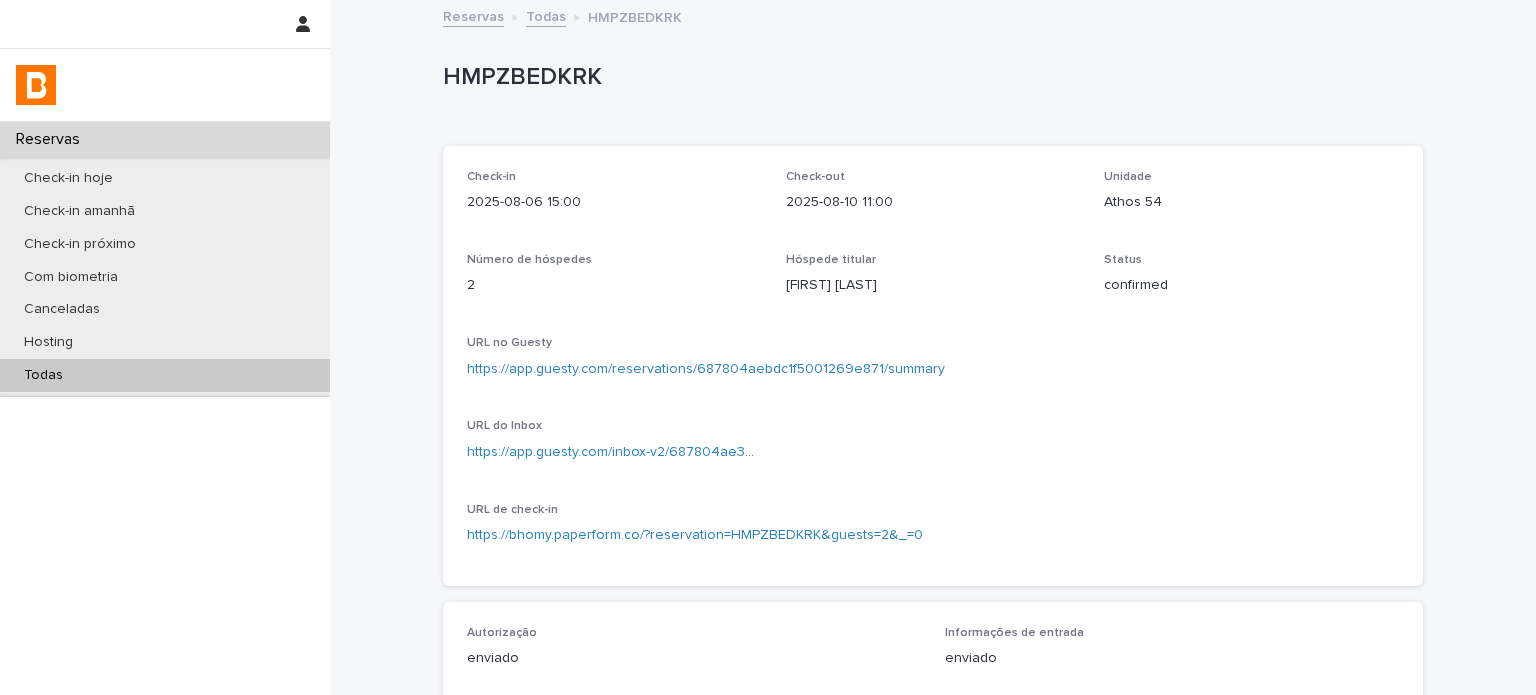 click on "Check-in [DATE] [TIME] Check-out [DATE] [TIME] Unidade Athos 54 Número de hóspedes 2 Hóspede titular [FIRST] [LAST] Status confirmed URL no Guesty https://app.guesty.com/reservations/687804aebdc1f5001269e871/summary URL do Inbox https://app.guesty.com/inbox-v2/687804ae3a7823001143ae9a?reservationId=687804aebdc1f5001269e871 URL de check-in https://bhomy.paperform.co/?reservation=HMPZBEDKRK&guests=2&_=0" at bounding box center [933, 366] 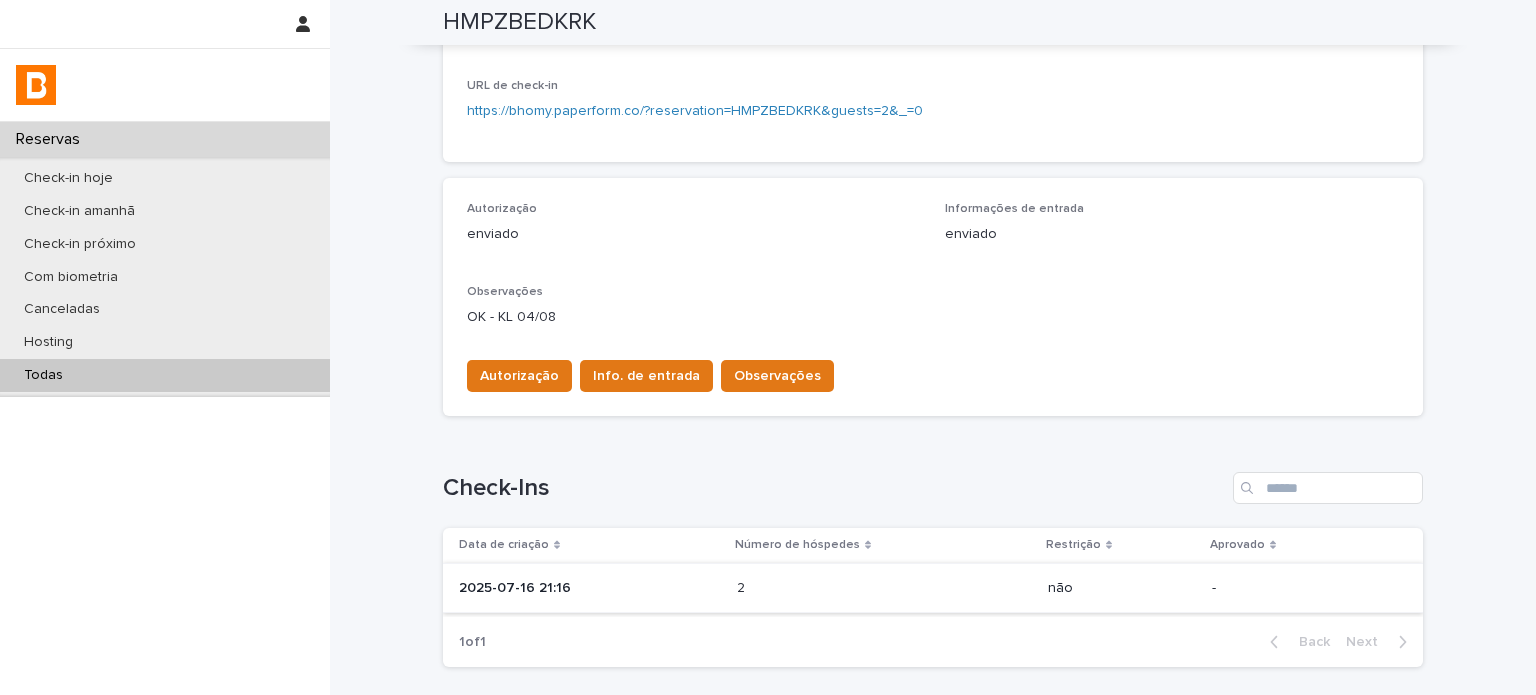 scroll, scrollTop: 466, scrollLeft: 0, axis: vertical 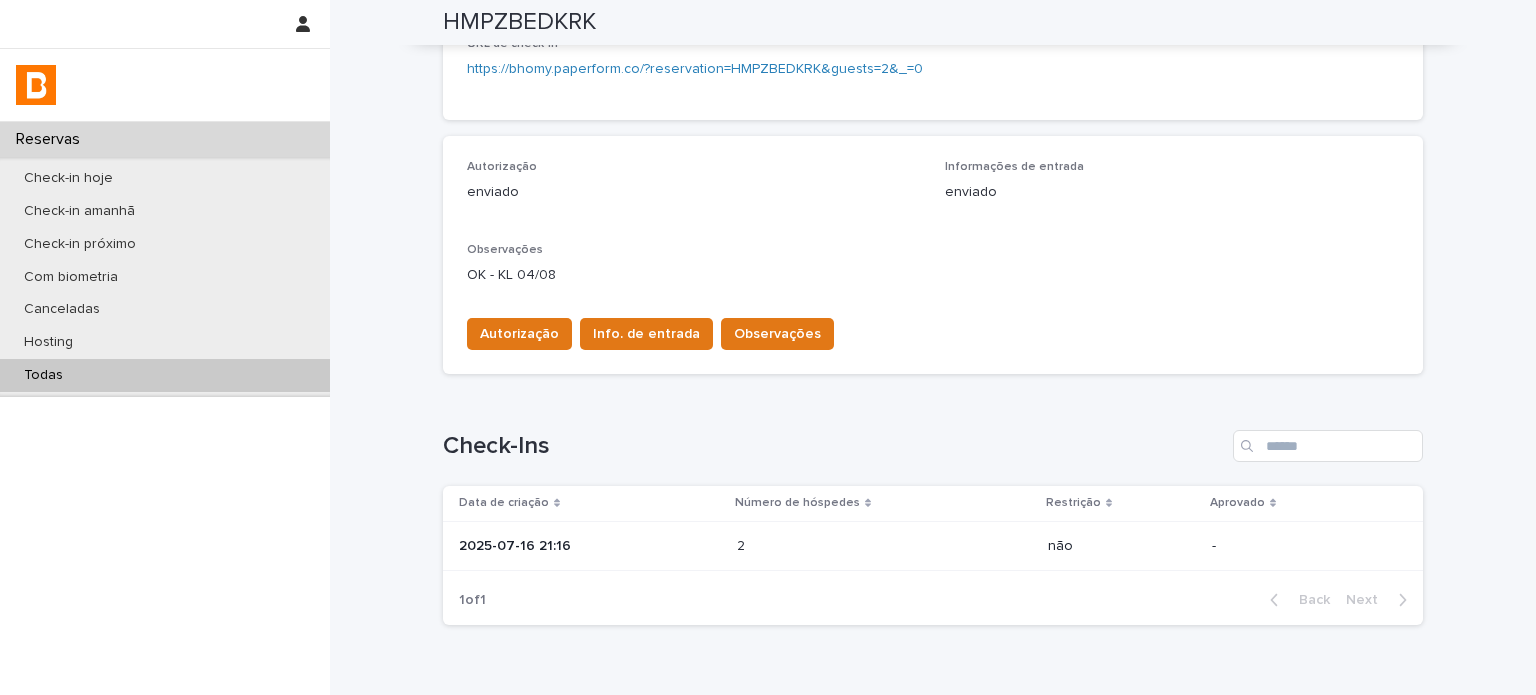 click on "2 2" at bounding box center (884, 546) 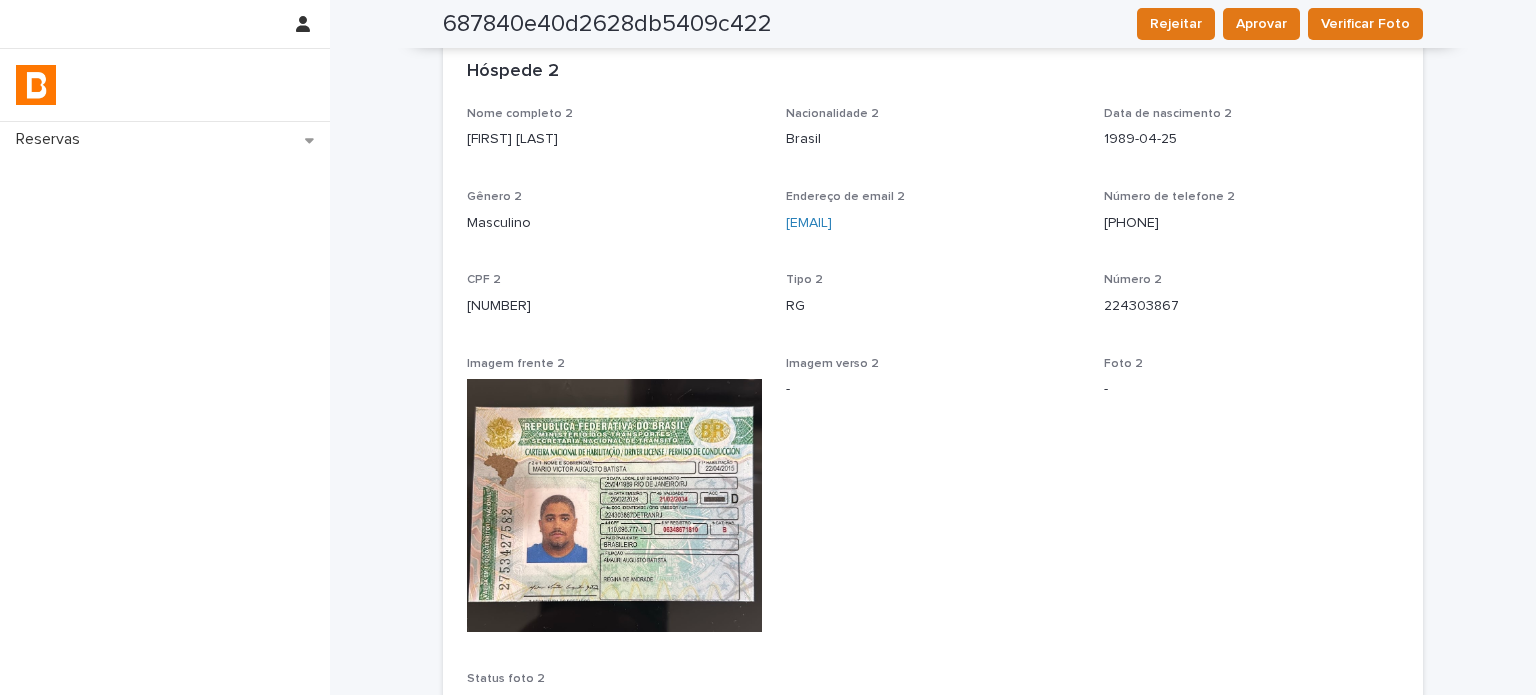 scroll, scrollTop: 1066, scrollLeft: 0, axis: vertical 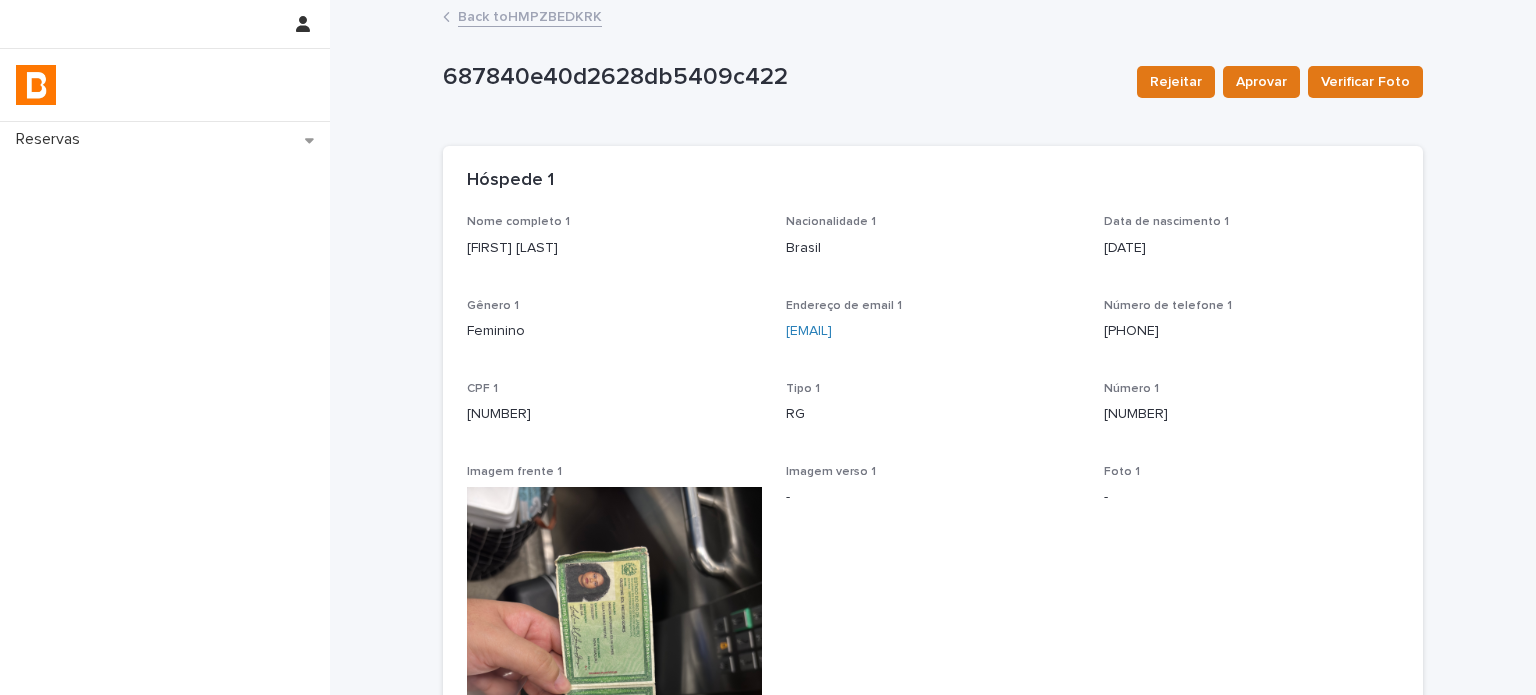 click on "Back to  HMPZBEDKRK" at bounding box center [530, 15] 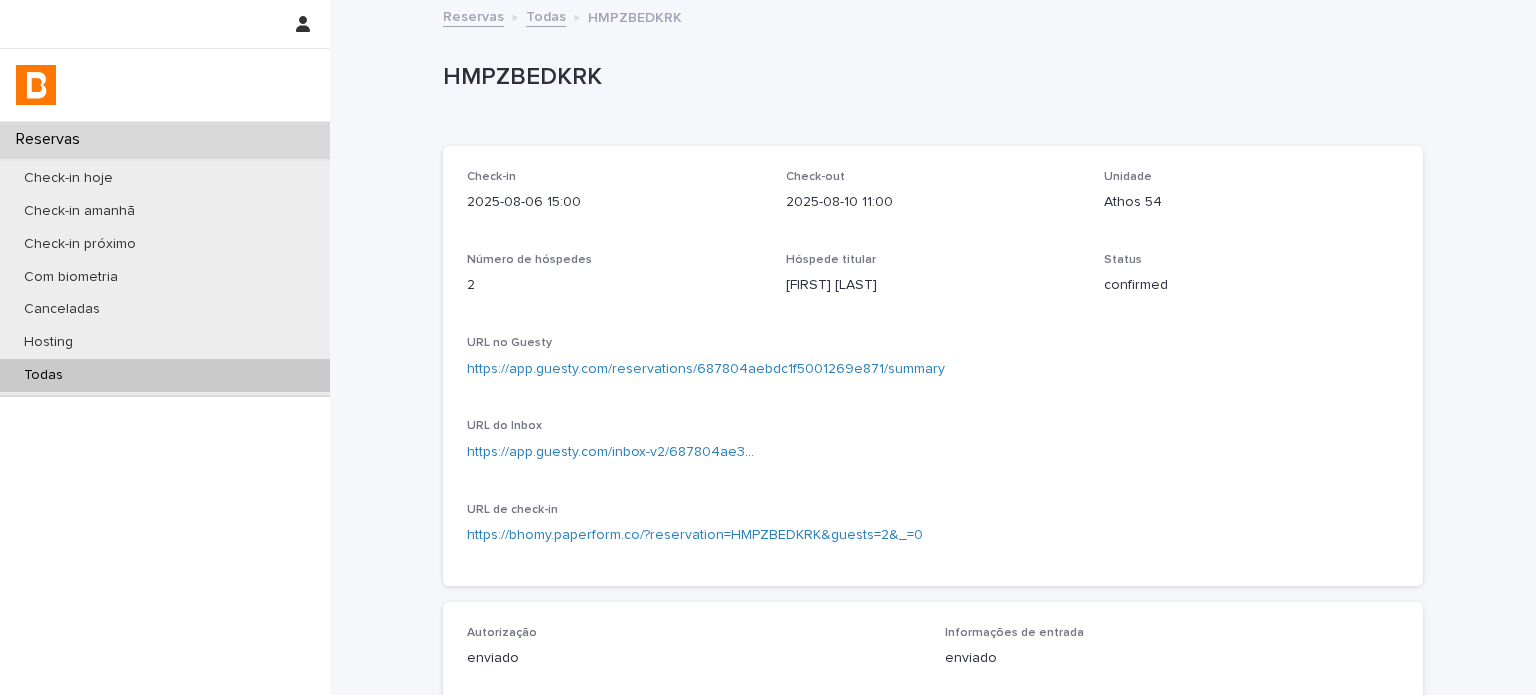 click on "Todas" at bounding box center [165, 375] 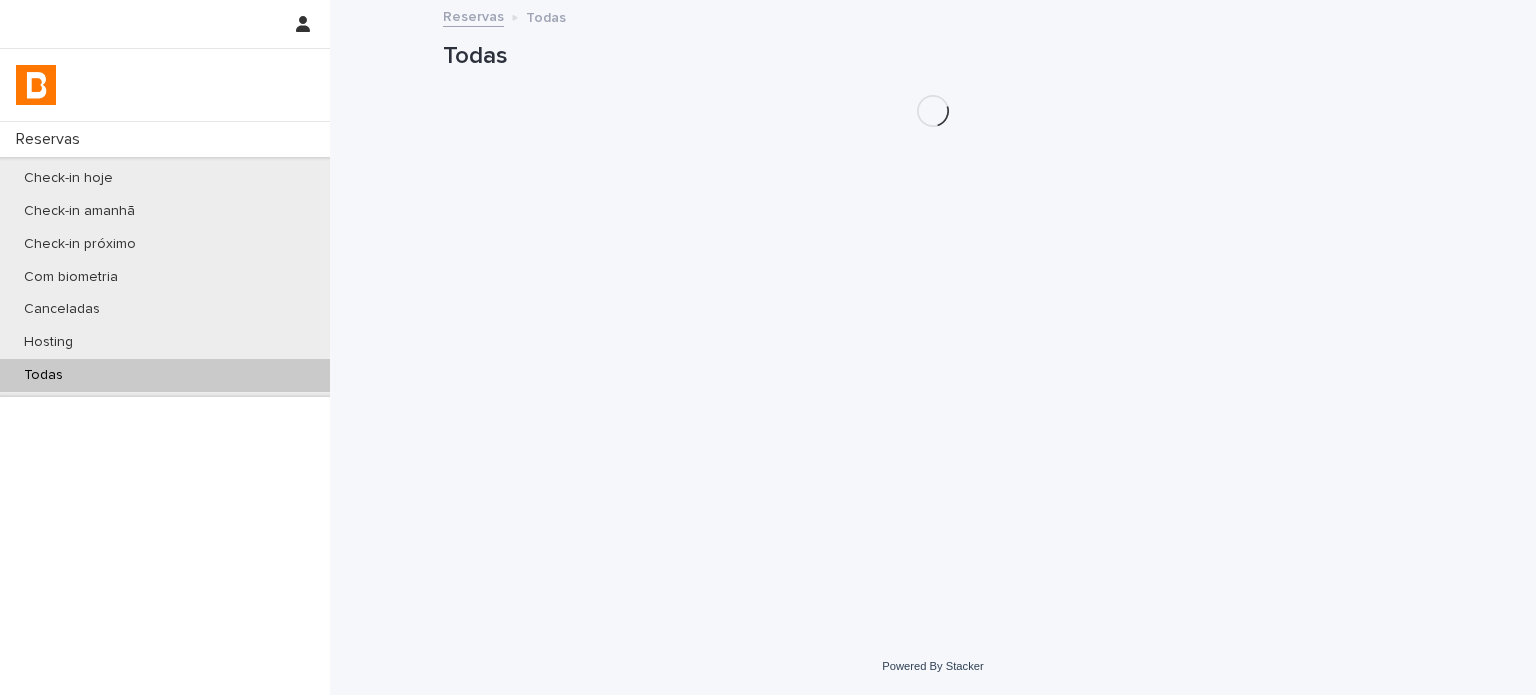 click on "Todas" at bounding box center (165, 375) 